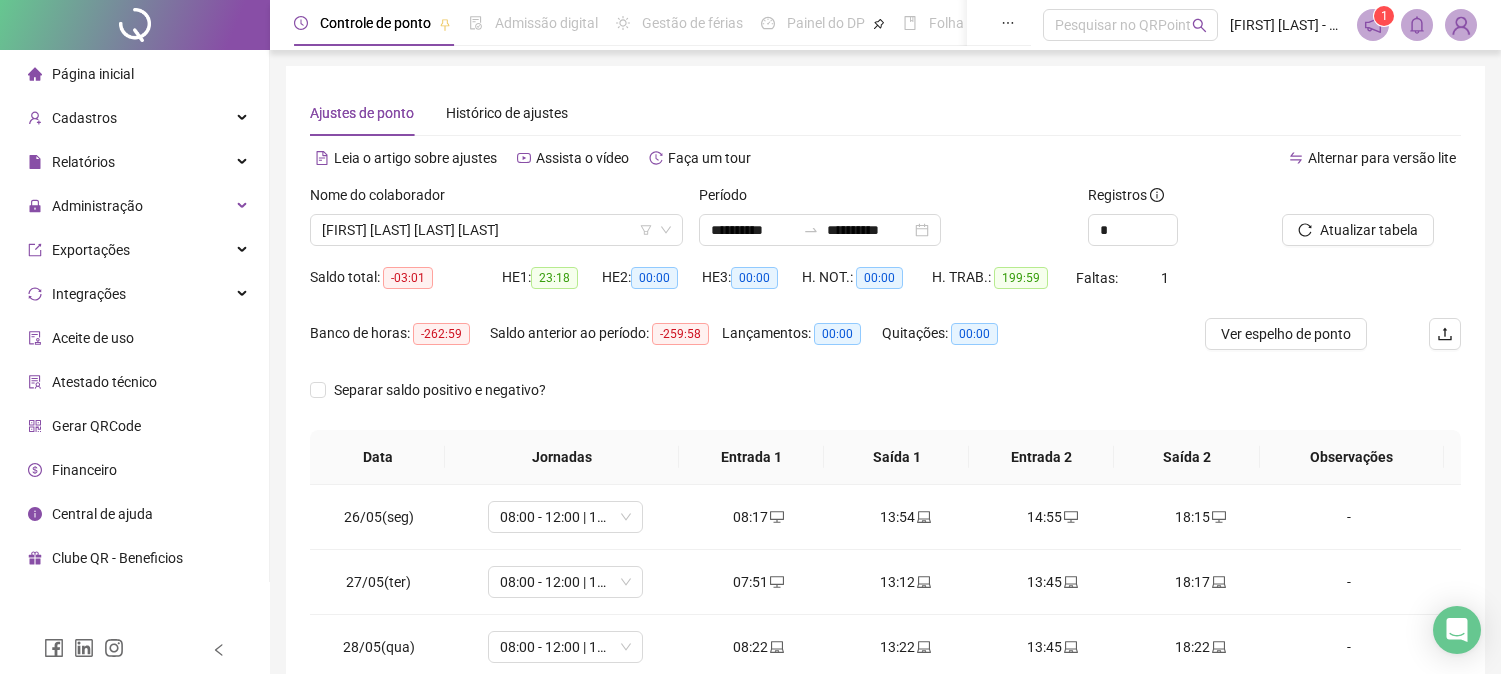 scroll, scrollTop: 347, scrollLeft: 0, axis: vertical 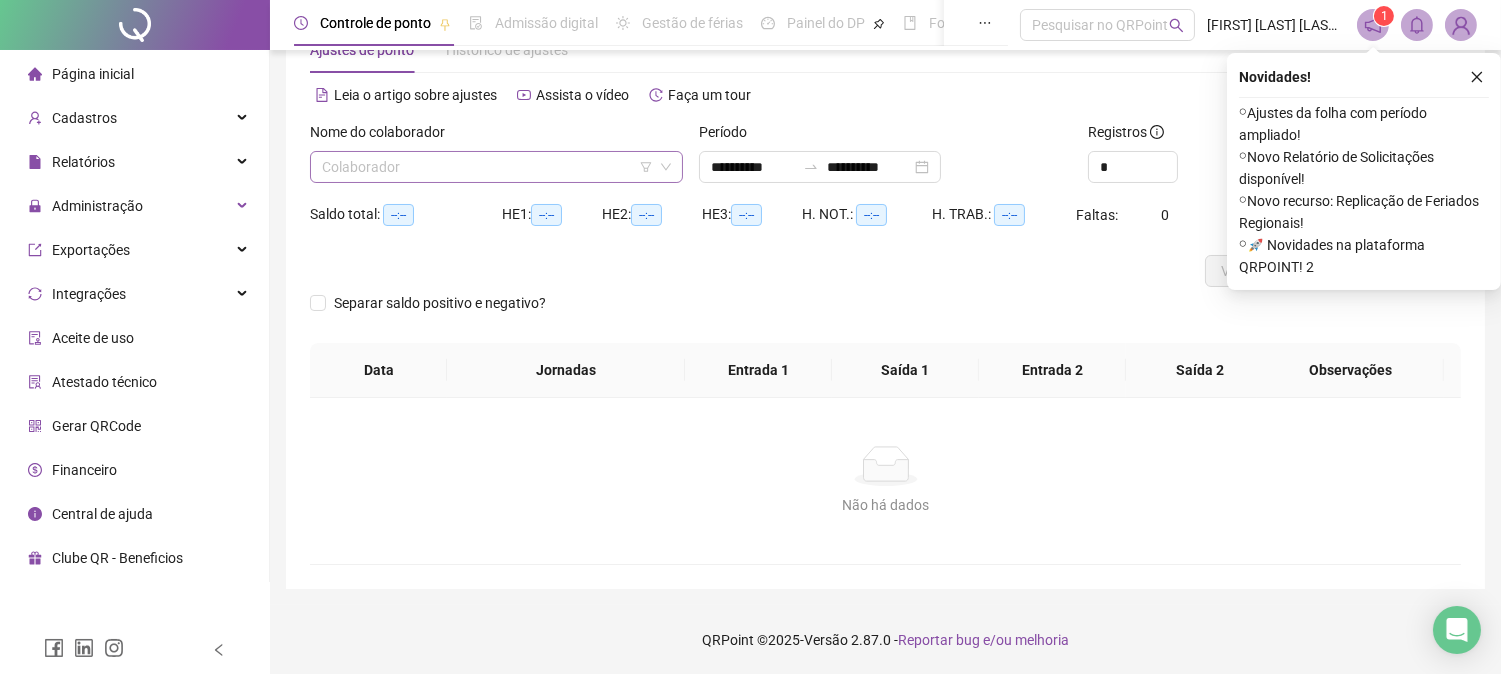 click at bounding box center (490, 167) 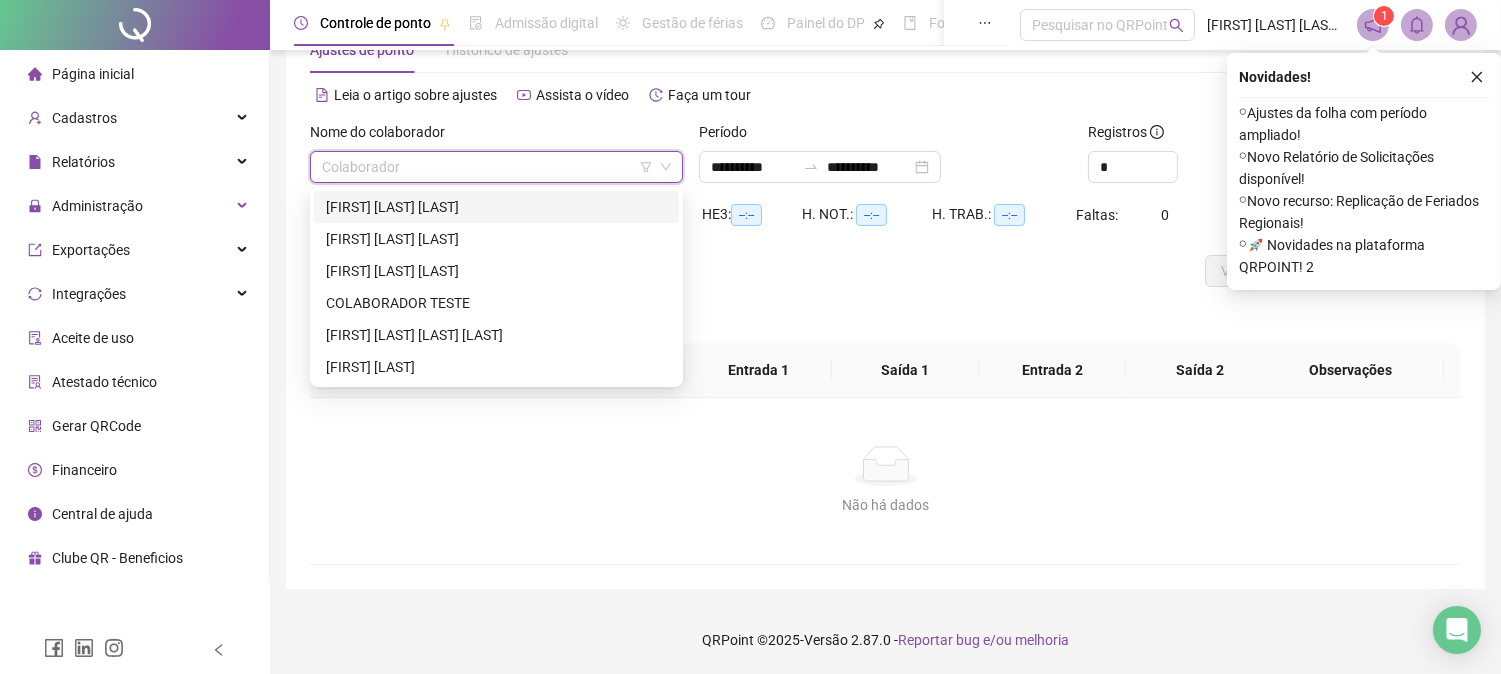click on "[FIRST] [LAST] [LAST]" at bounding box center (496, 207) 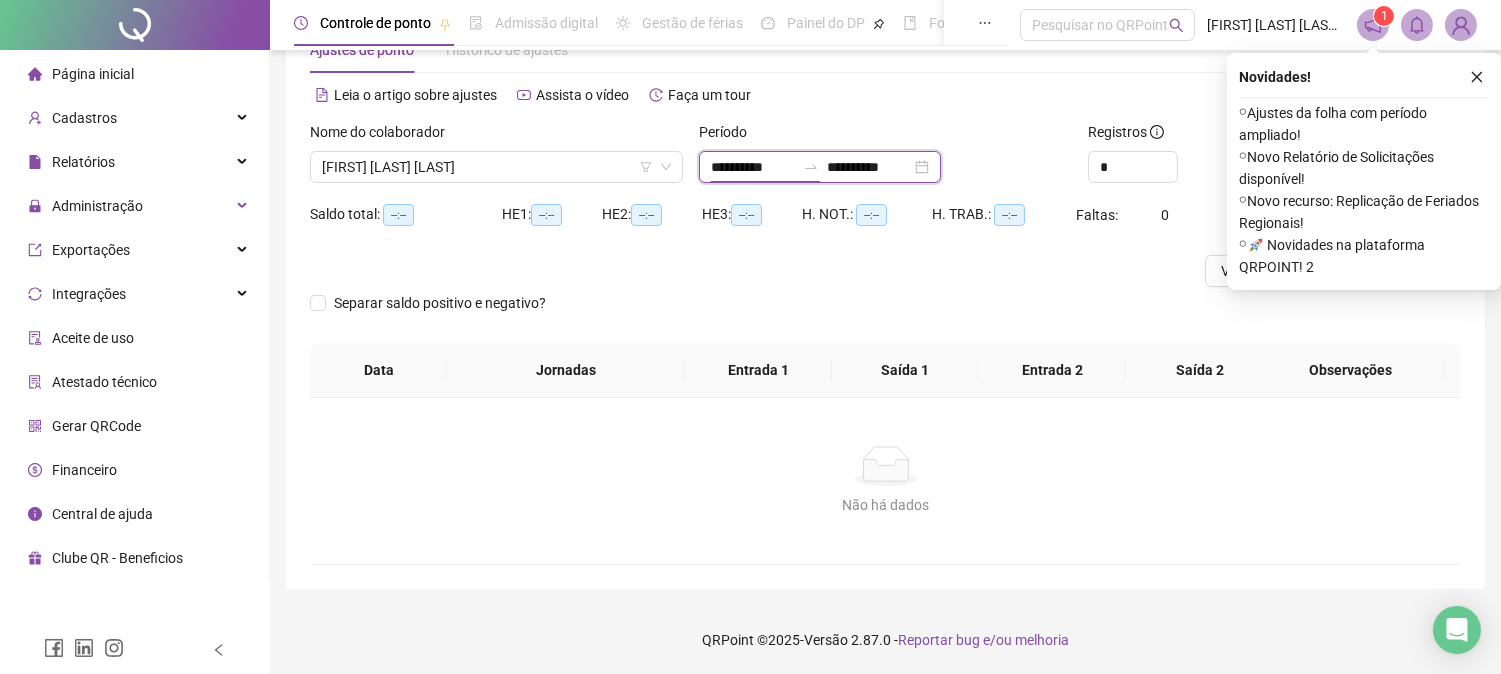 click on "**********" at bounding box center [753, 167] 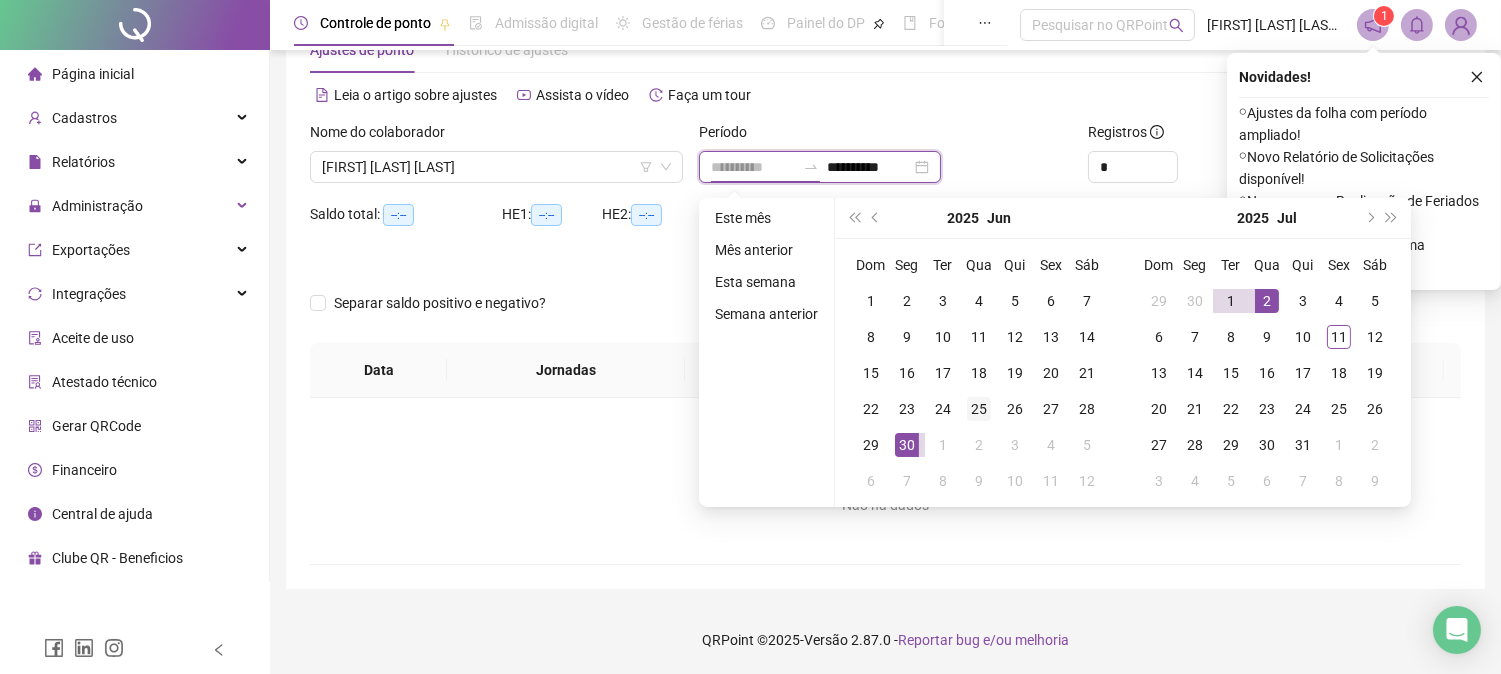 type on "**********" 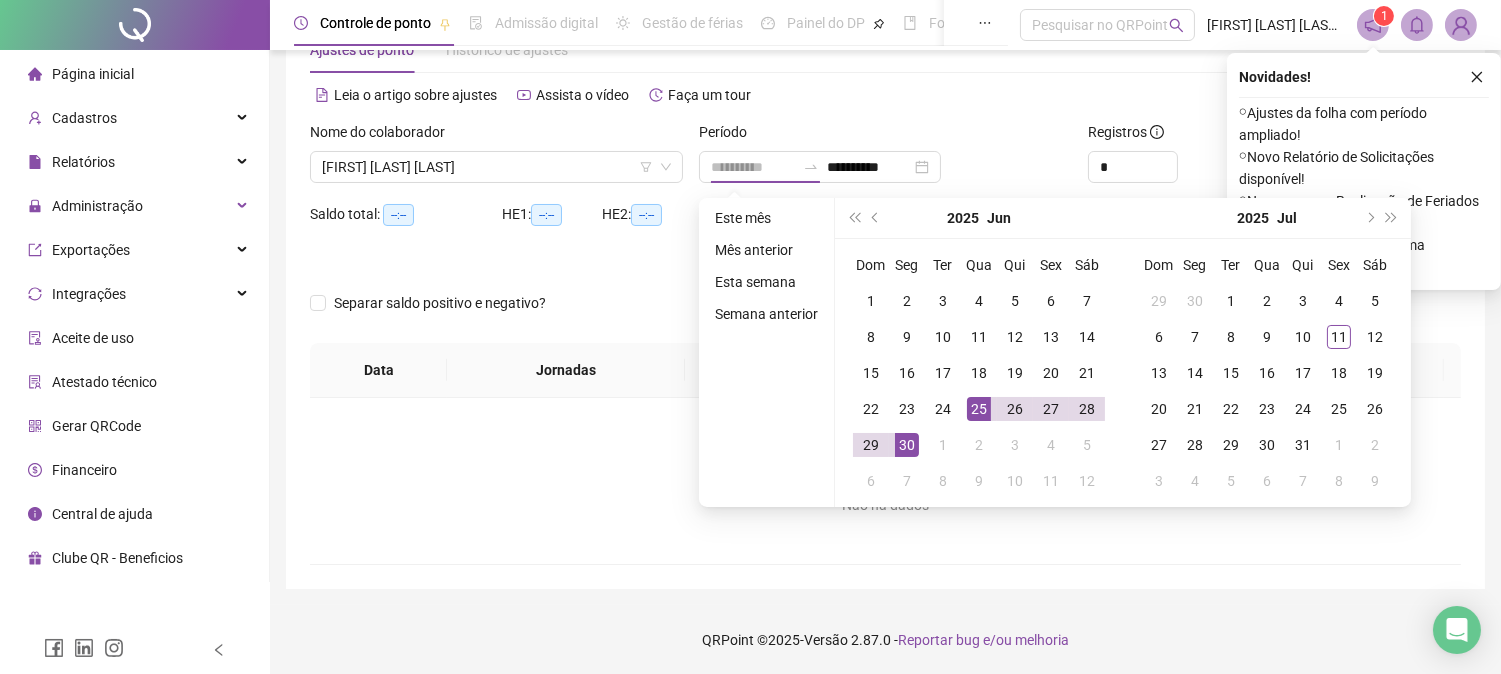 click on "25" at bounding box center (979, 409) 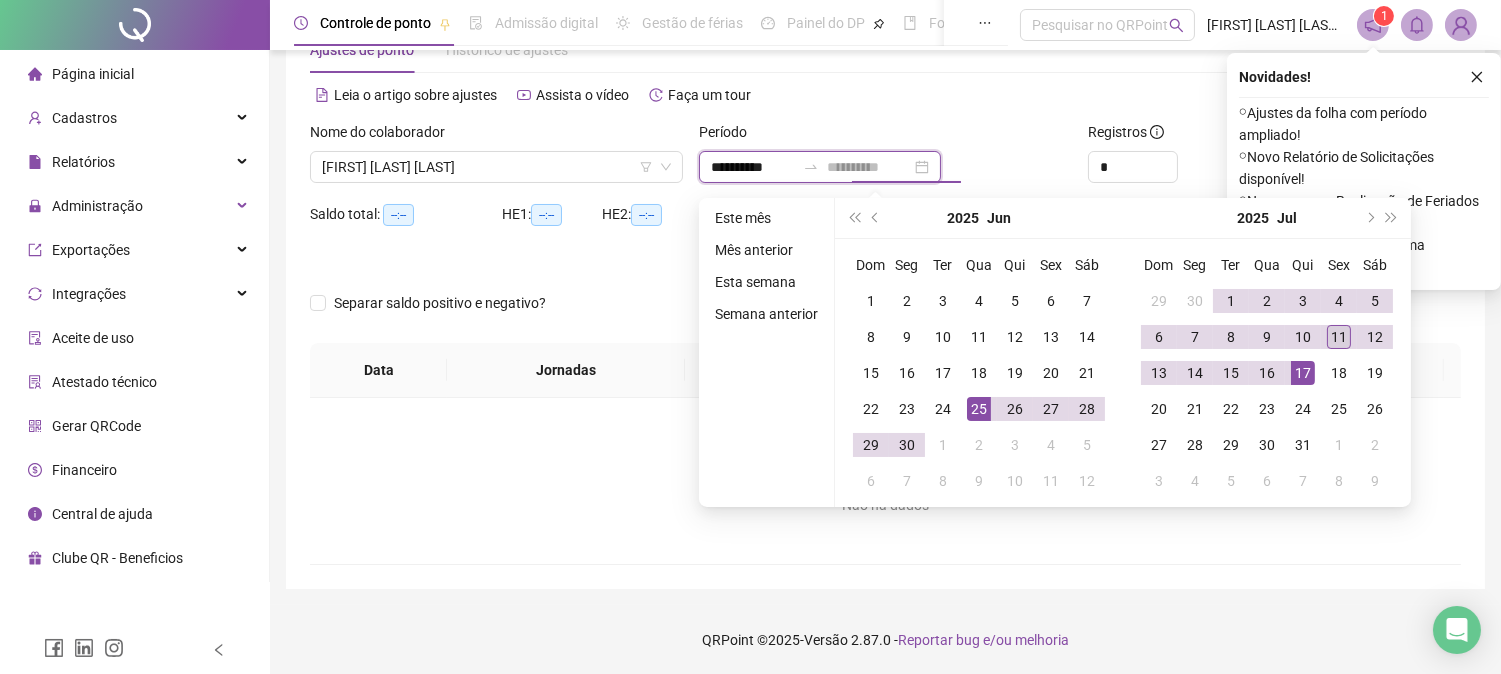 type on "**********" 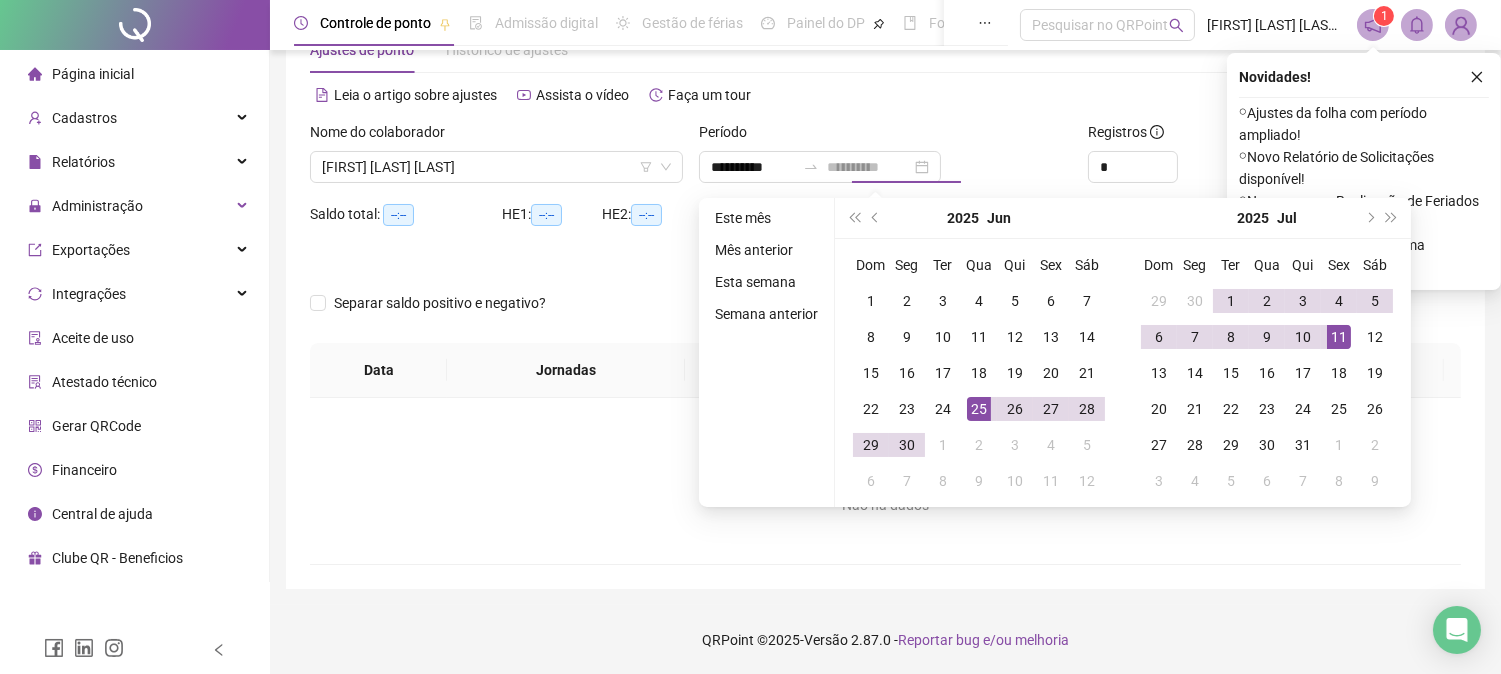 click on "11" at bounding box center (1339, 337) 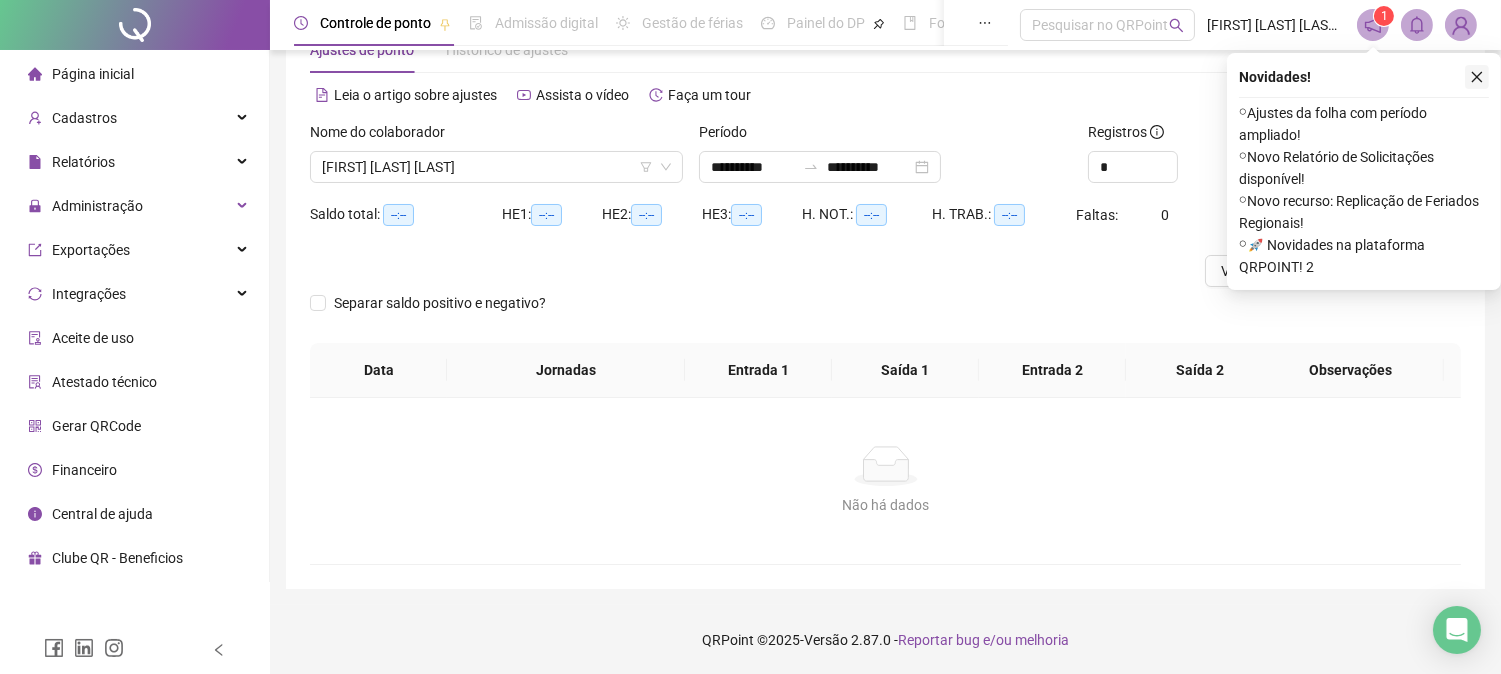 click 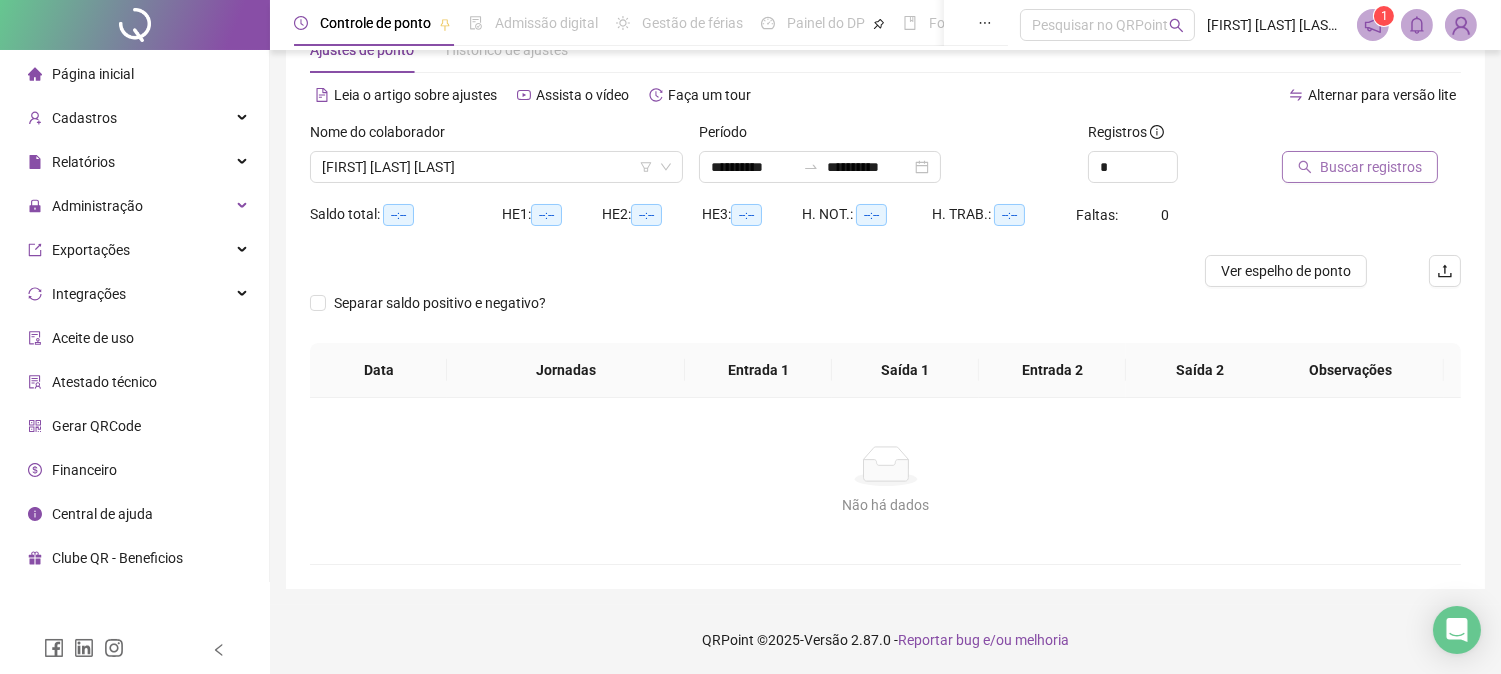 click on "Buscar registros" at bounding box center [1371, 167] 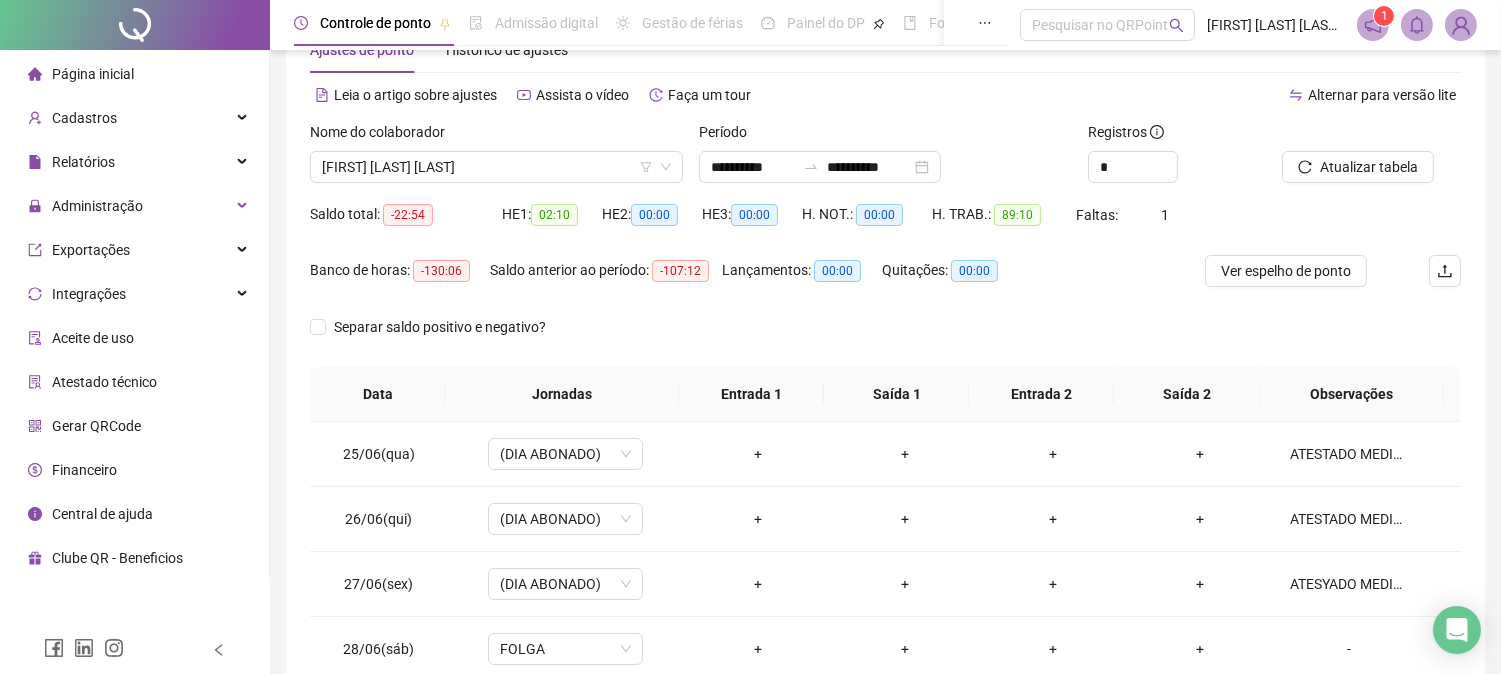scroll, scrollTop: 74, scrollLeft: 0, axis: vertical 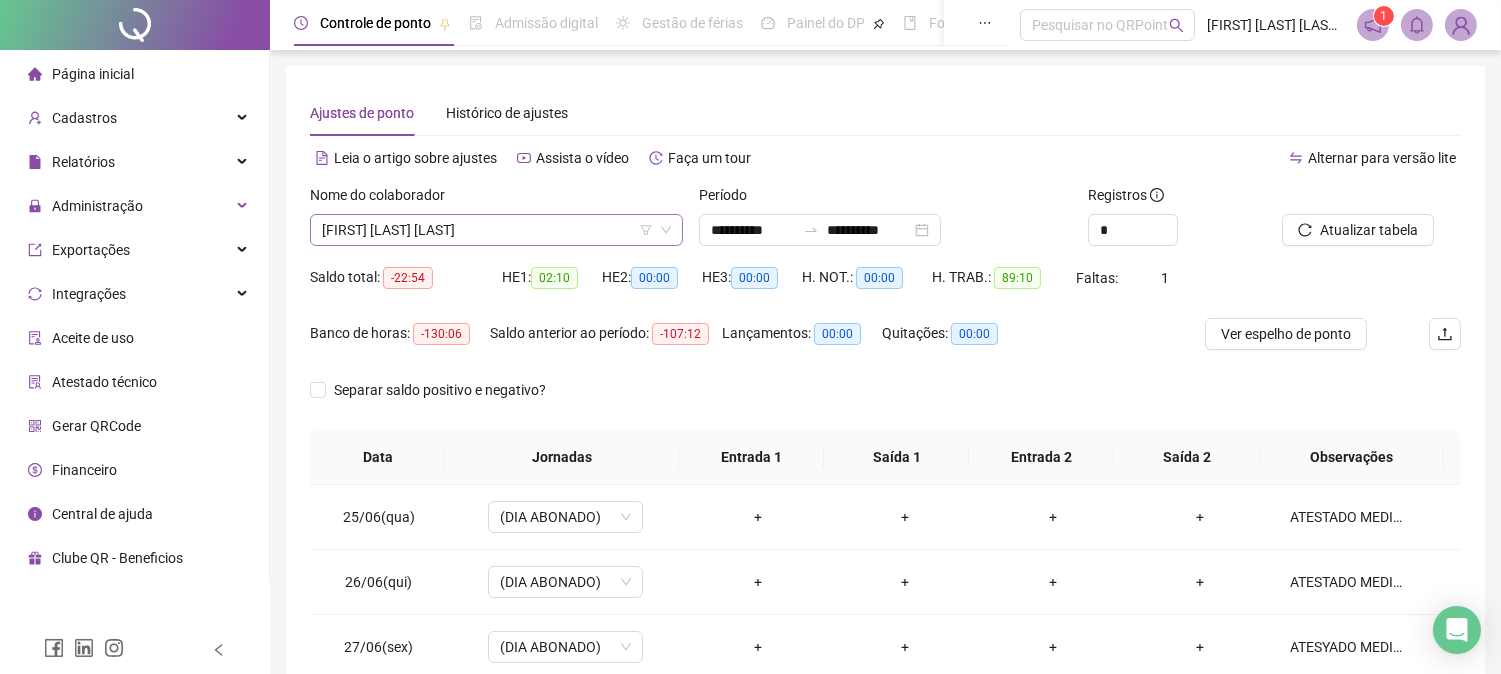 click on "[FIRST] [LAST] [LAST]" at bounding box center (496, 230) 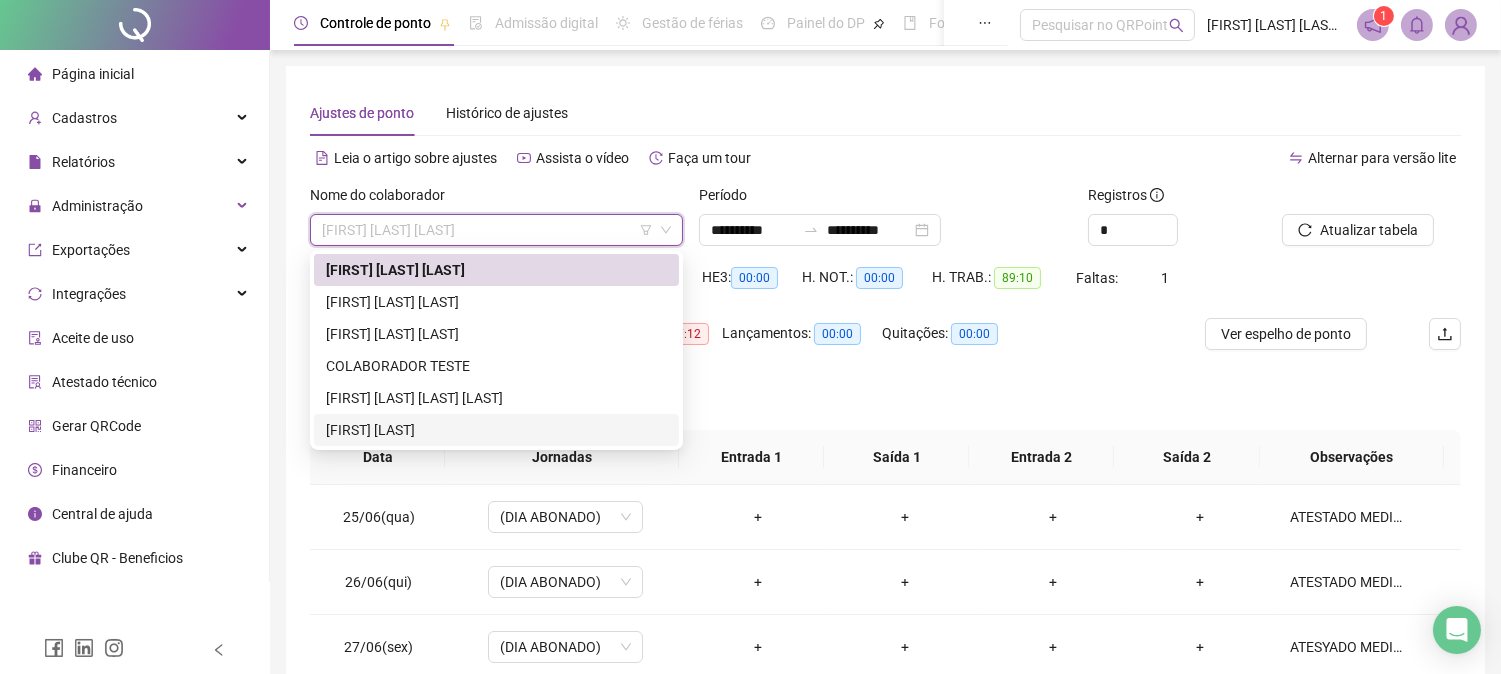 click on "[FIRST] [LAST]" at bounding box center [496, 430] 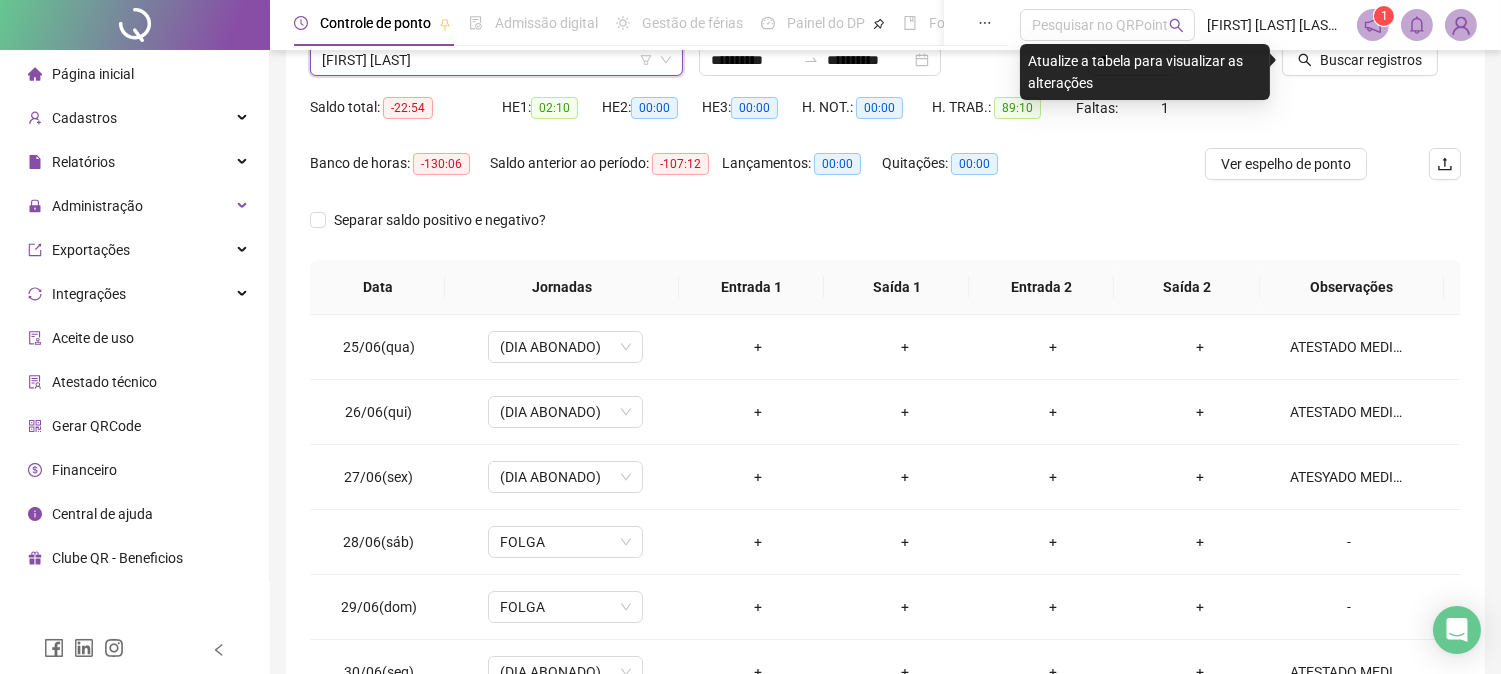 scroll, scrollTop: 347, scrollLeft: 0, axis: vertical 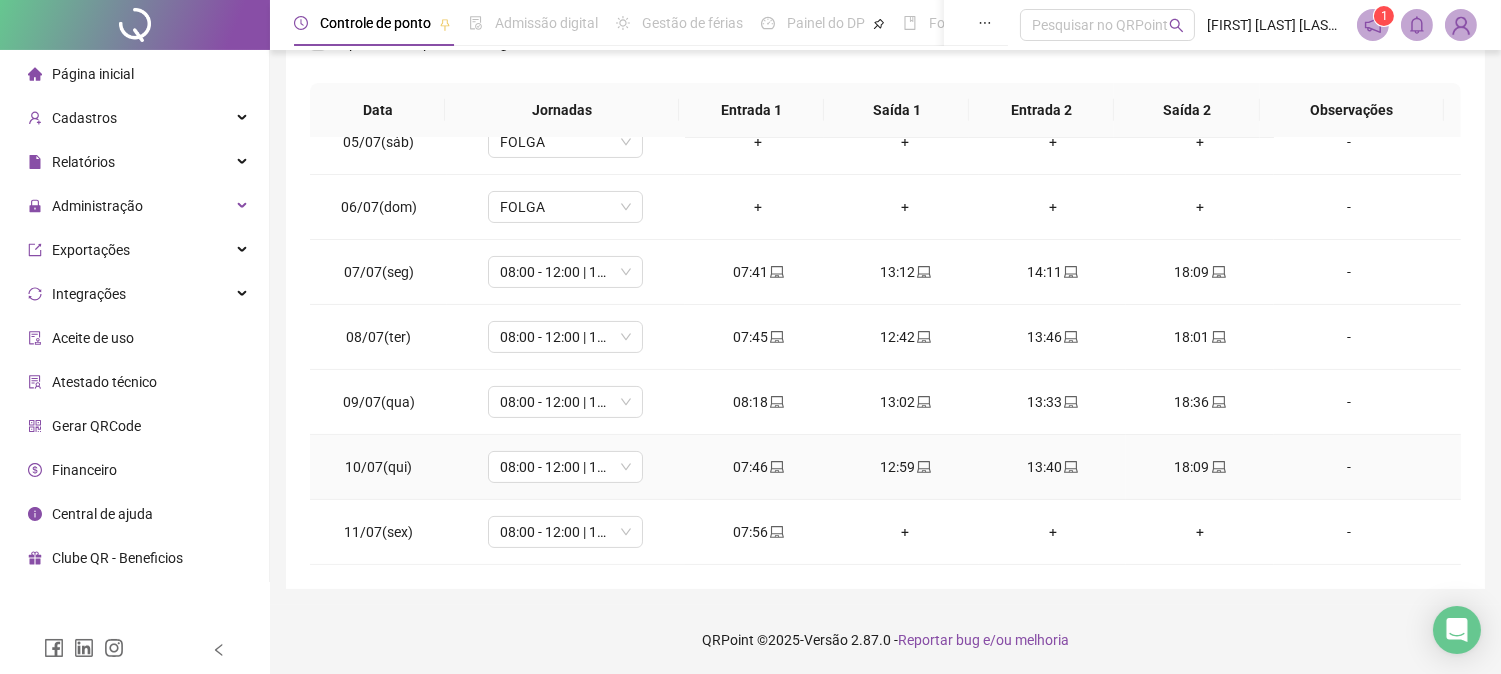 click on "18:09" at bounding box center [1199, 467] 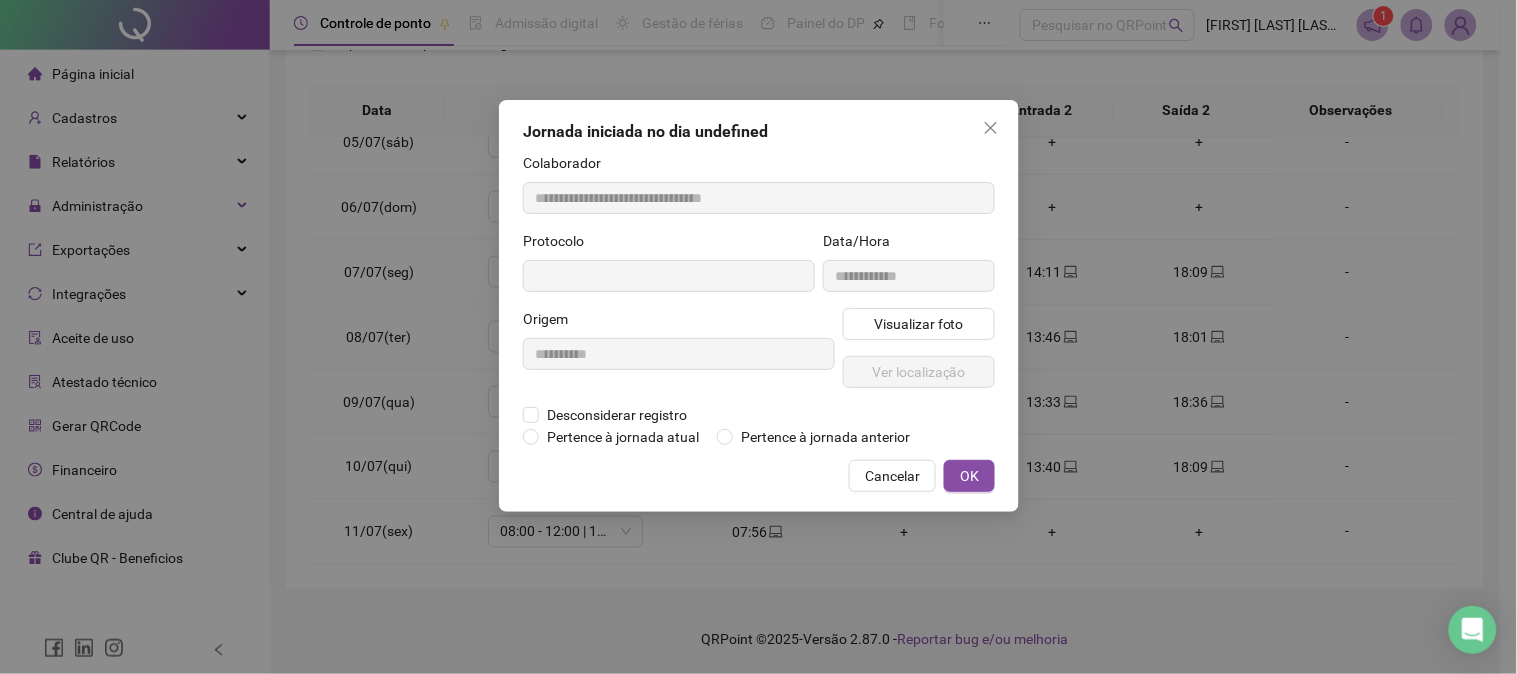 click on "**********" at bounding box center (758, 337) 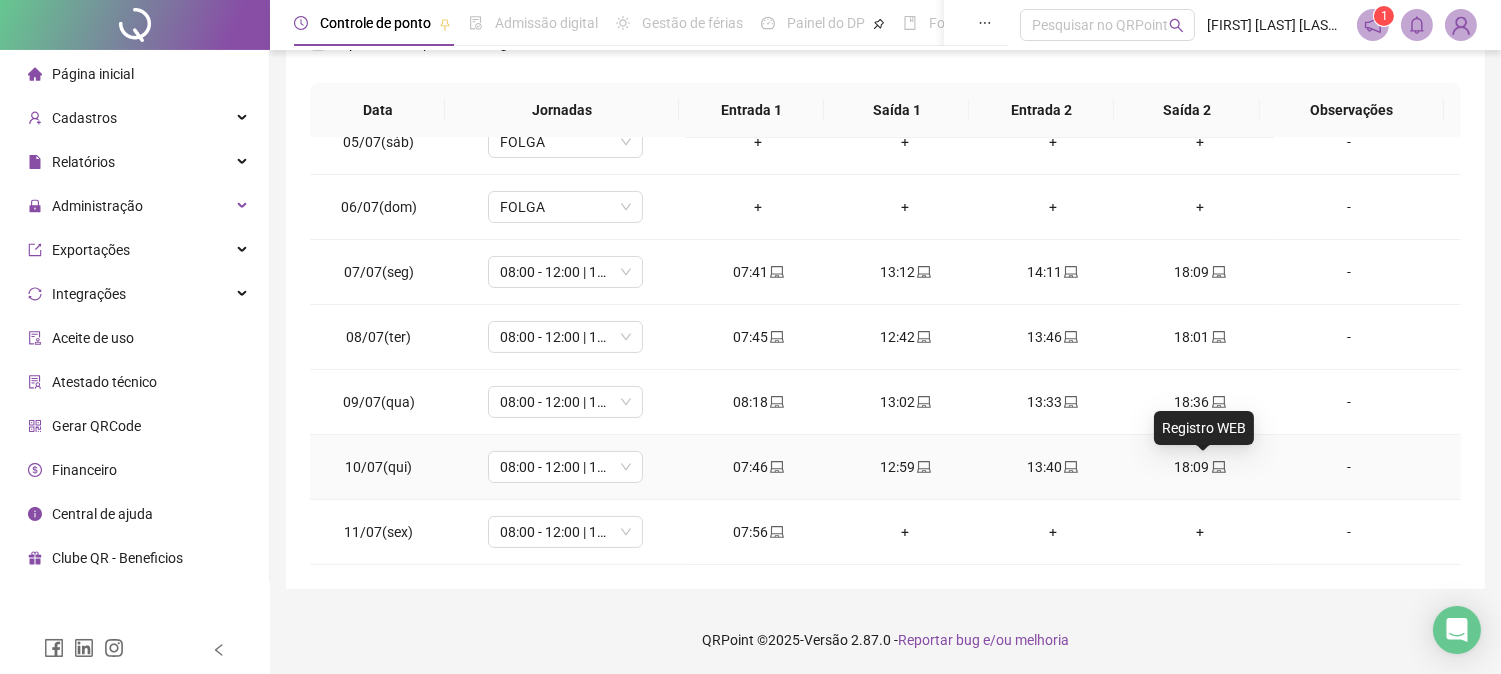 click at bounding box center [1218, 467] 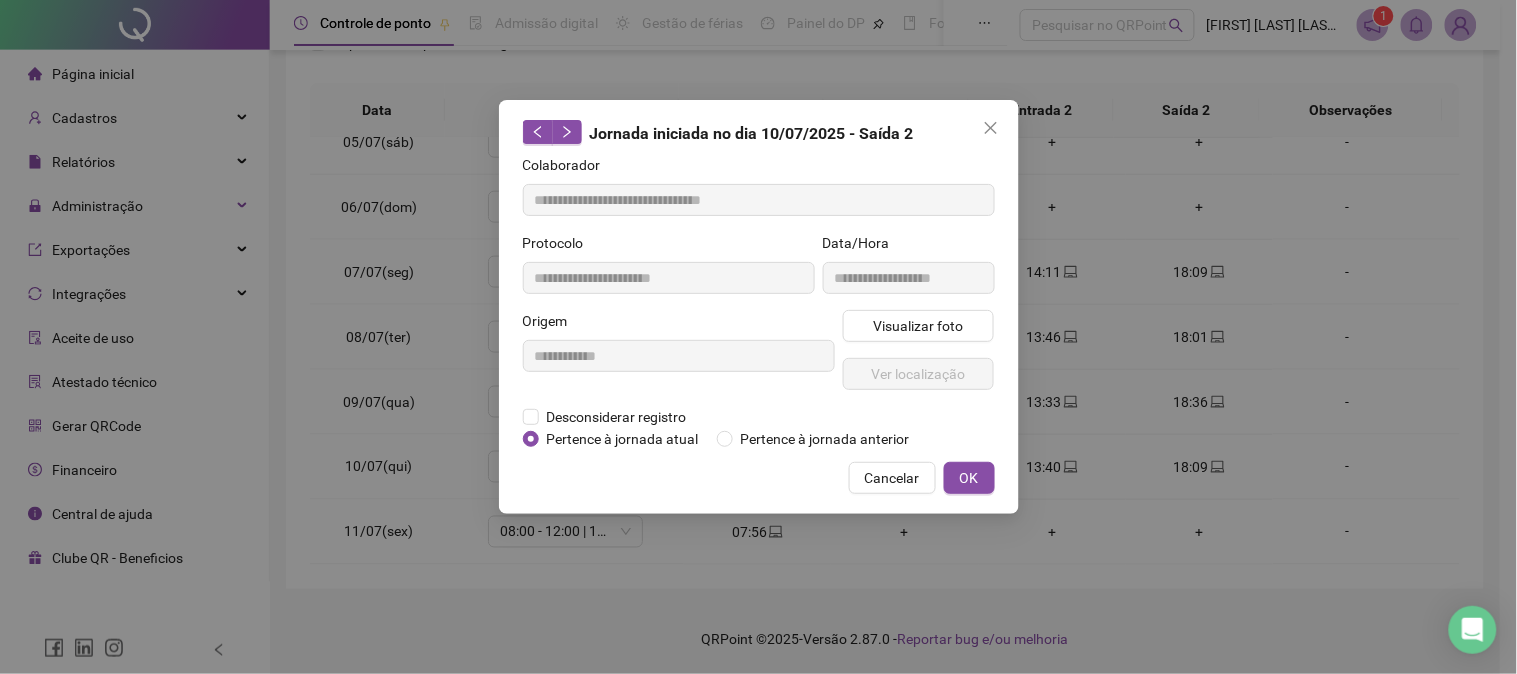 type on "**********" 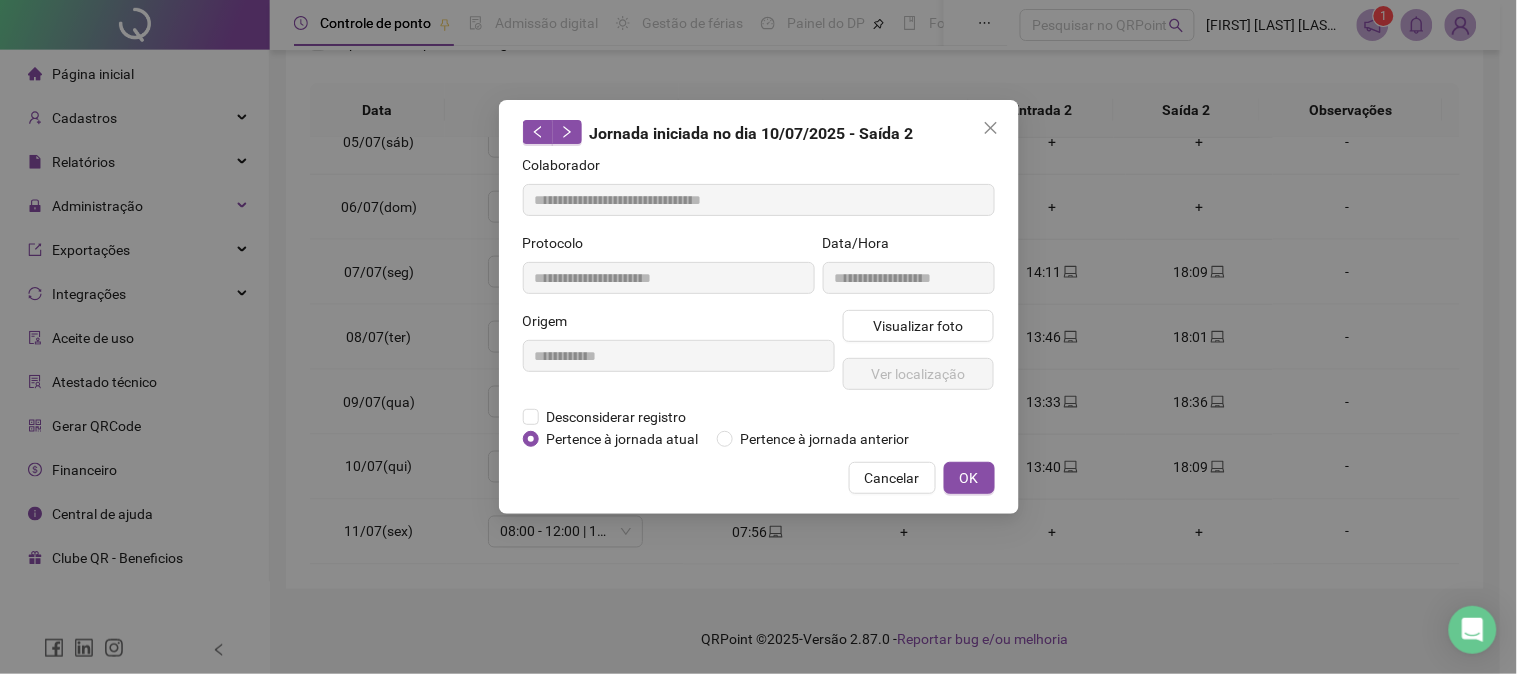 click on "**********" at bounding box center (758, 337) 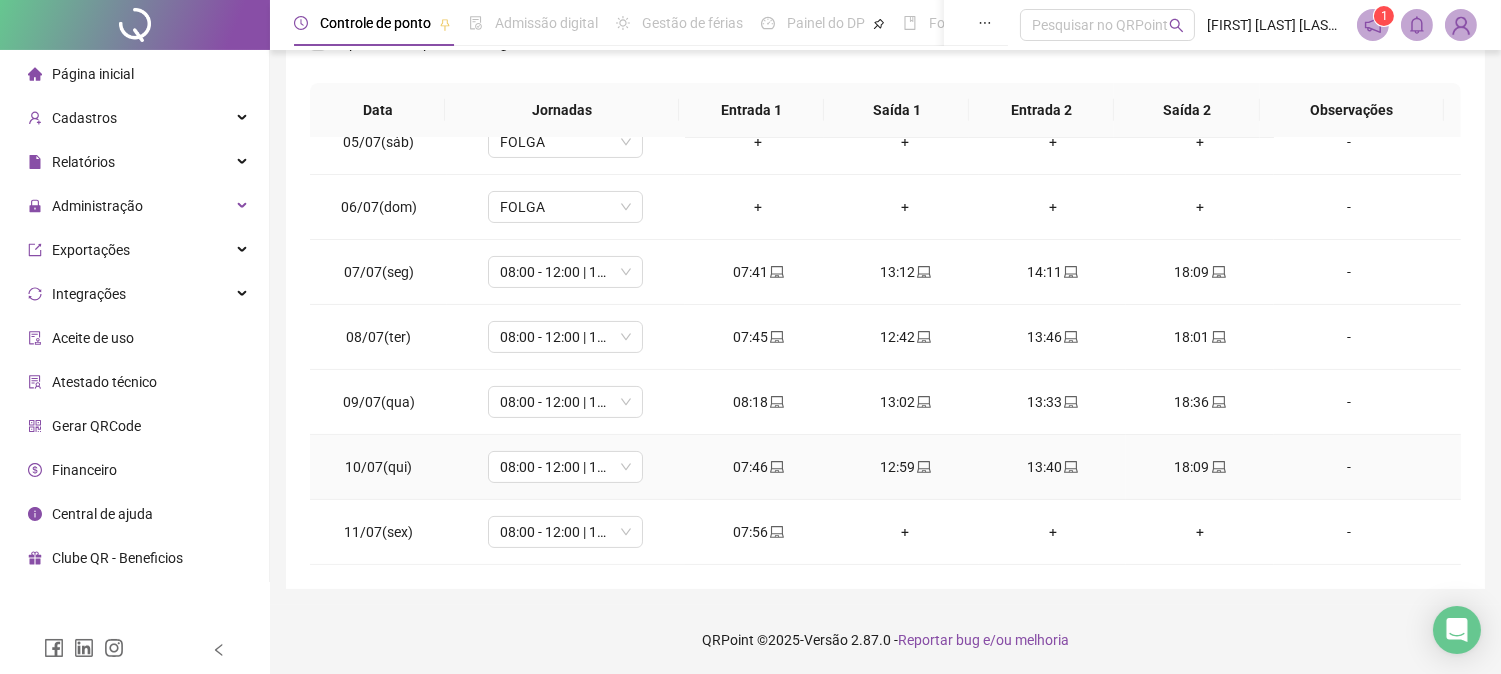 click on "18:09" at bounding box center (1199, 467) 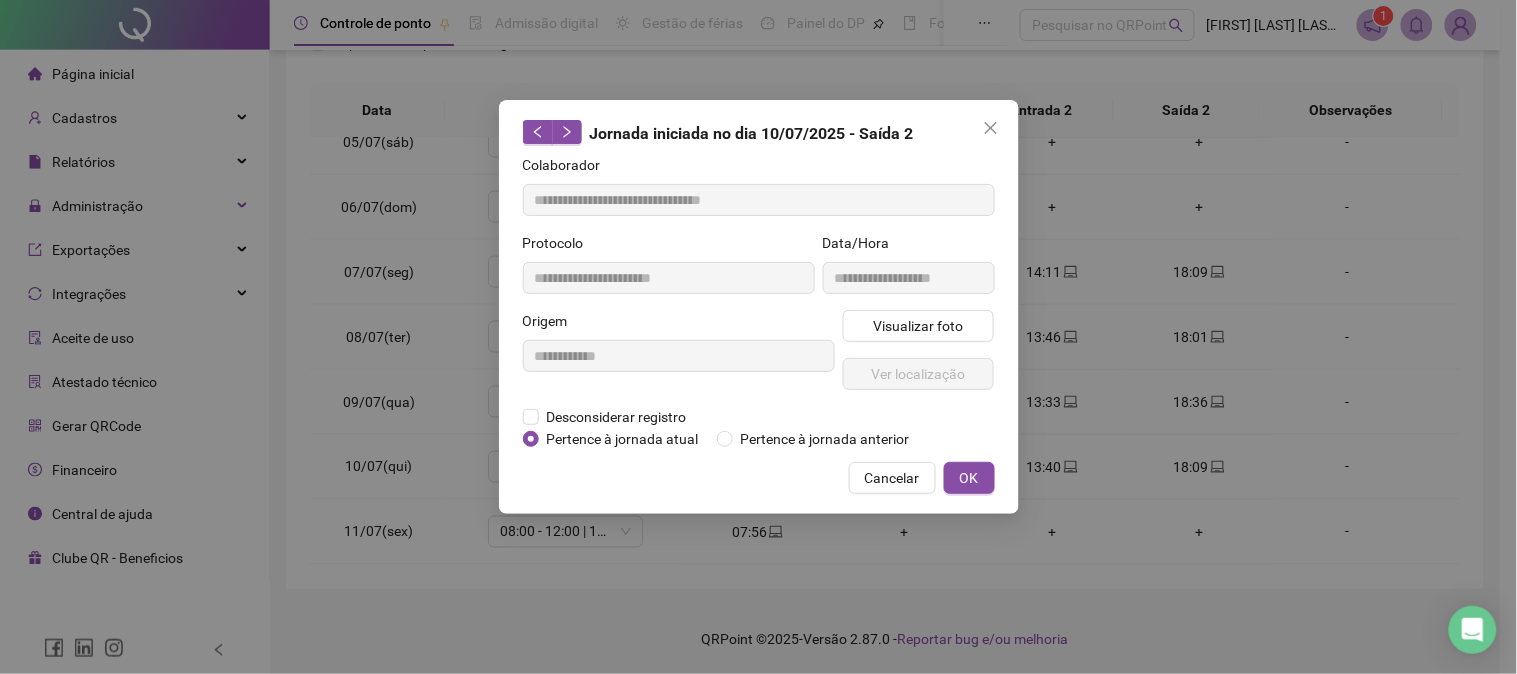 drag, startPoint x: 1272, startPoint y: 450, endPoint x: 1467, endPoint y: 474, distance: 196.47137 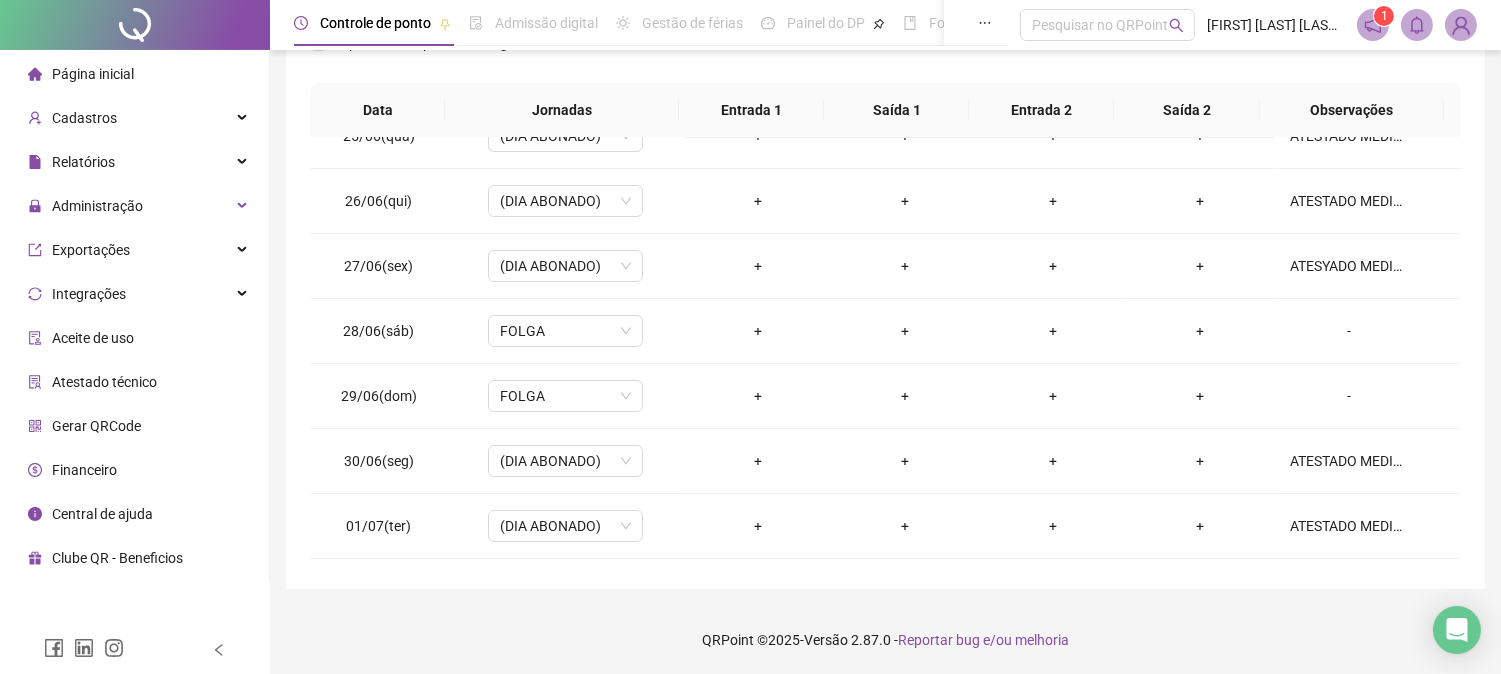 scroll, scrollTop: 0, scrollLeft: 0, axis: both 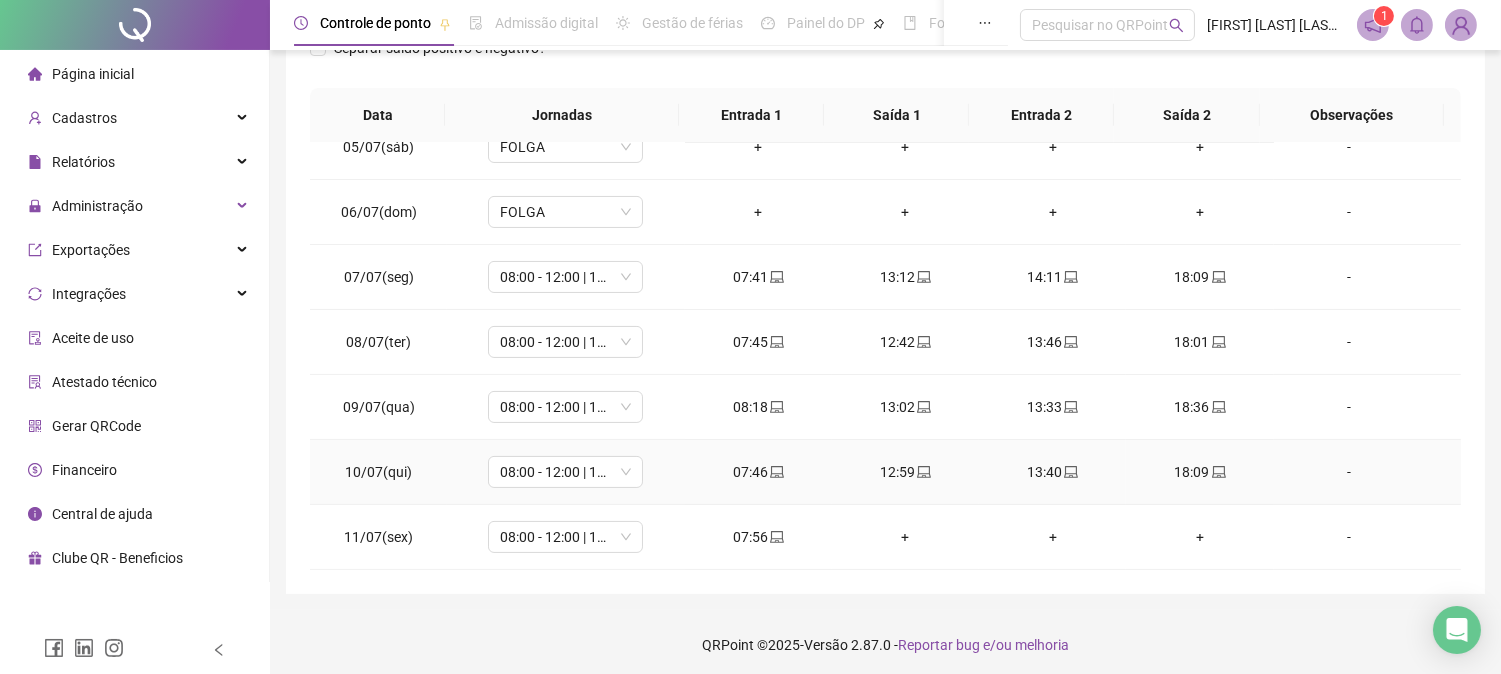 click on "18:09" at bounding box center [1199, 472] 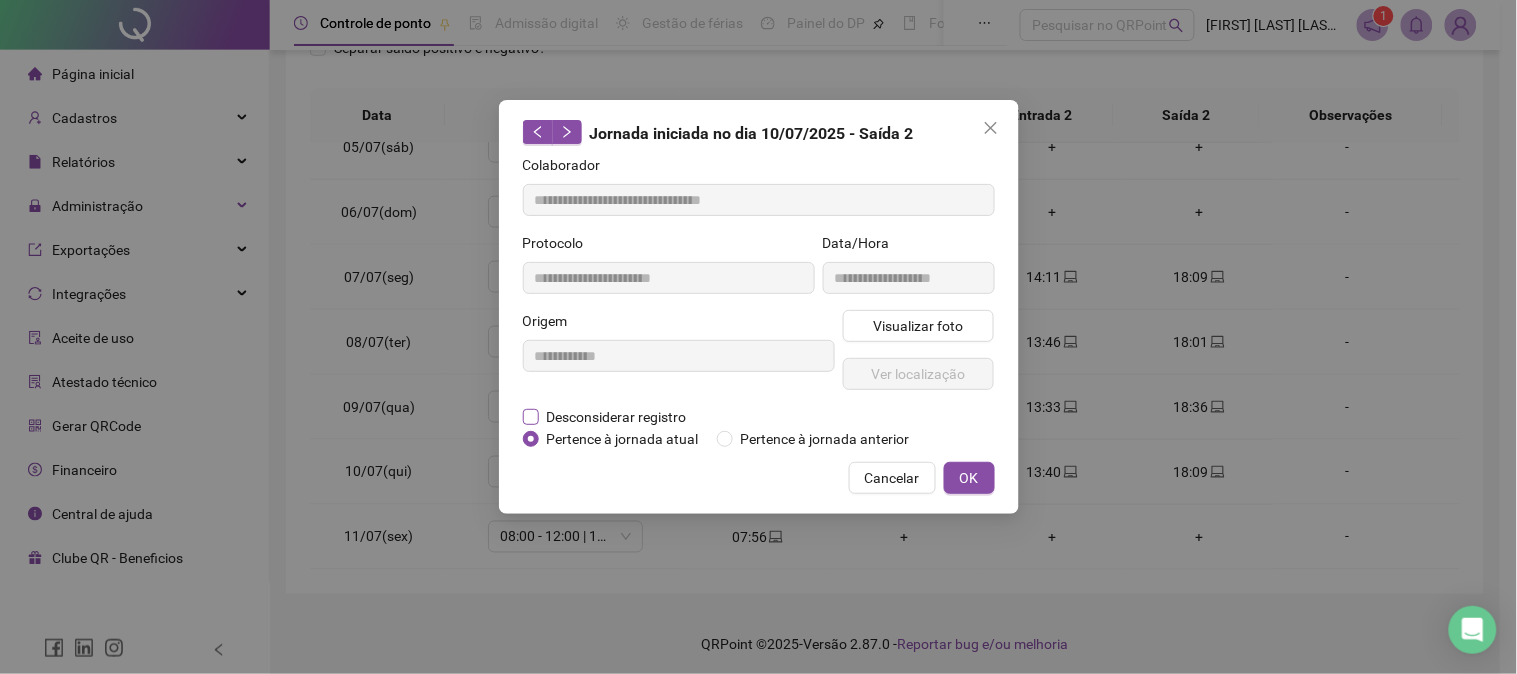 click on "Desconsiderar registro" at bounding box center [617, 417] 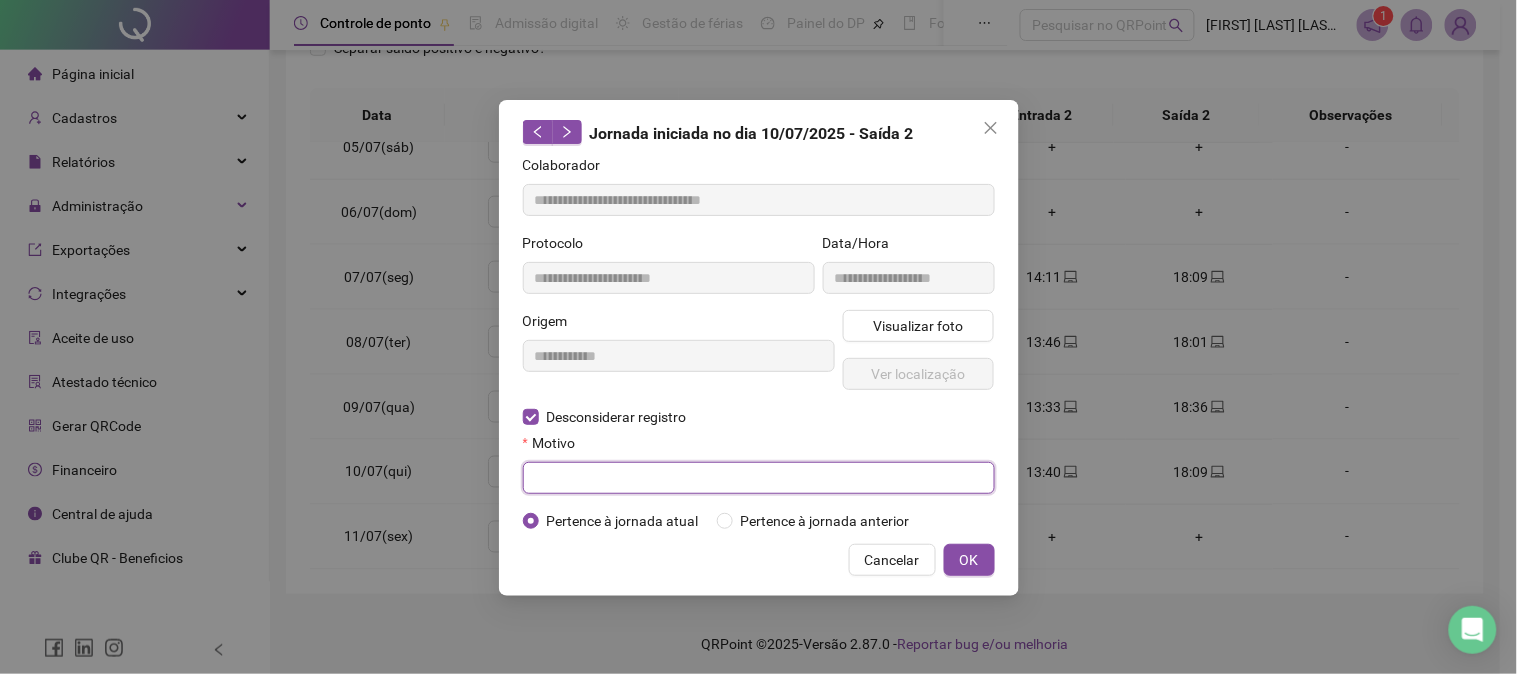 click at bounding box center (759, 478) 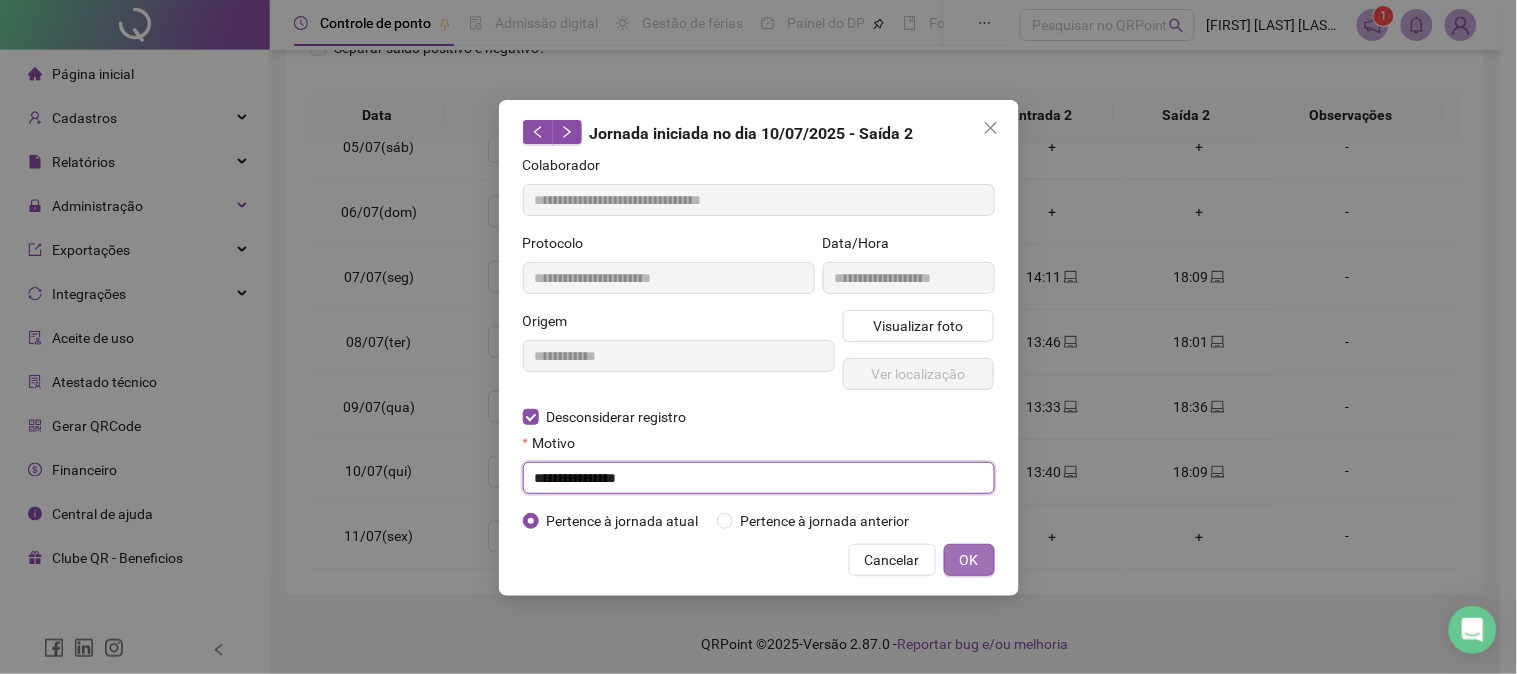 type on "**********" 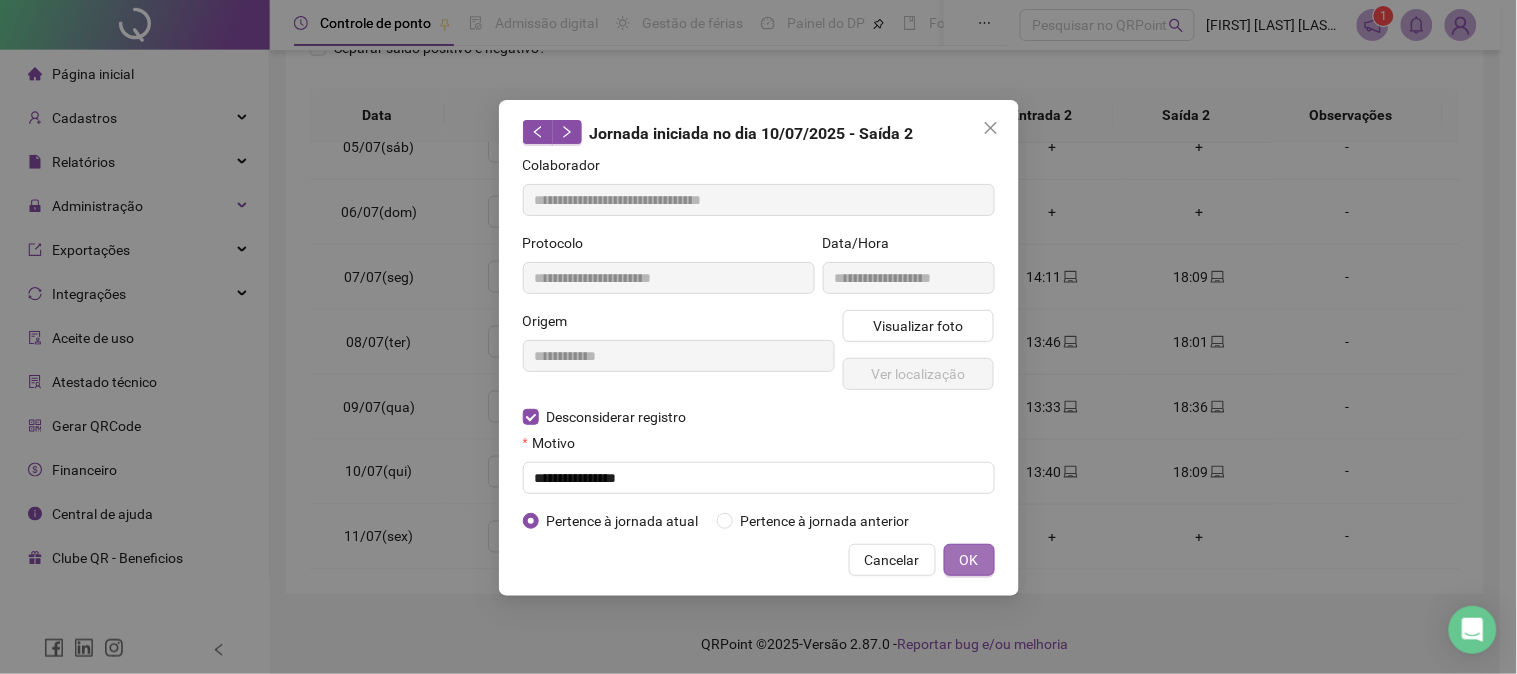 click on "OK" at bounding box center (969, 560) 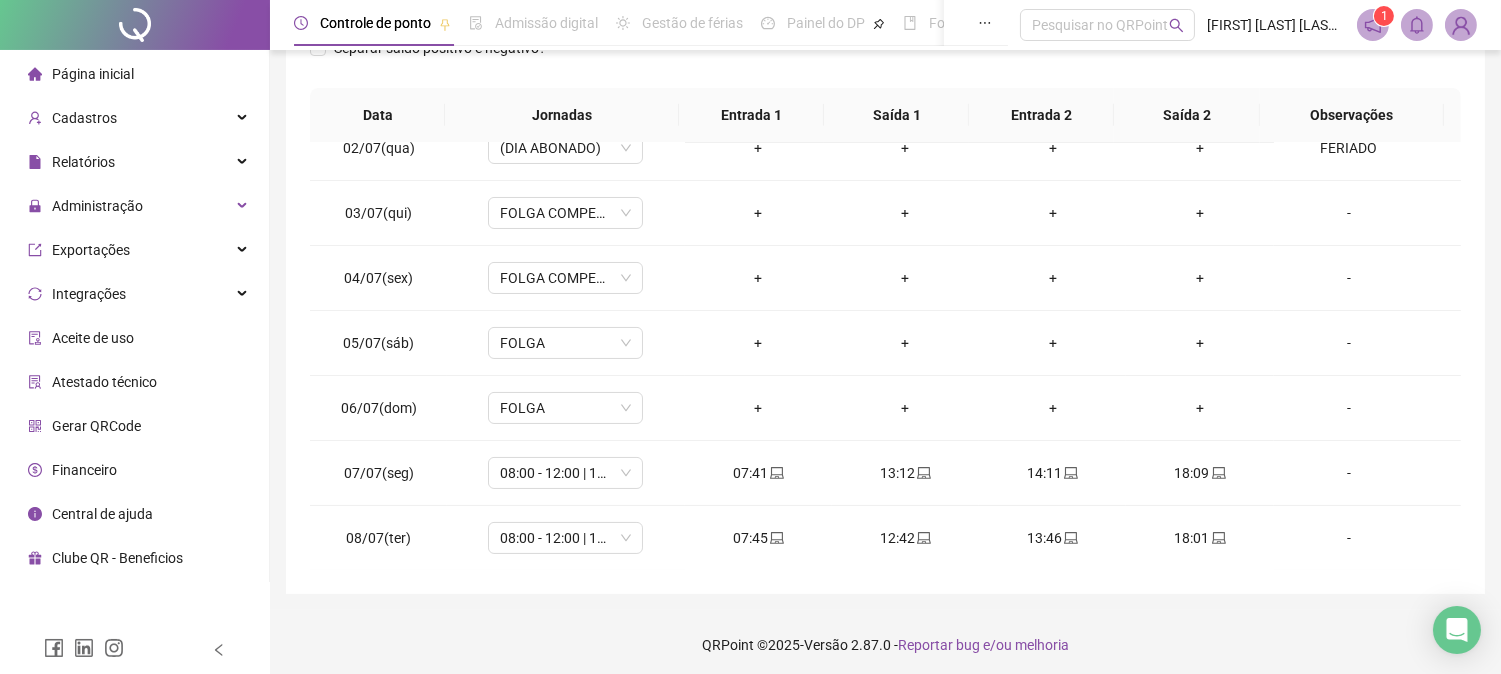 scroll, scrollTop: 478, scrollLeft: 0, axis: vertical 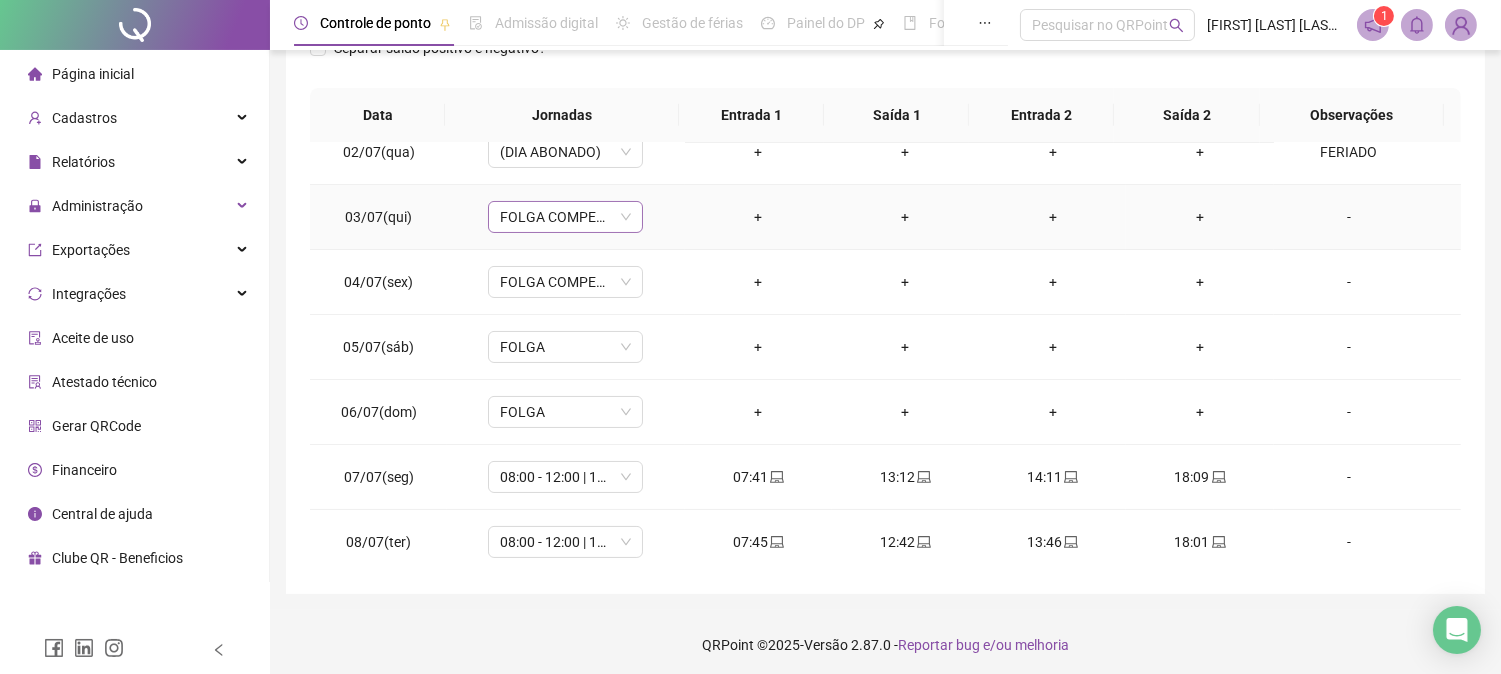 click on "FOLGA COMPENSATÓRIA" at bounding box center [565, 217] 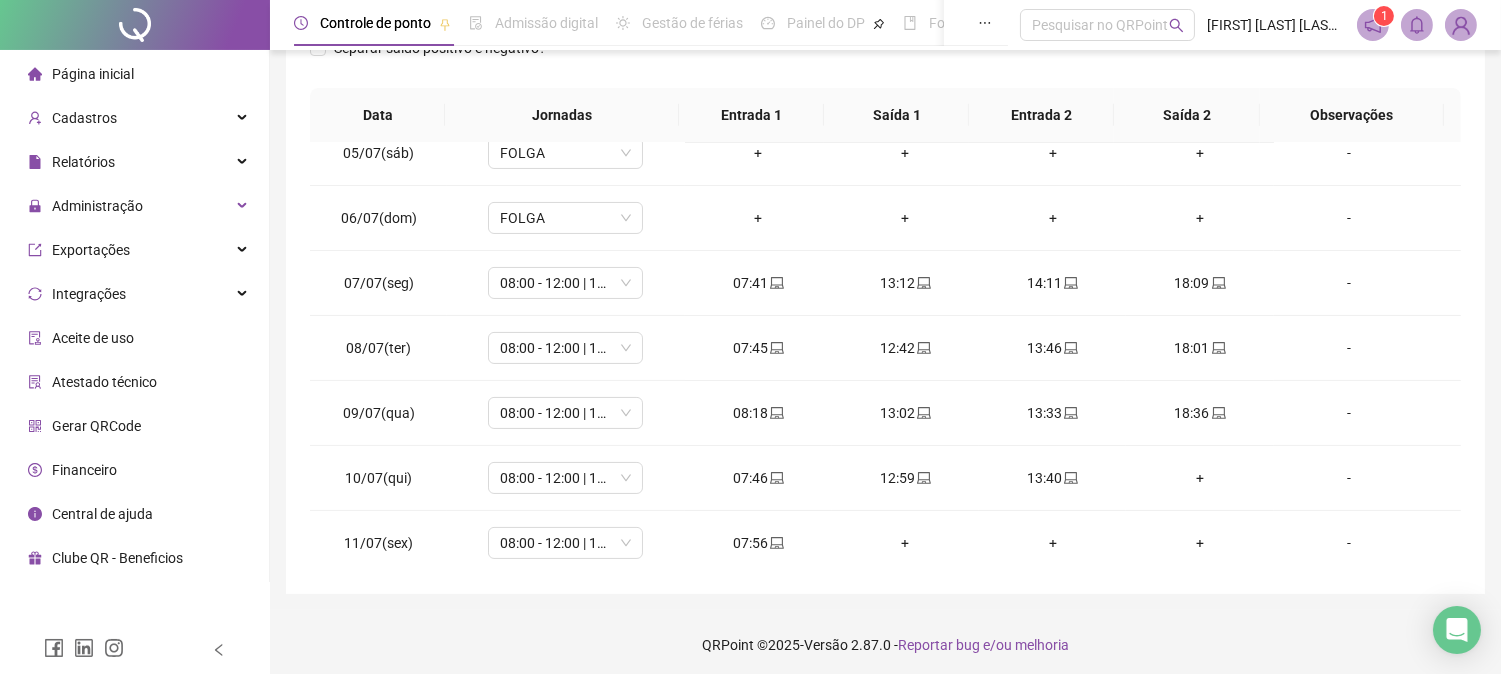 scroll, scrollTop: 678, scrollLeft: 0, axis: vertical 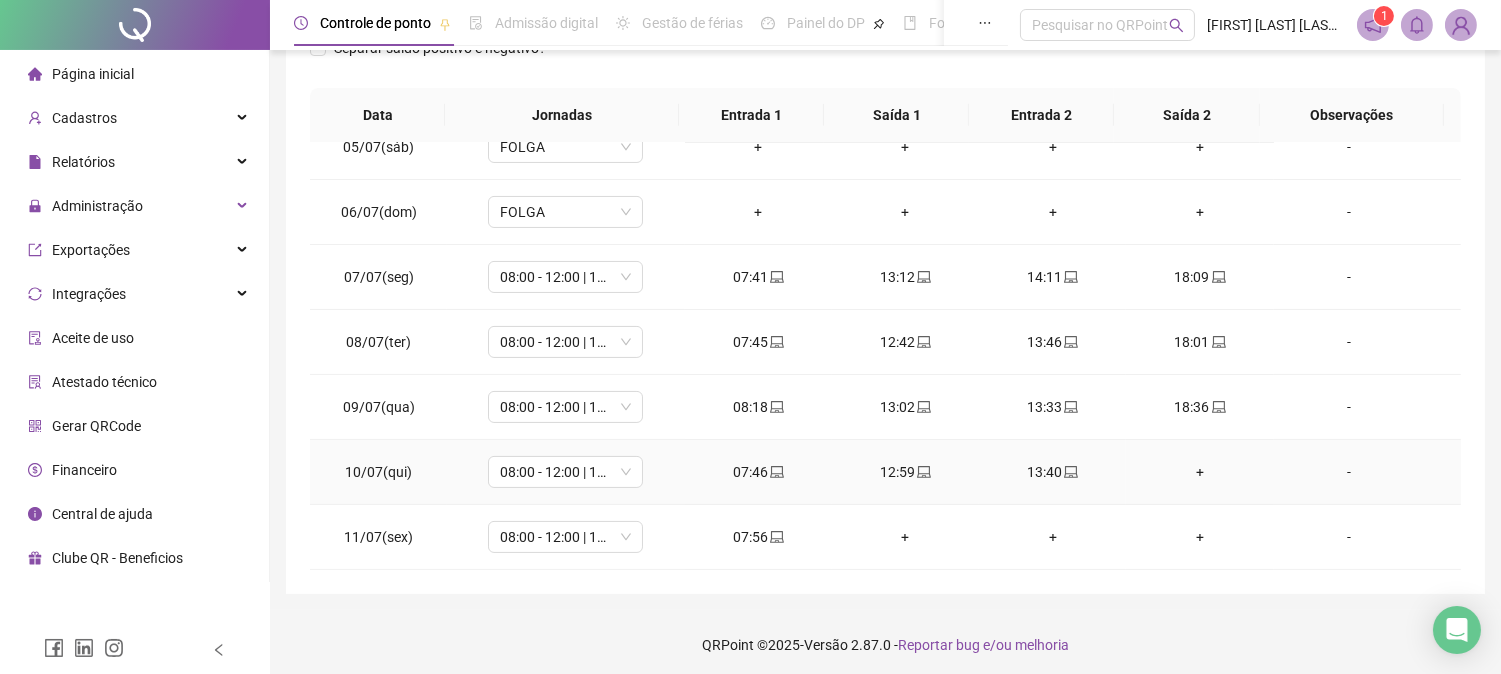 click on "+" at bounding box center [1199, 472] 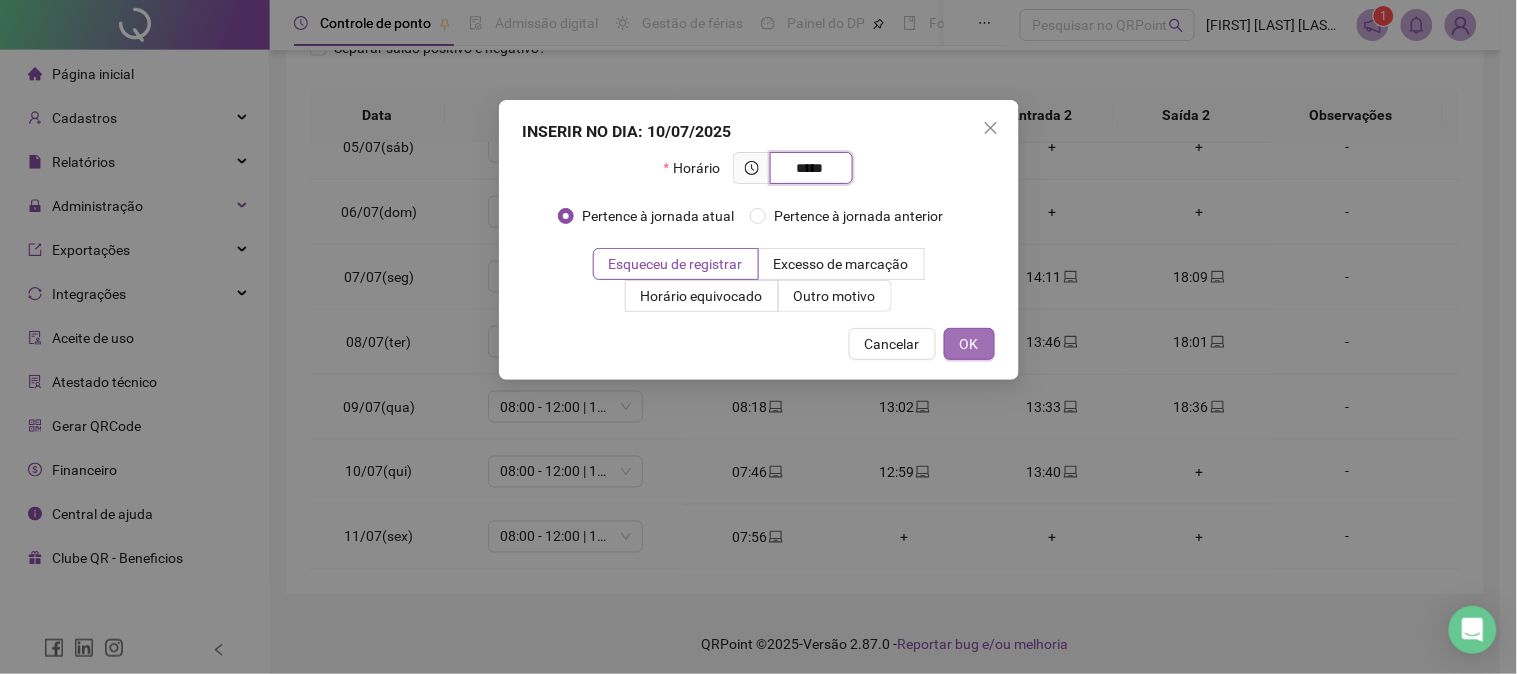 type on "*****" 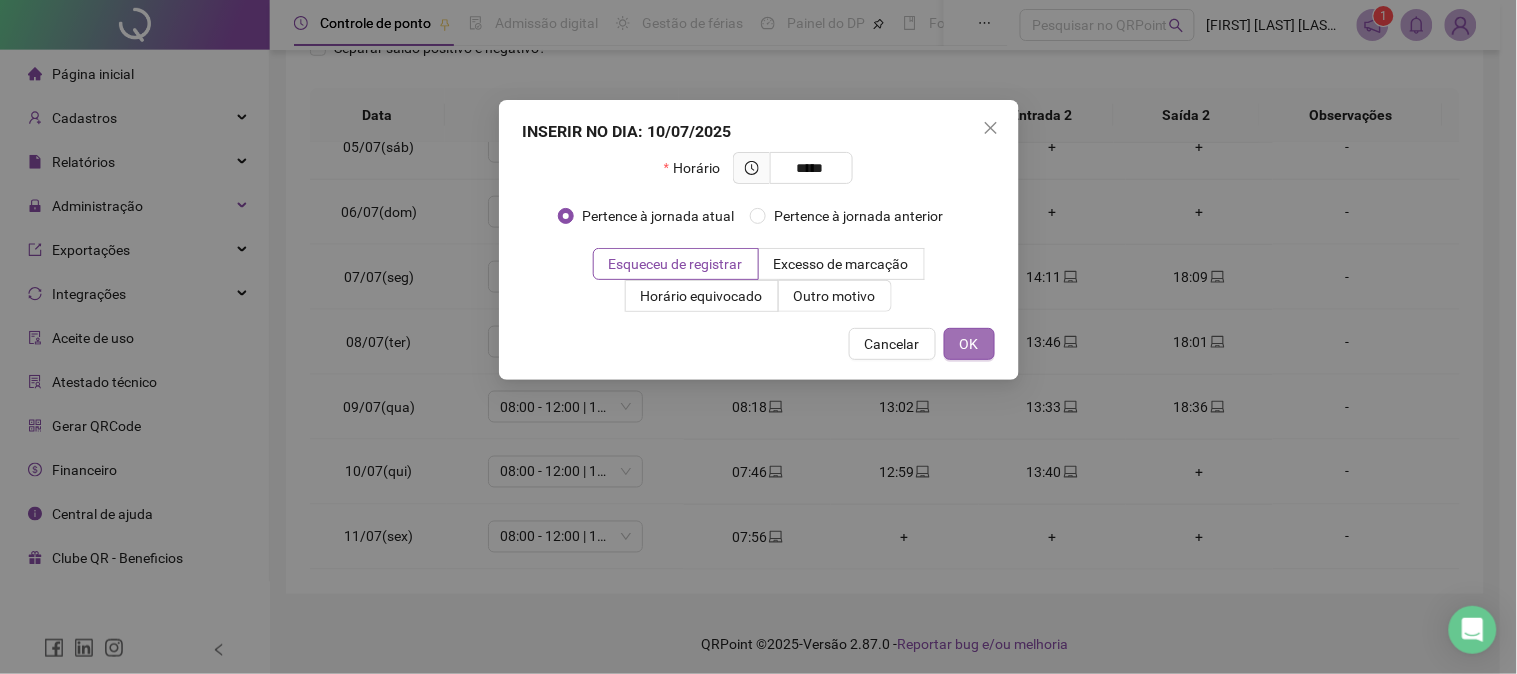 click on "OK" at bounding box center [969, 344] 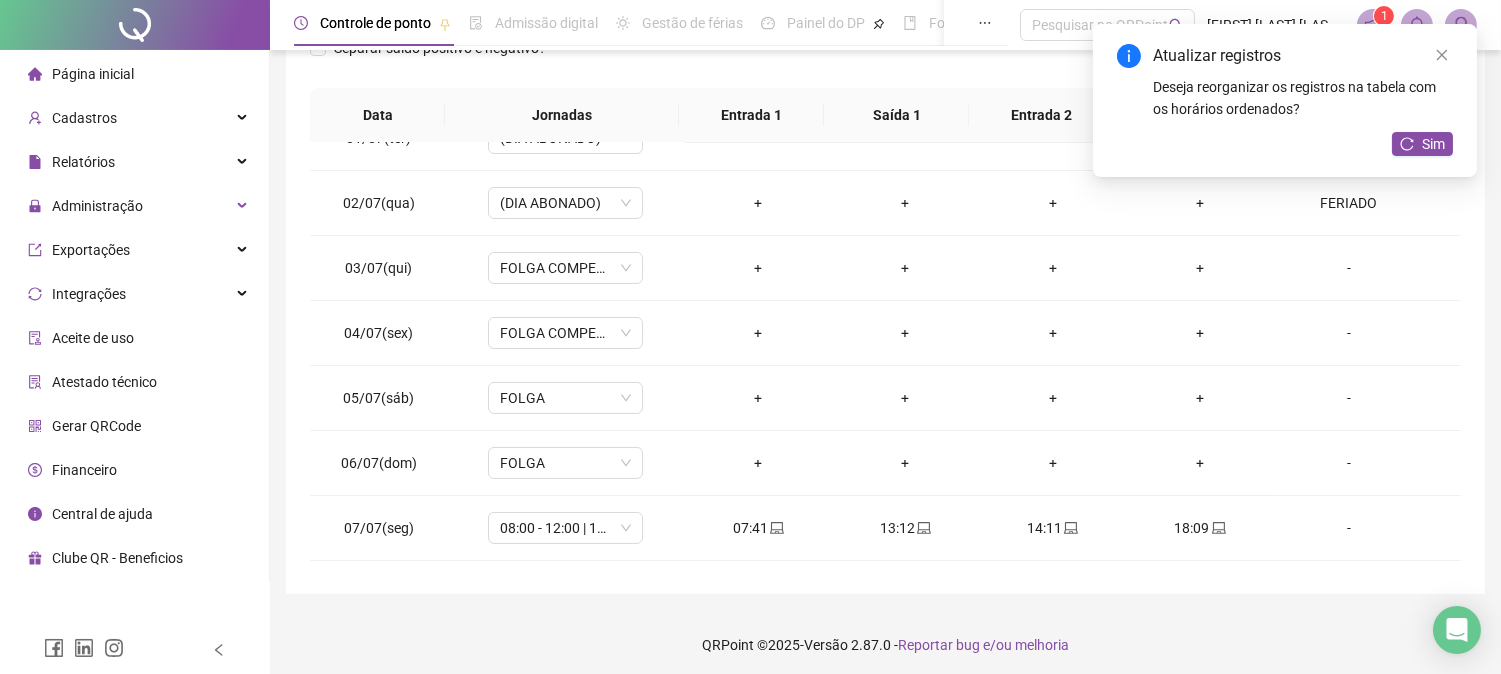 scroll, scrollTop: 425, scrollLeft: 0, axis: vertical 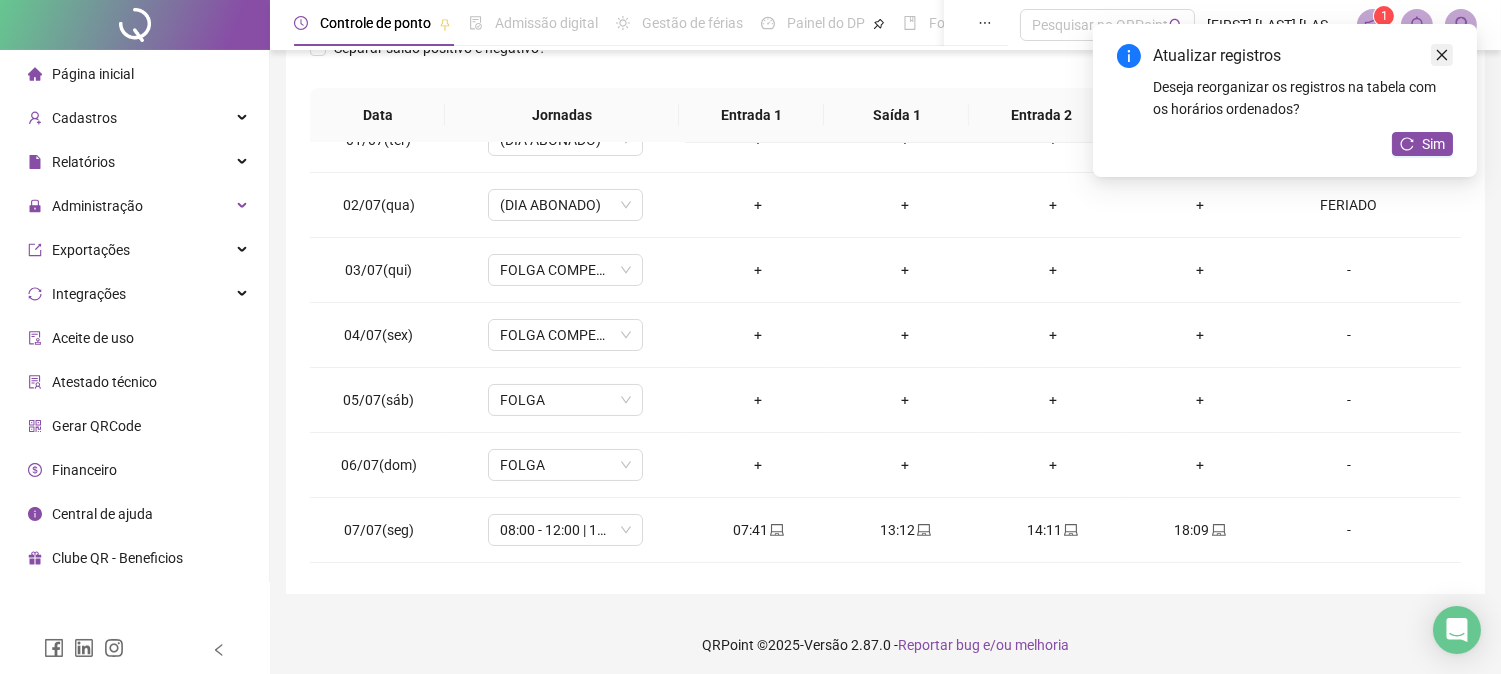 click 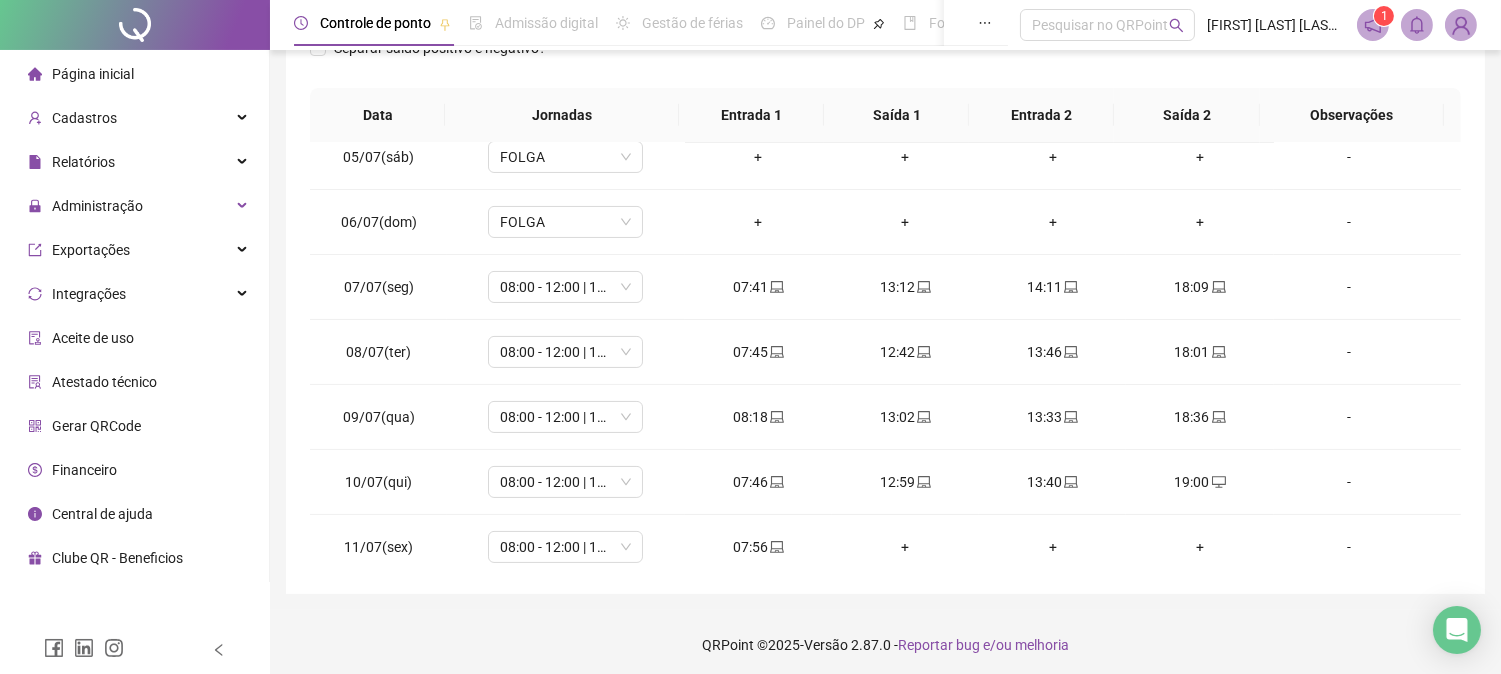 scroll, scrollTop: 678, scrollLeft: 0, axis: vertical 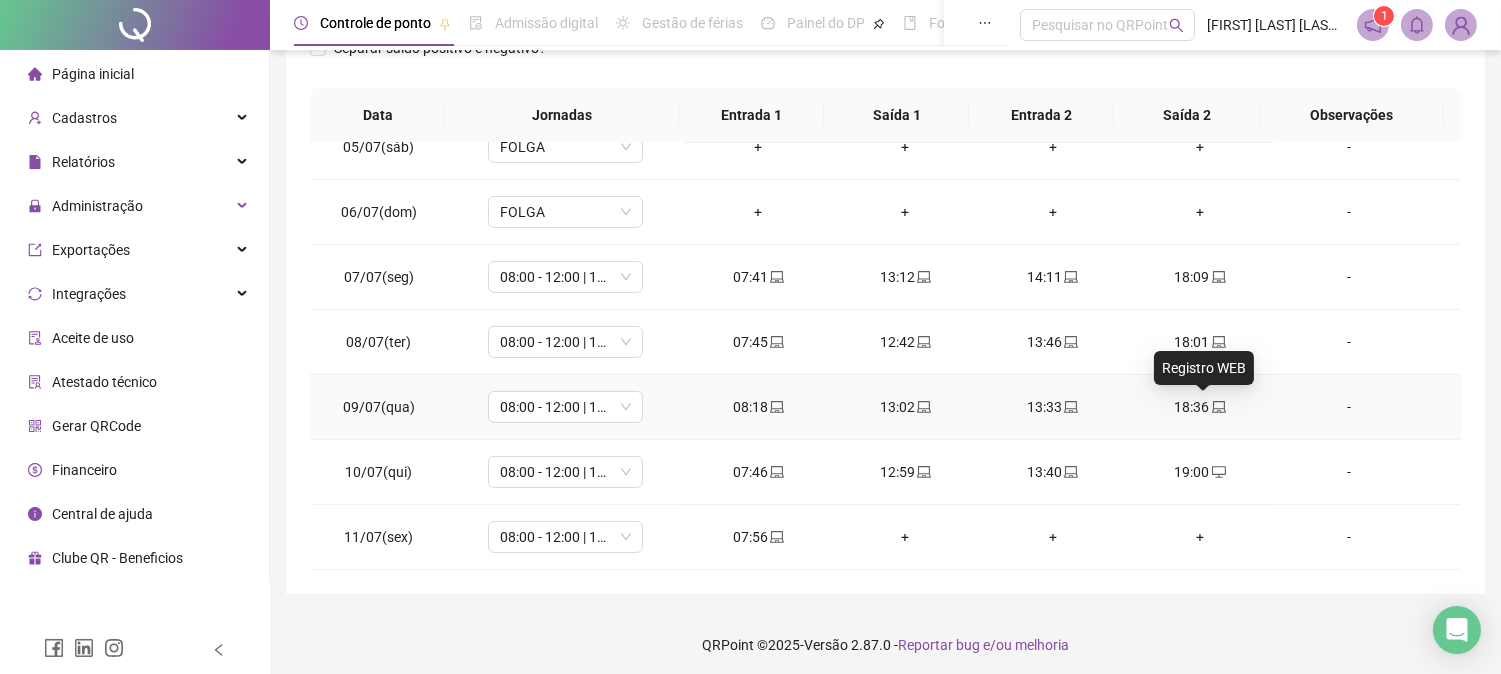 click 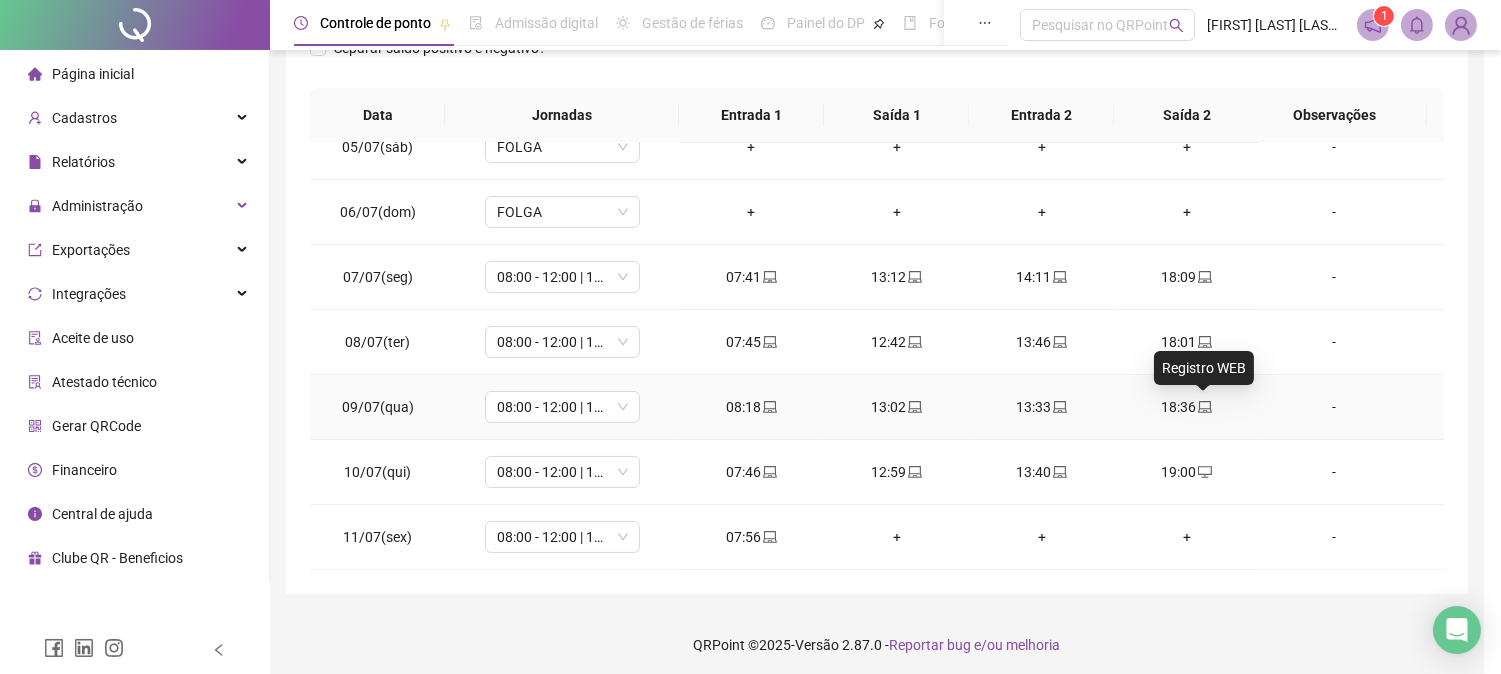 type on "**********" 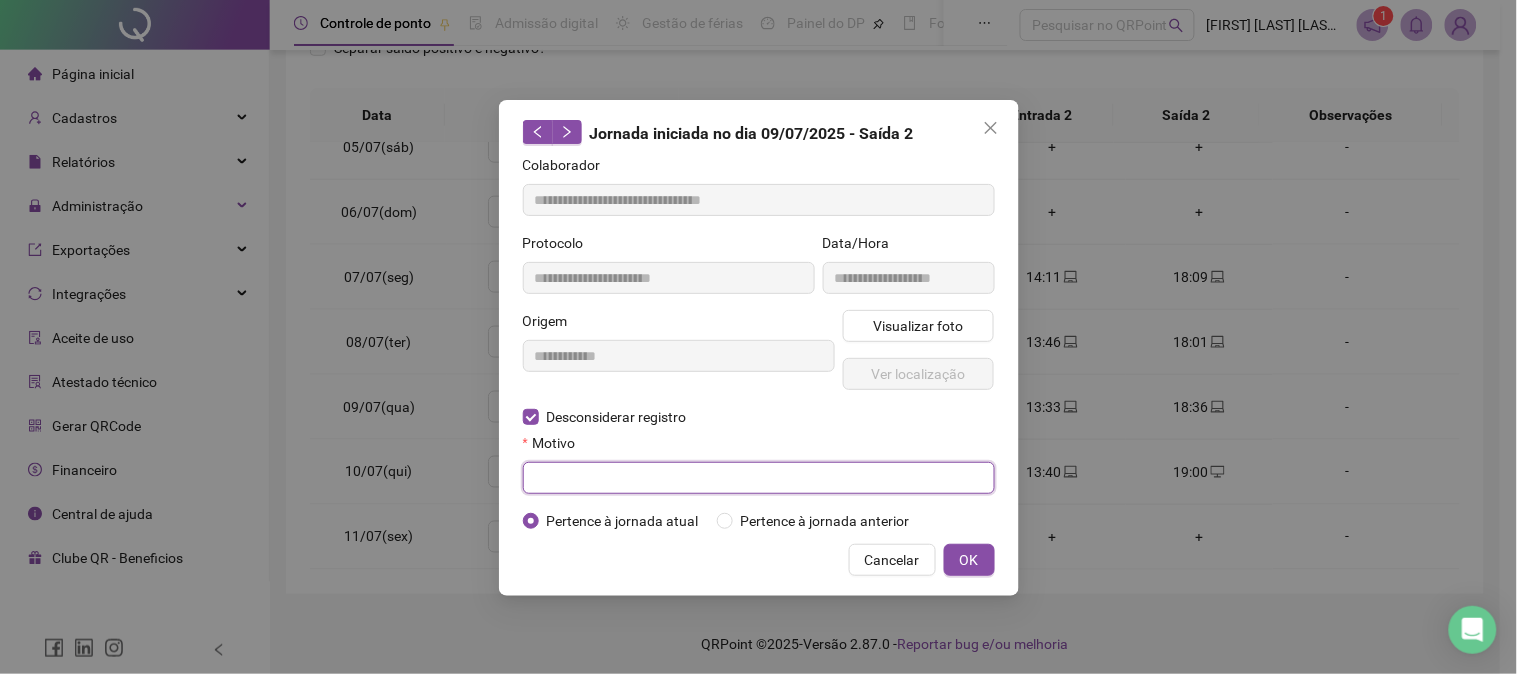 click at bounding box center [759, 478] 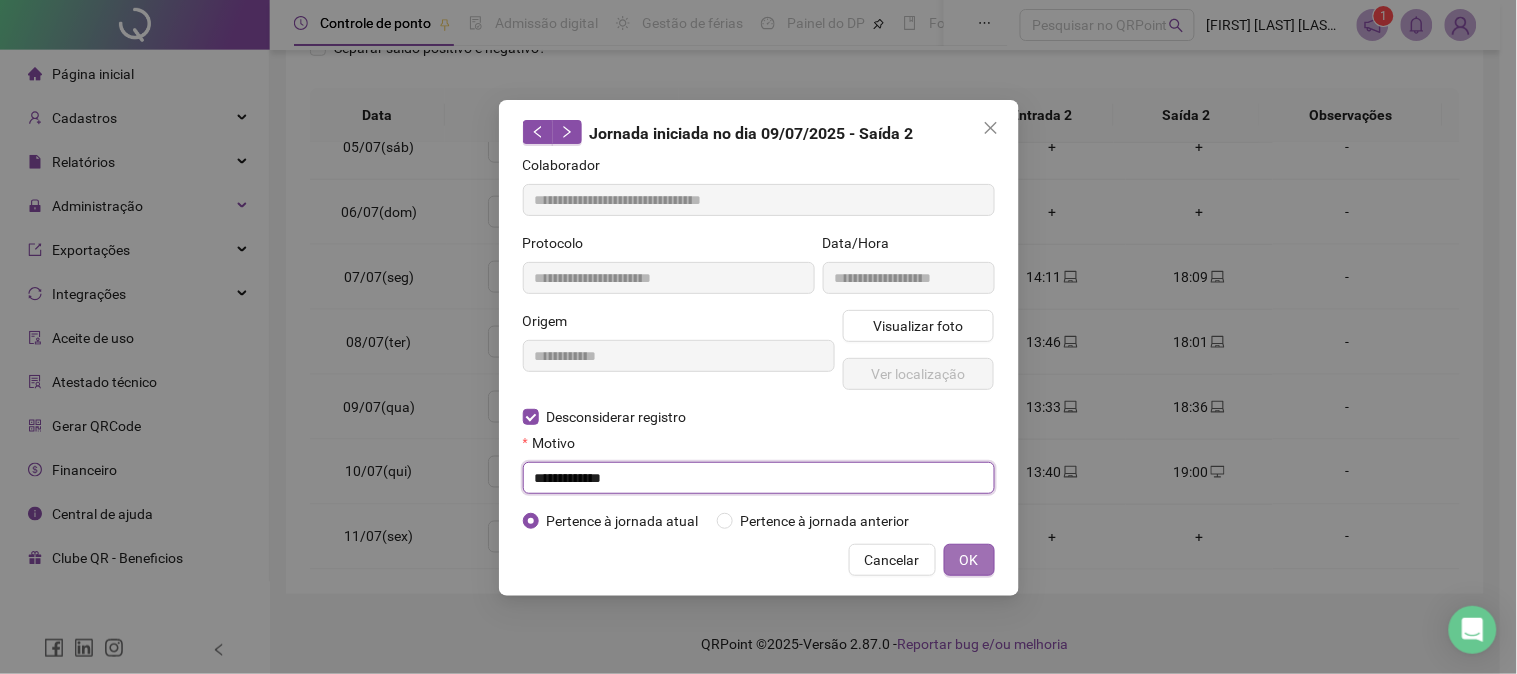 type on "**********" 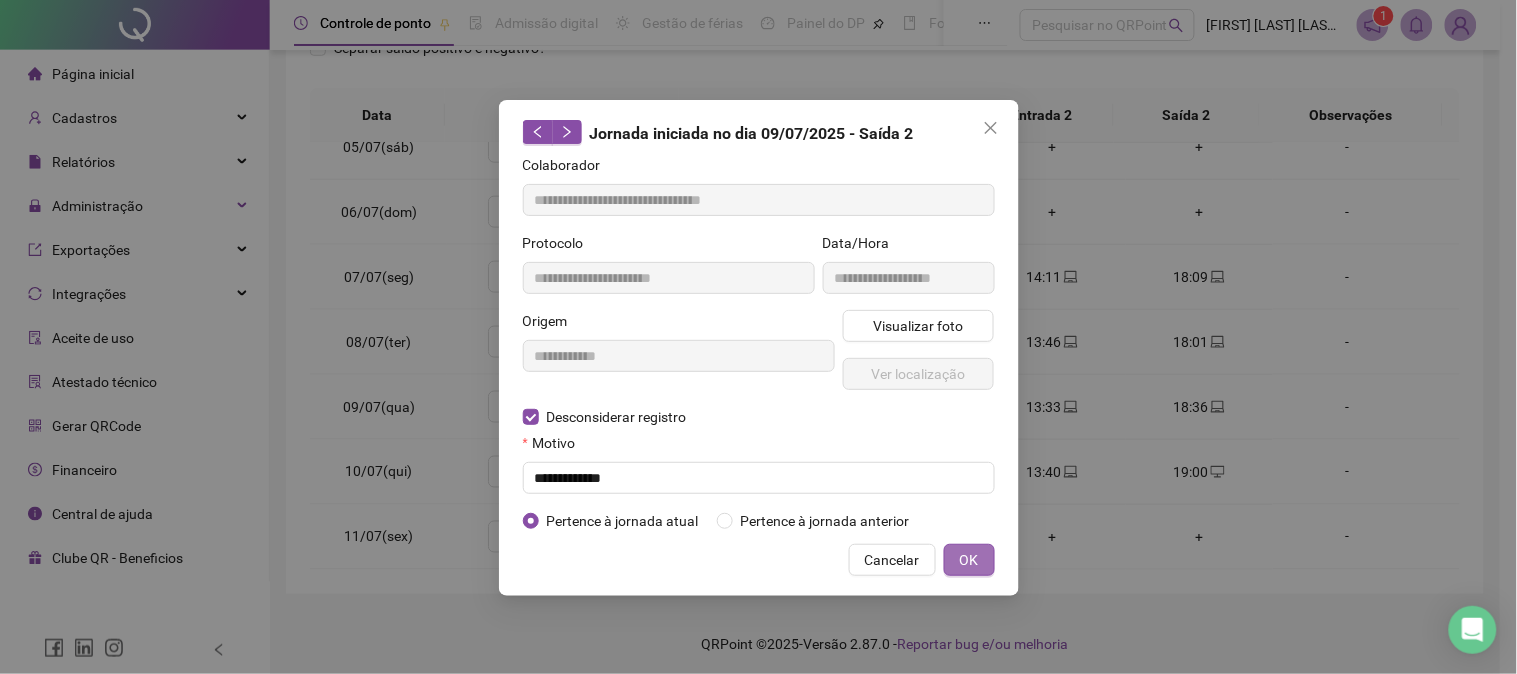click on "OK" at bounding box center [969, 560] 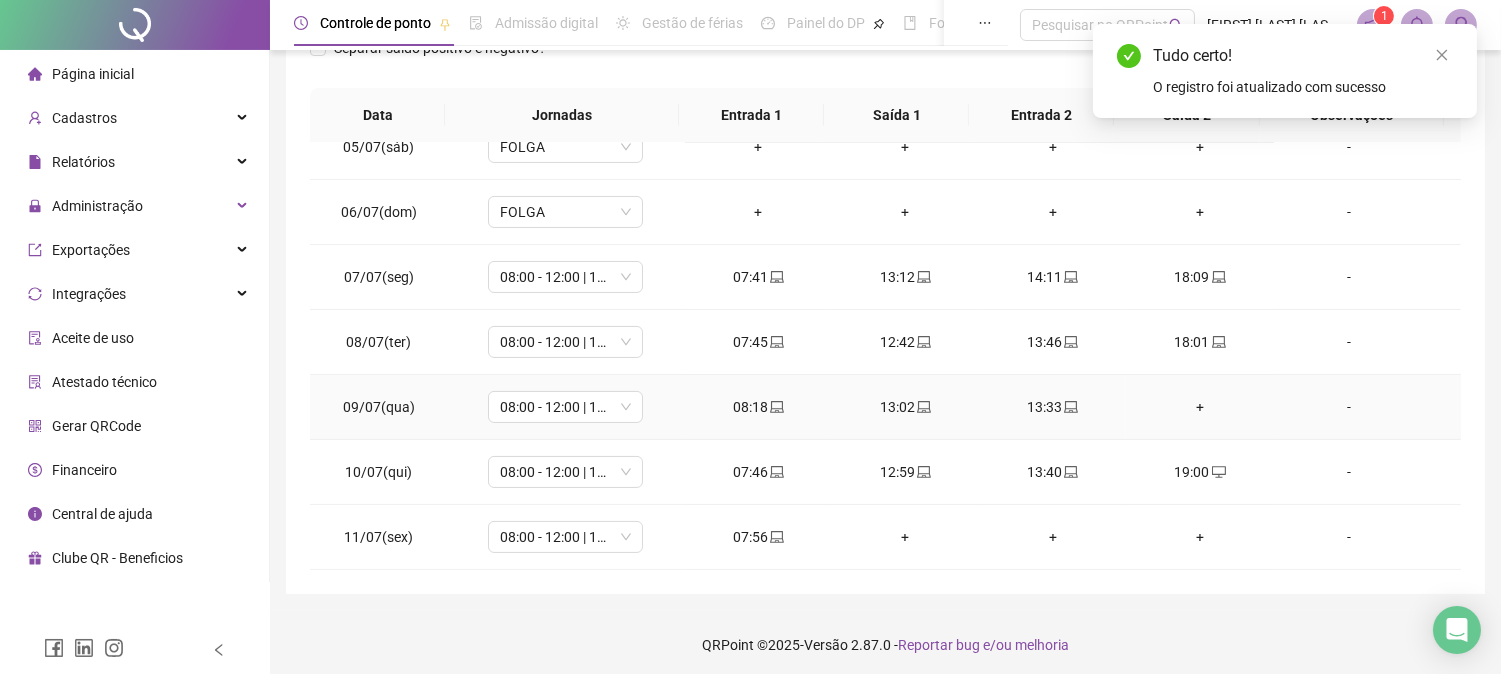 click on "+" at bounding box center (1199, 407) 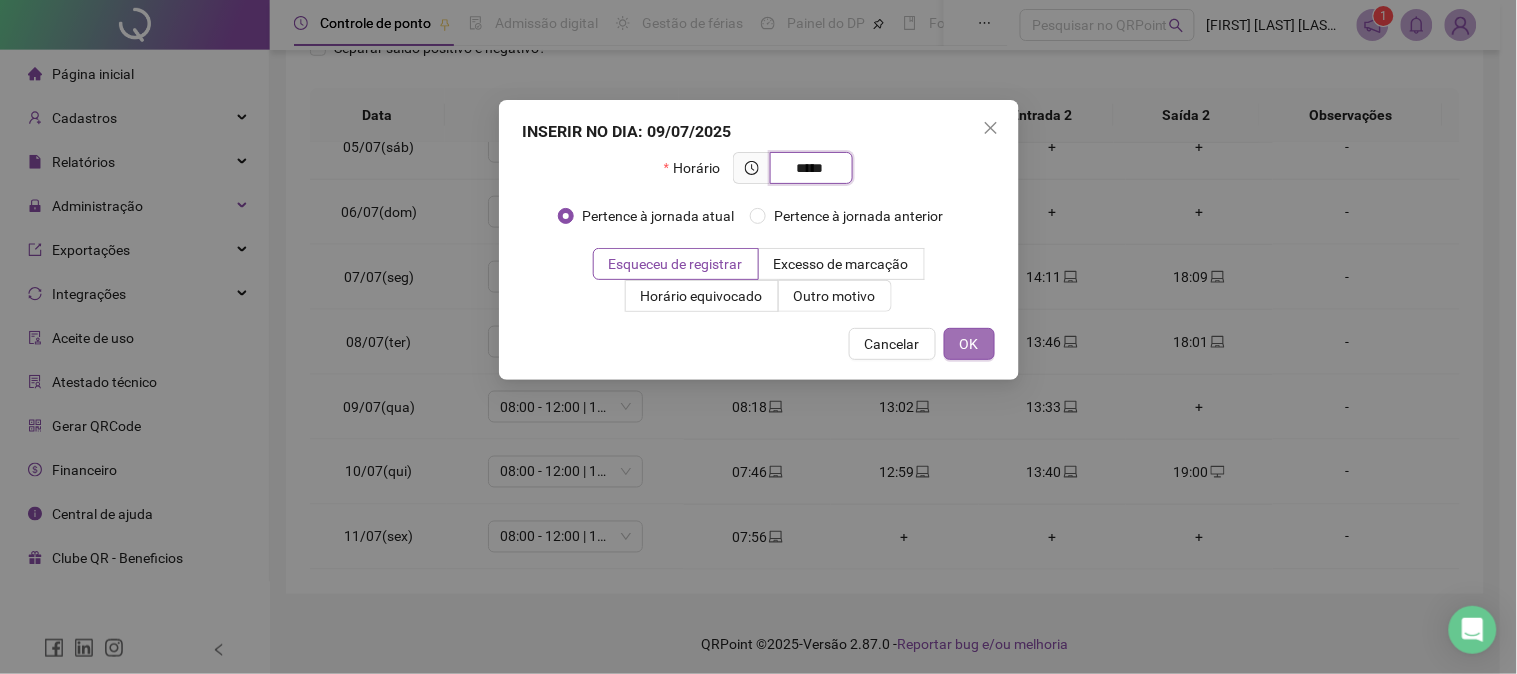 type on "*****" 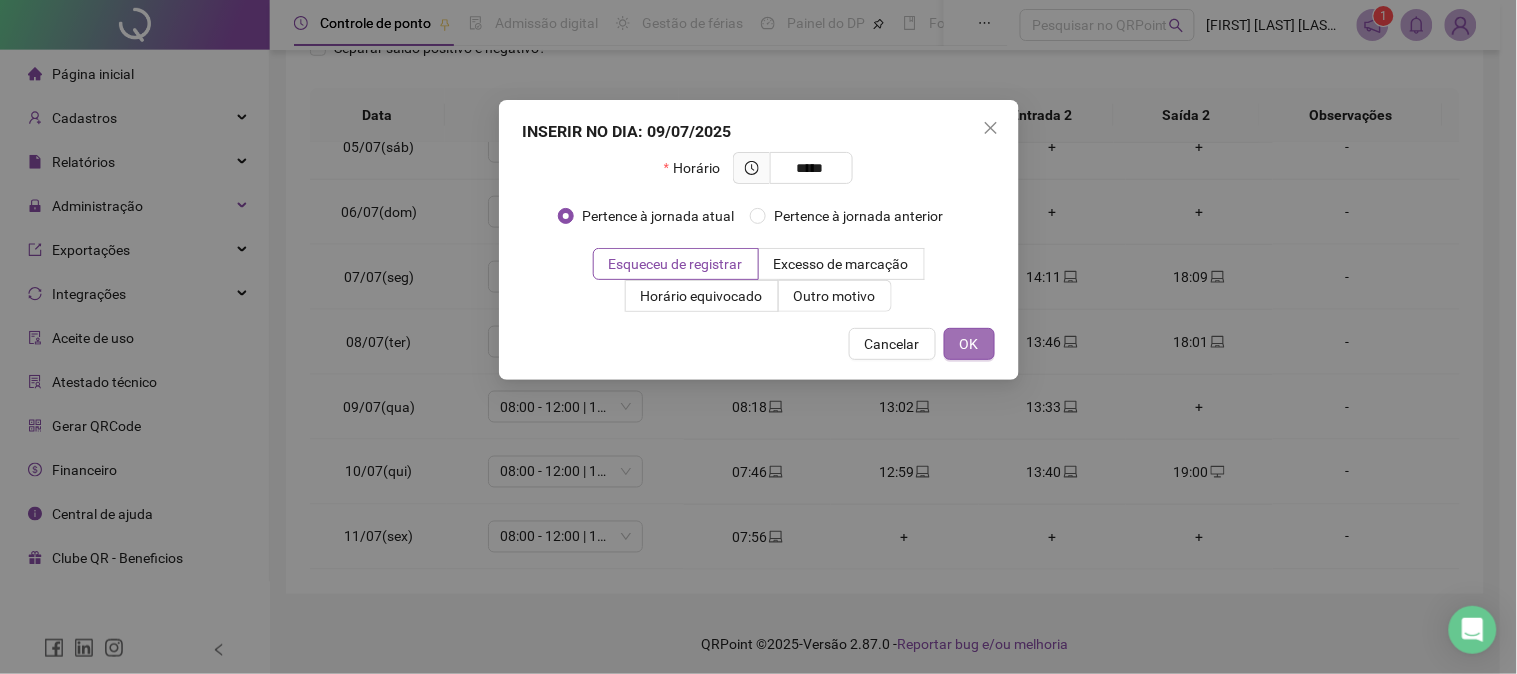 click on "OK" at bounding box center (969, 344) 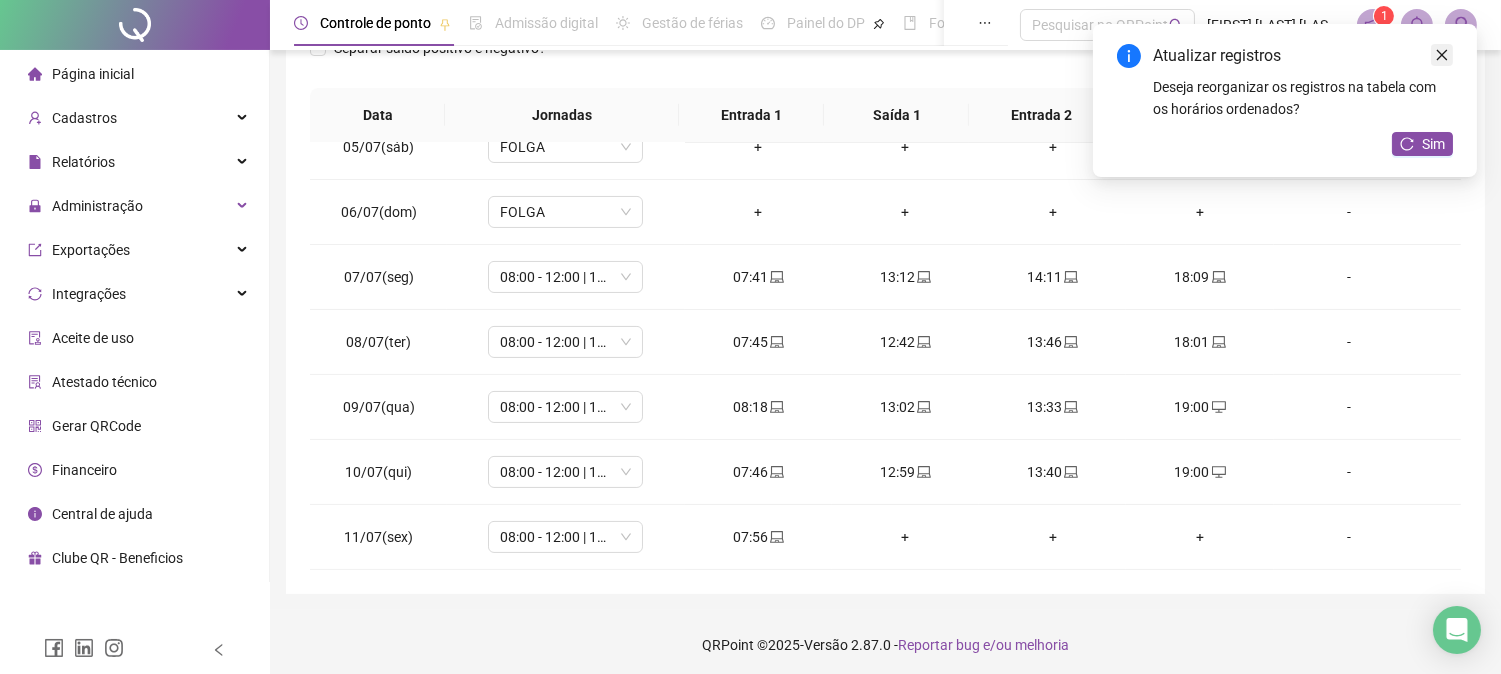 click 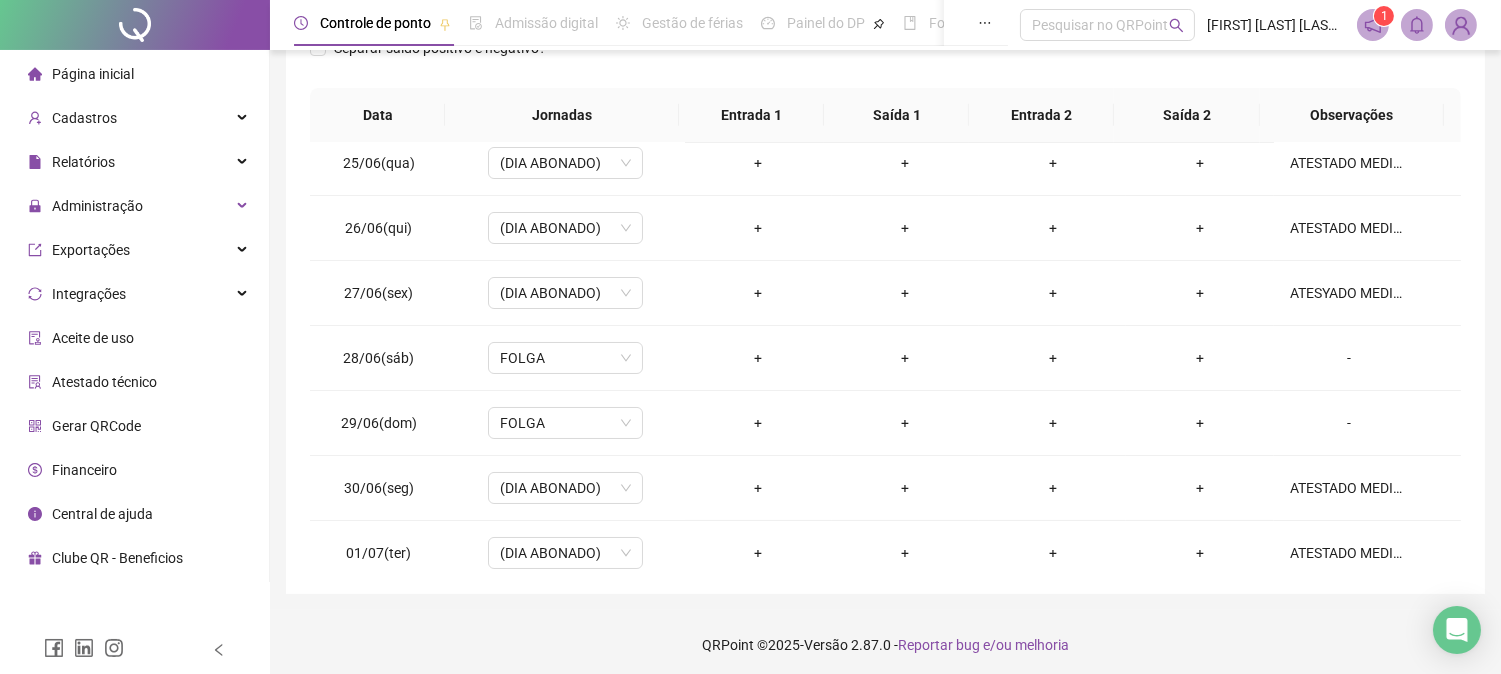 scroll, scrollTop: 0, scrollLeft: 0, axis: both 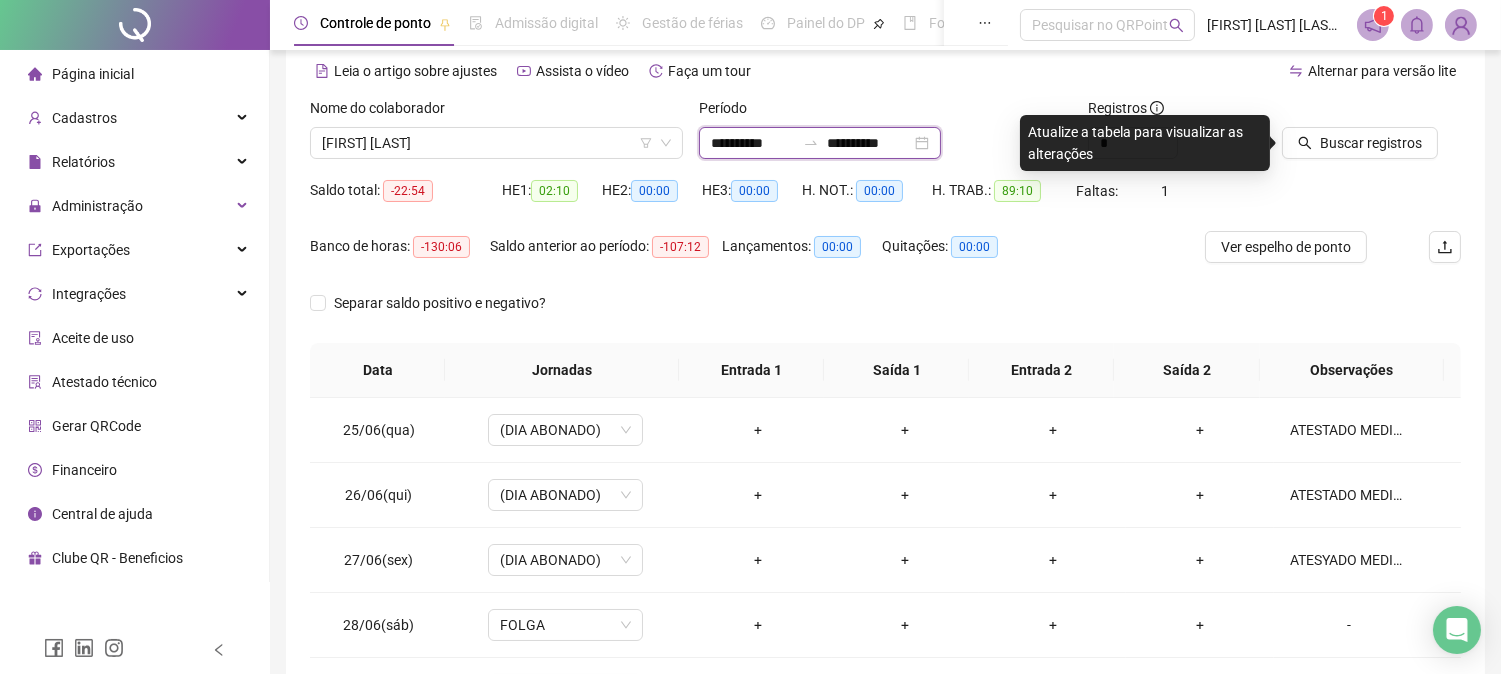click on "**********" at bounding box center (753, 143) 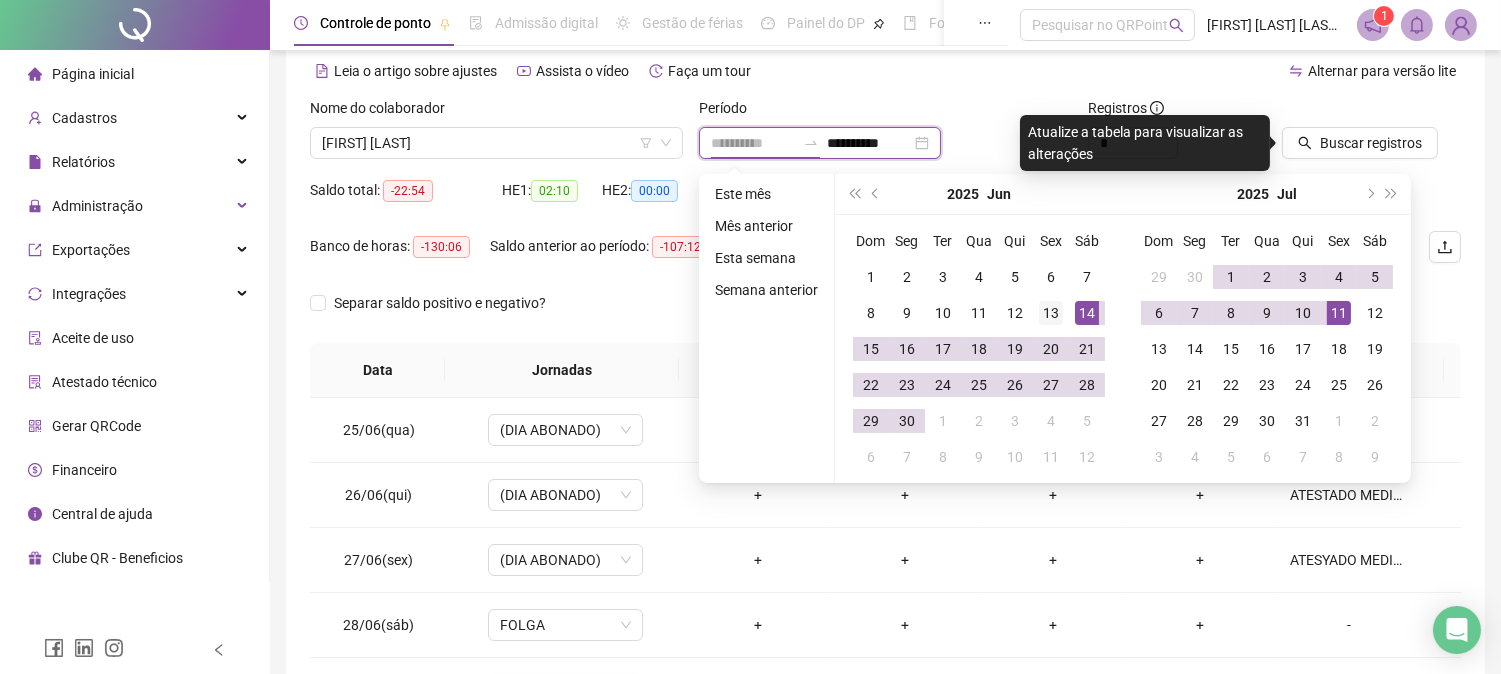 type on "**********" 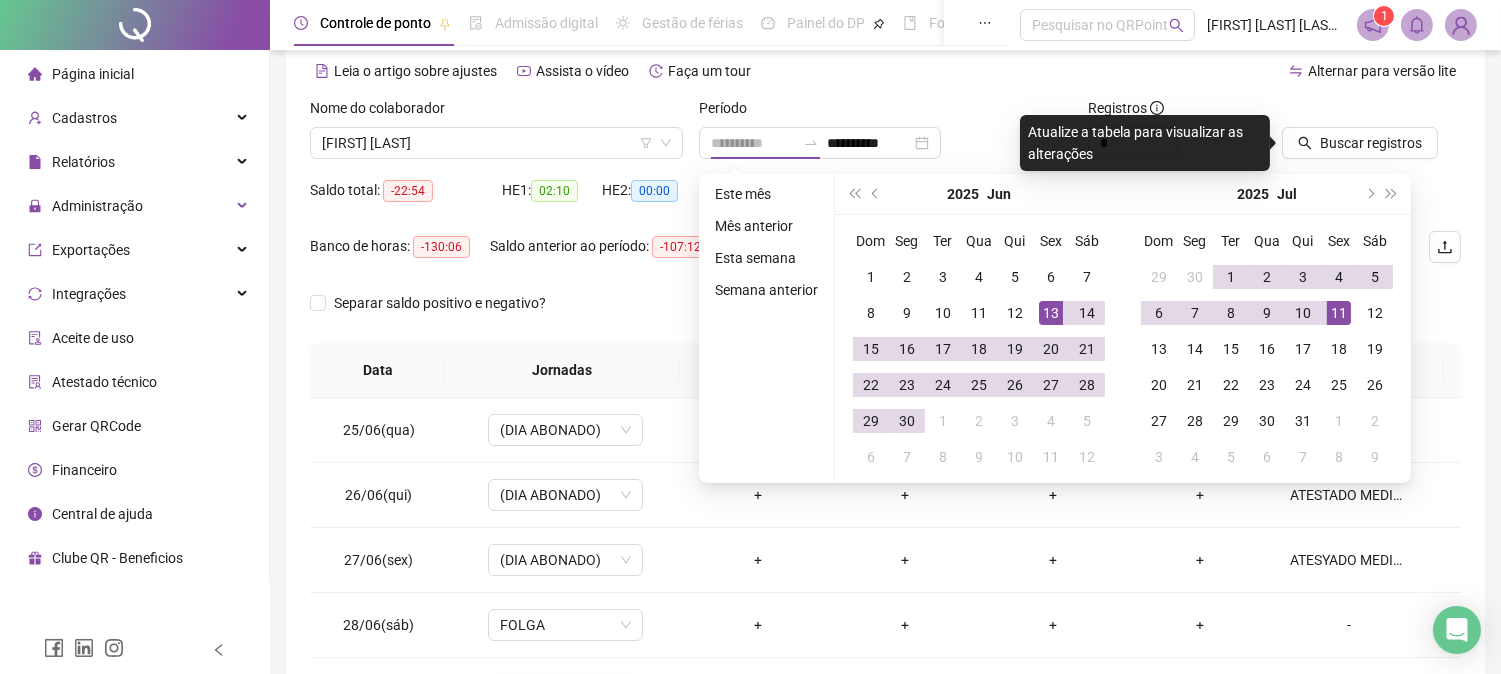 click on "13" at bounding box center [1051, 313] 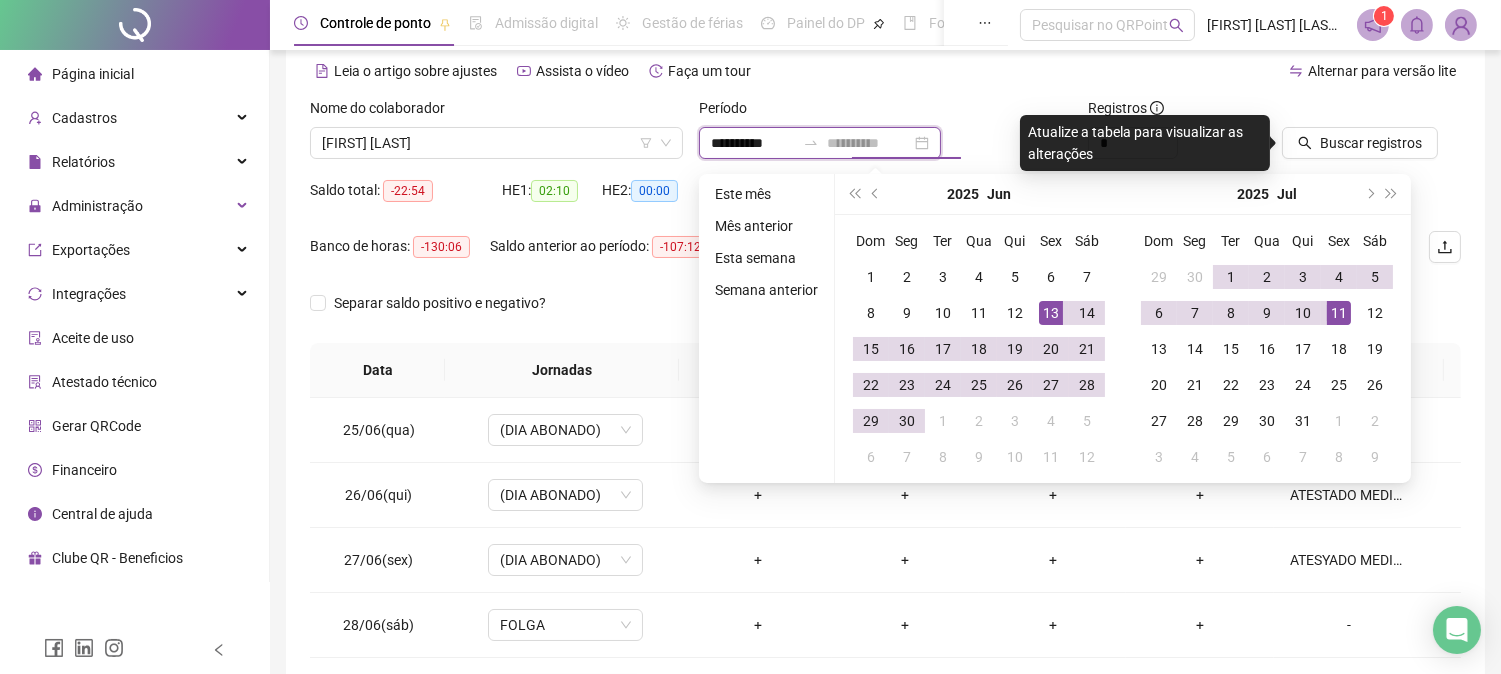 type on "**********" 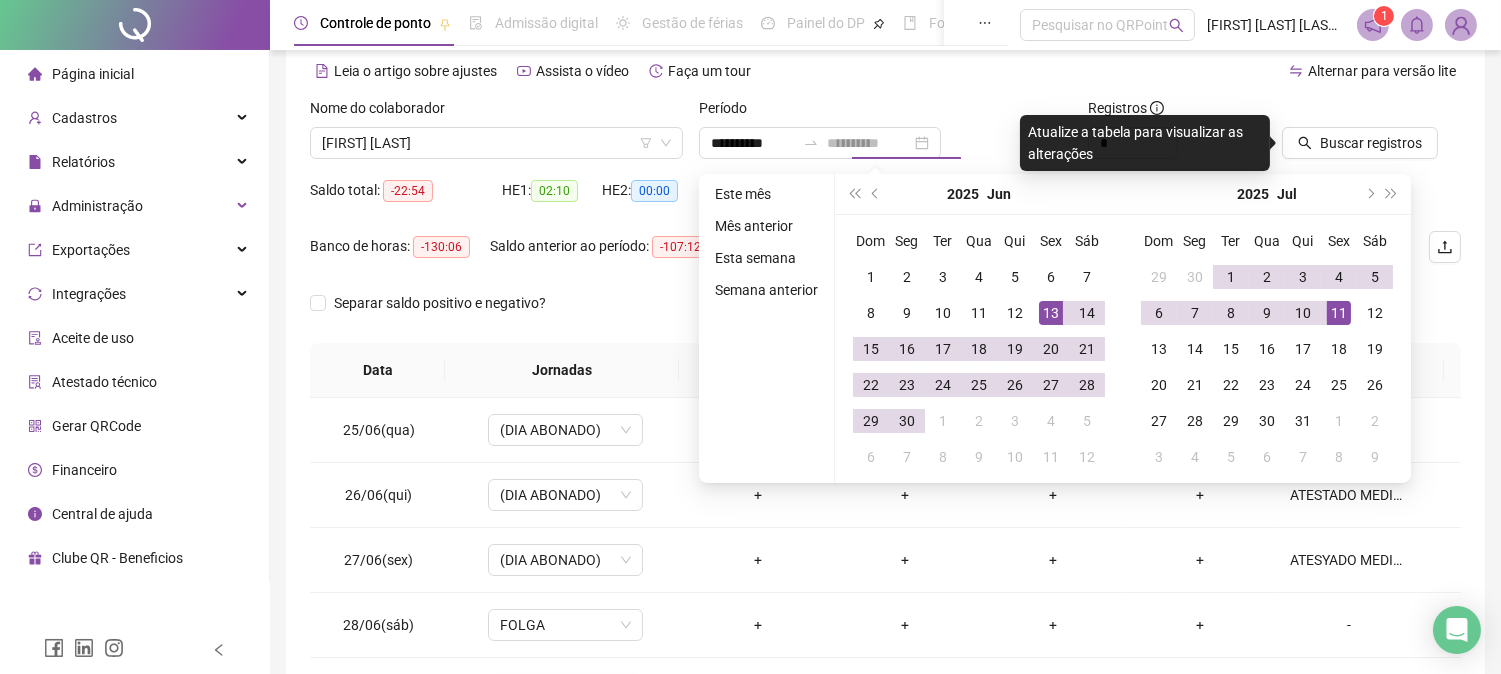 click on "11" at bounding box center (1339, 313) 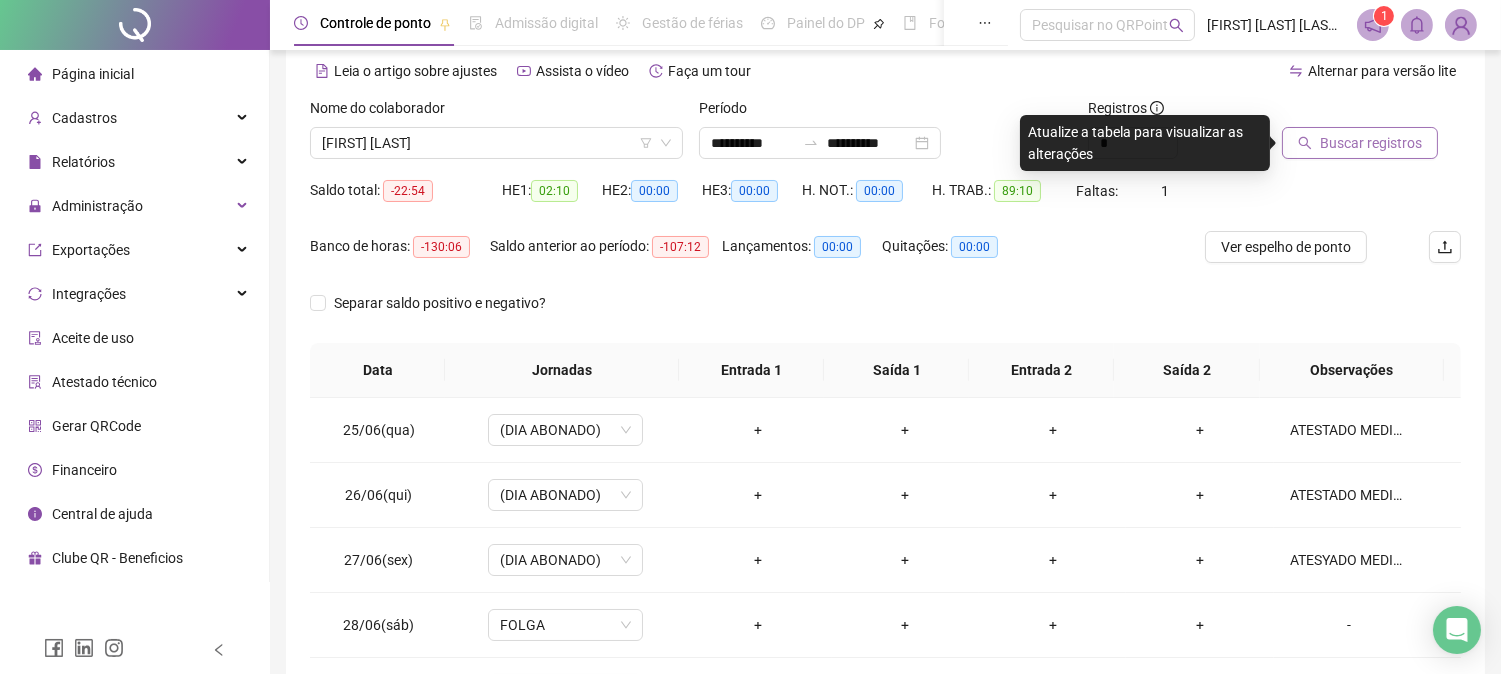 click on "Buscar registros" at bounding box center (1371, 143) 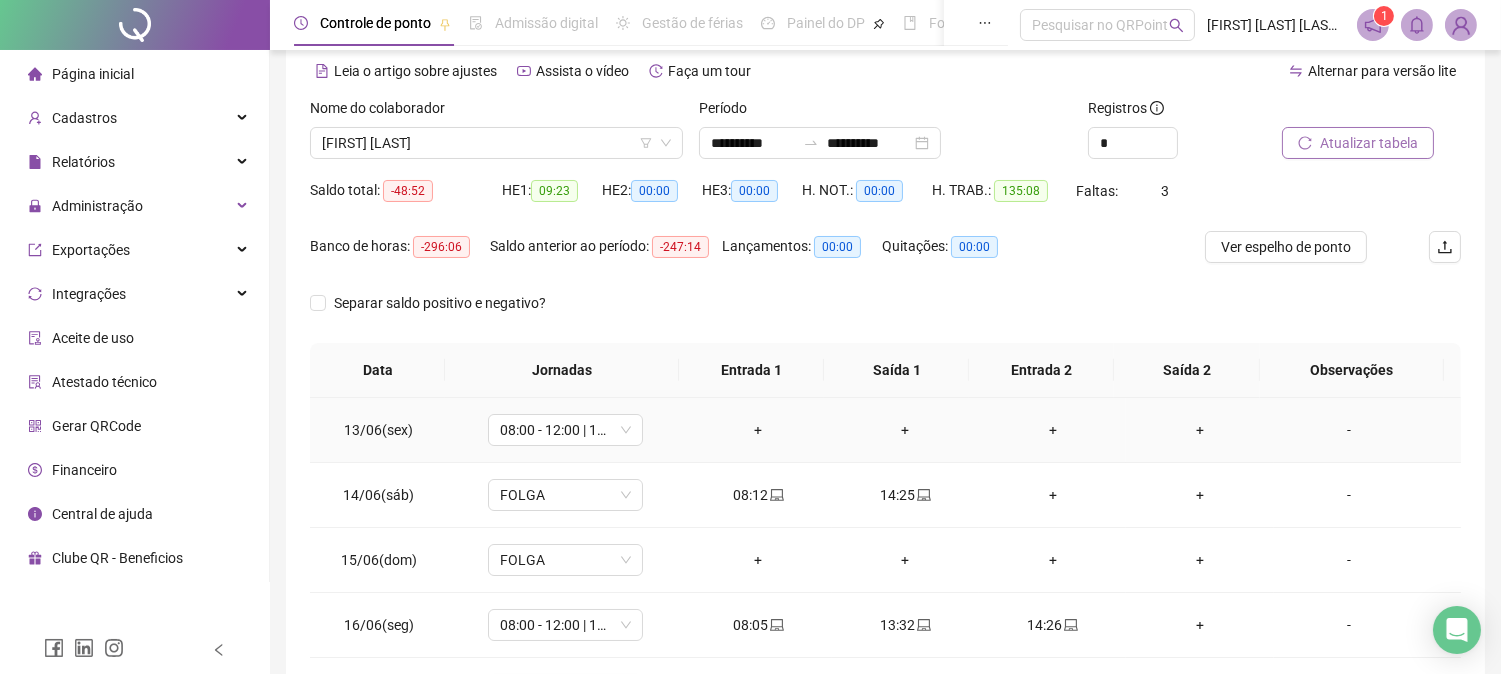 click on "+" at bounding box center [758, 430] 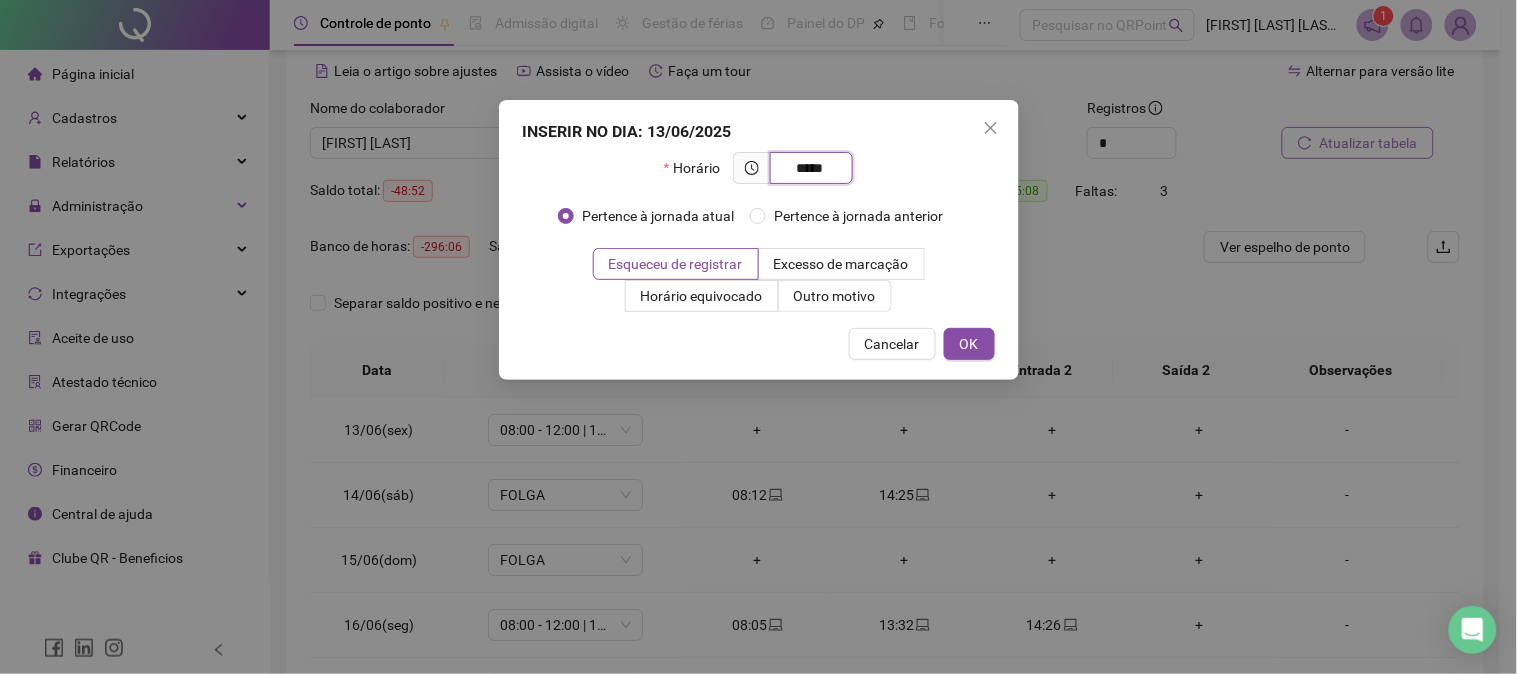 type on "*****" 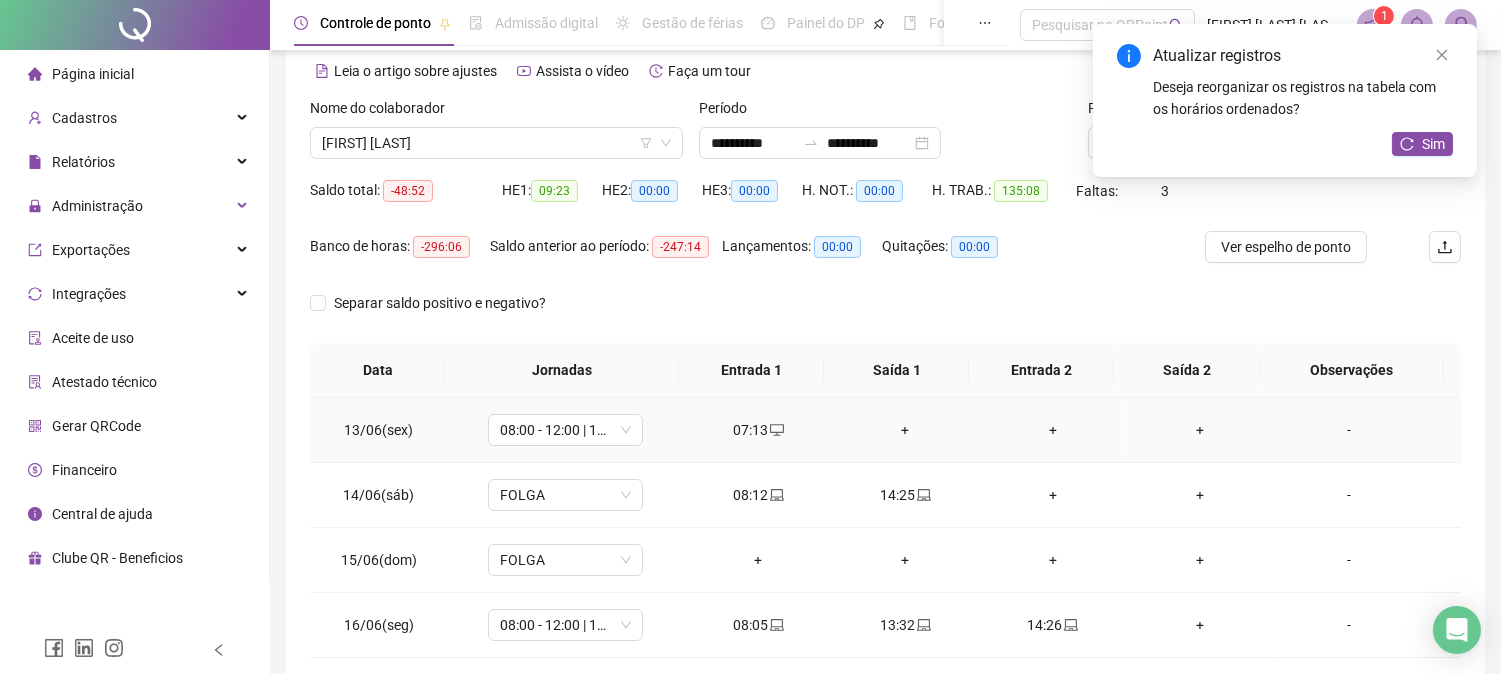 click on "+" at bounding box center [1199, 430] 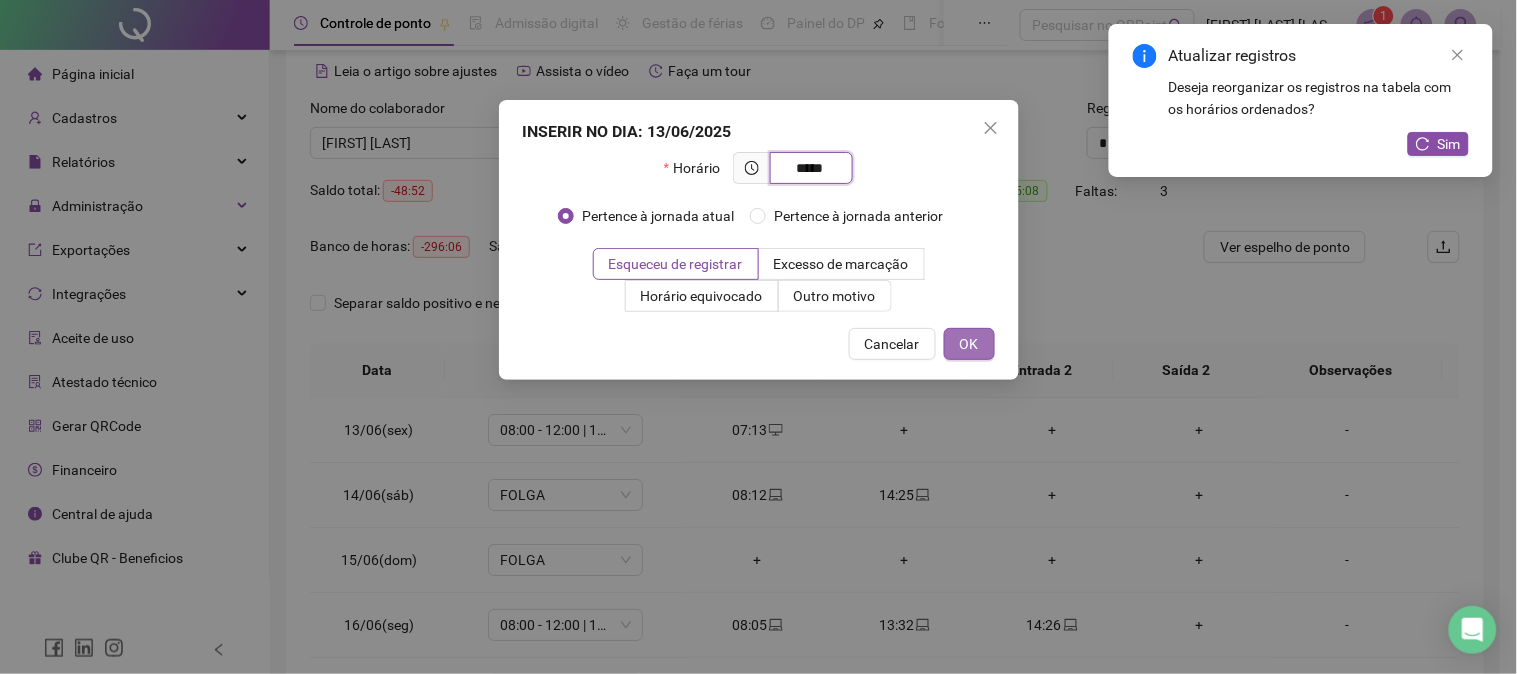 type on "*****" 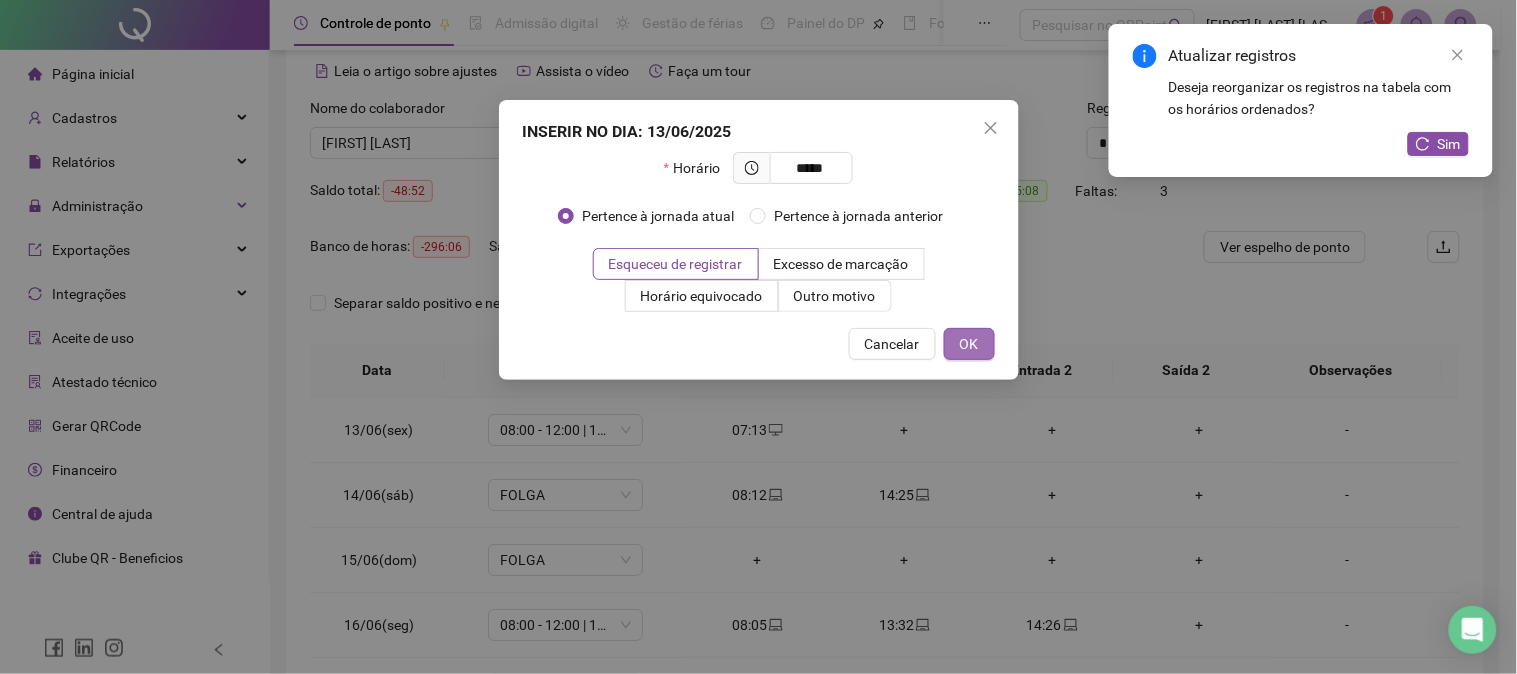 click on "OK" at bounding box center [969, 344] 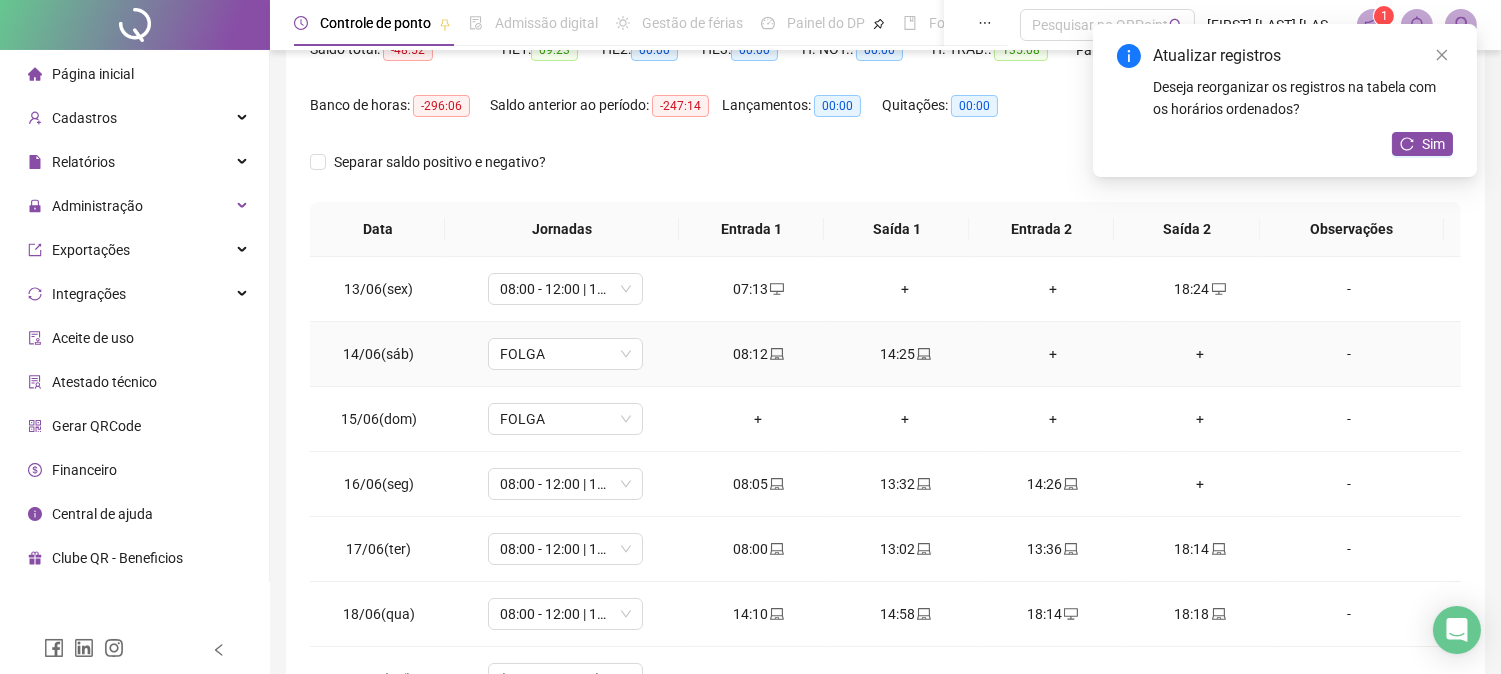 scroll, scrollTop: 347, scrollLeft: 0, axis: vertical 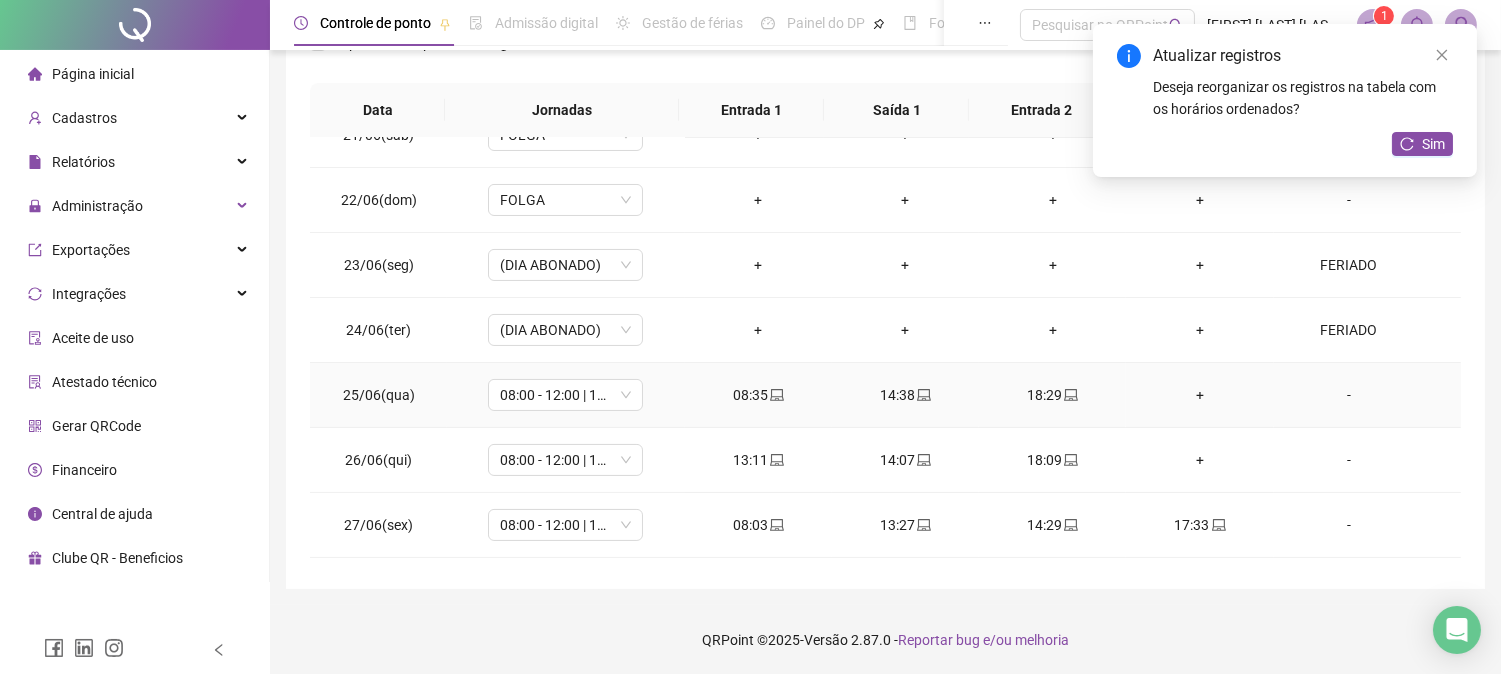 click on "+" at bounding box center [1199, 395] 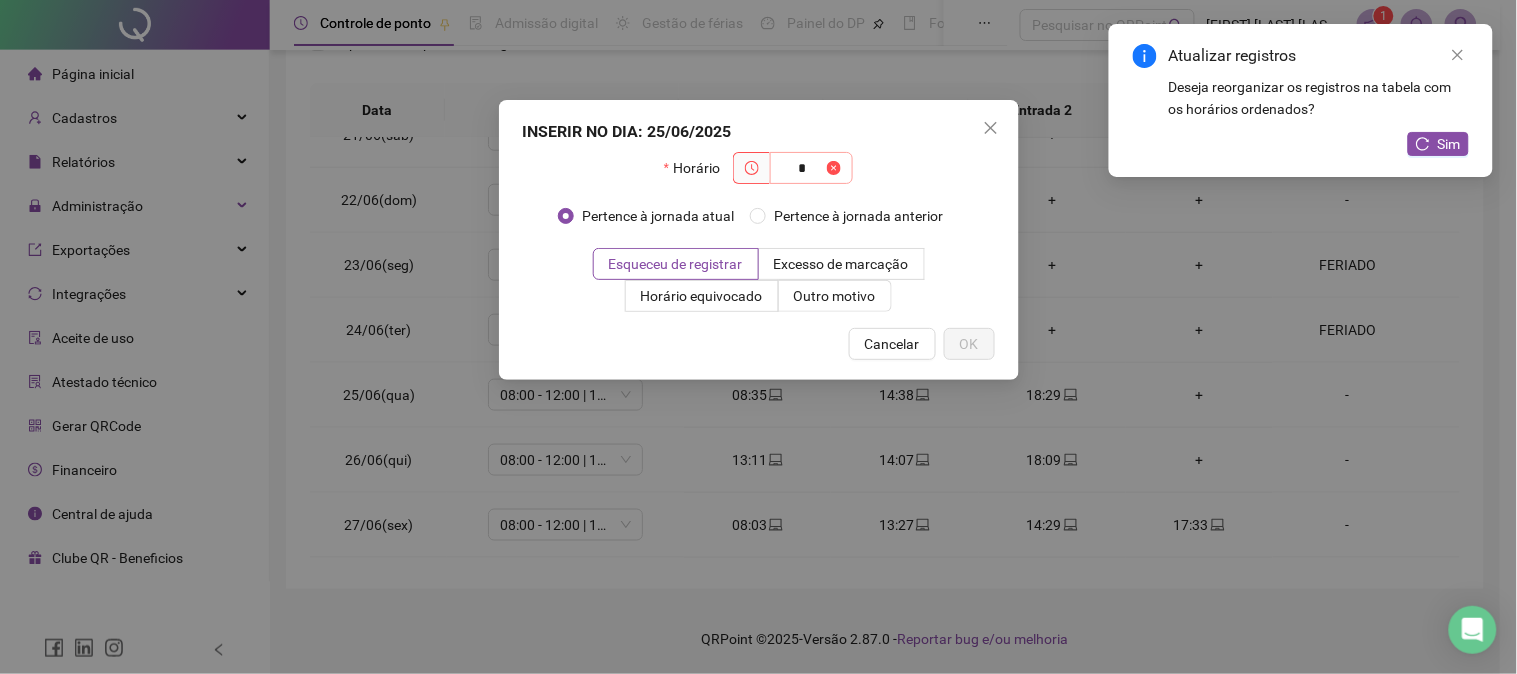 click at bounding box center [834, 168] 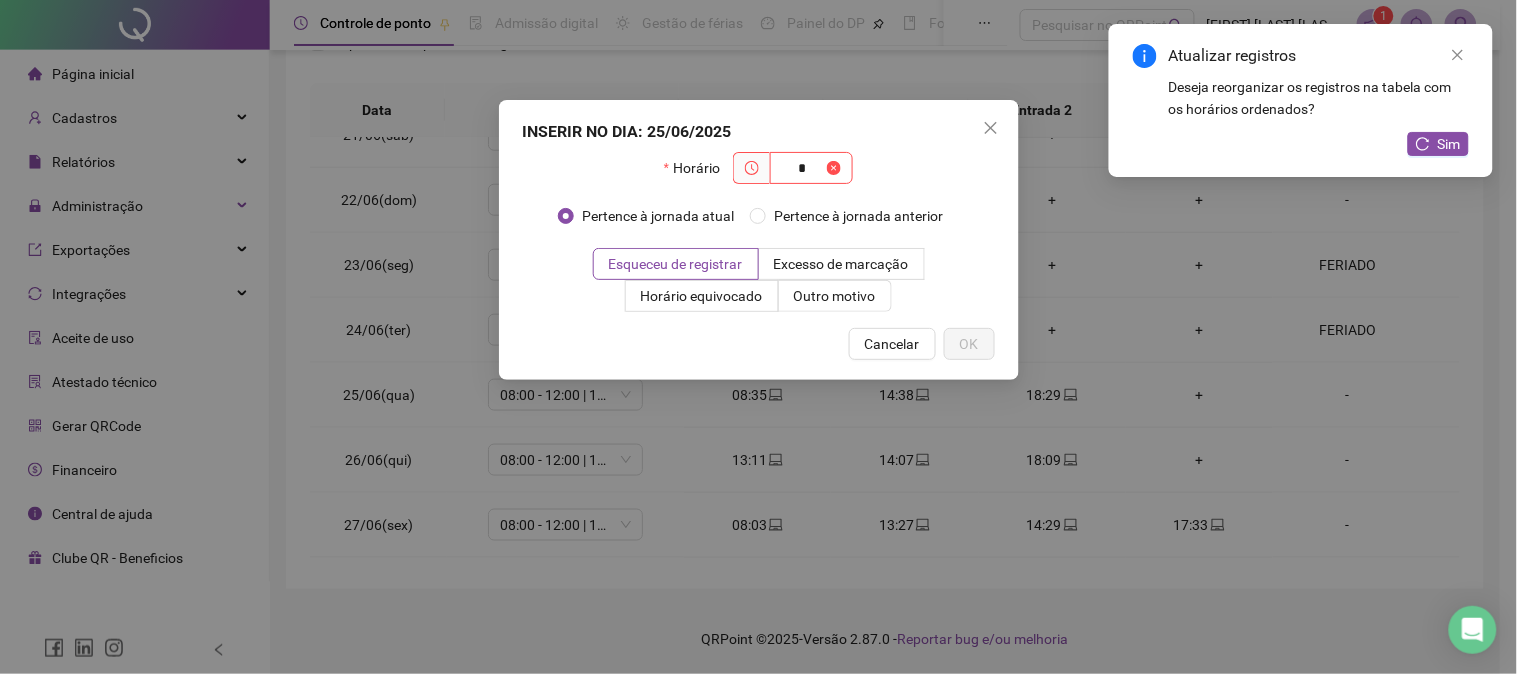 click at bounding box center [834, 168] 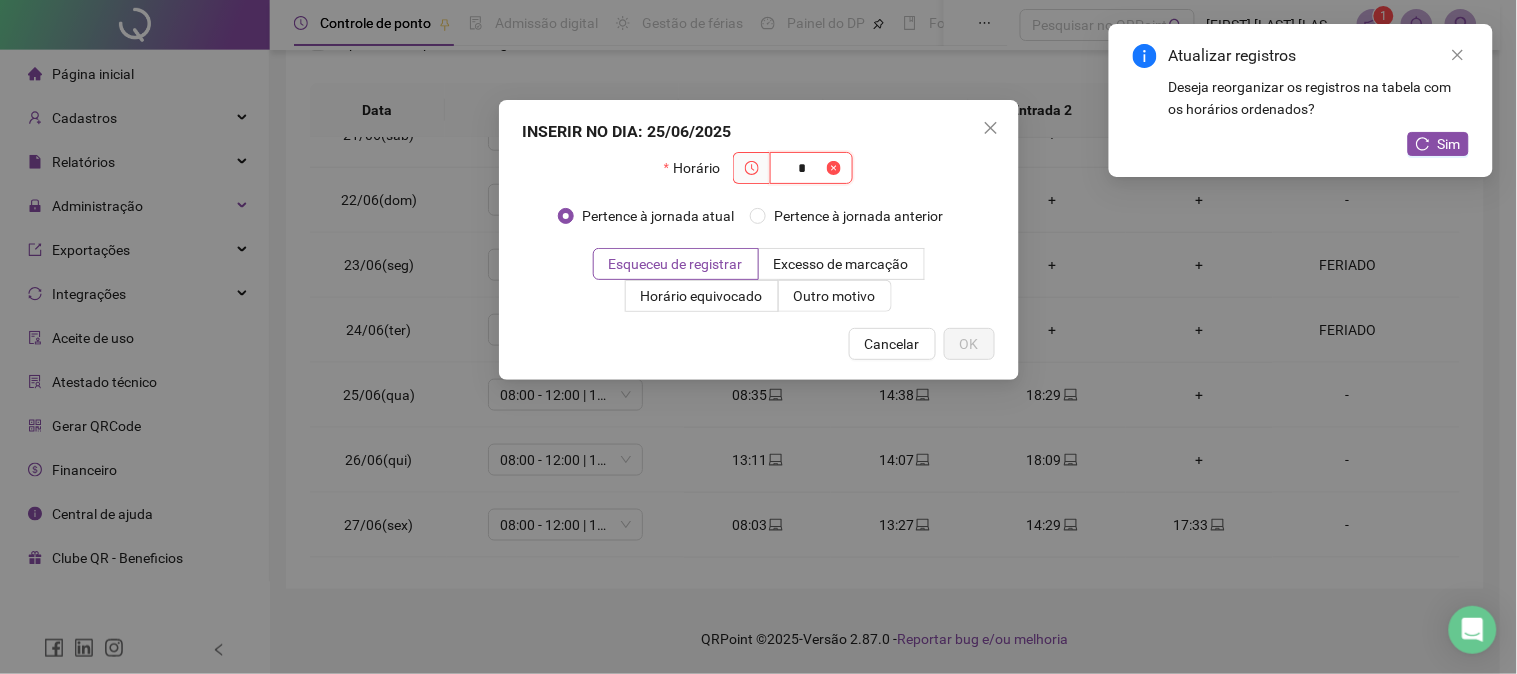click on "*" at bounding box center [802, 168] 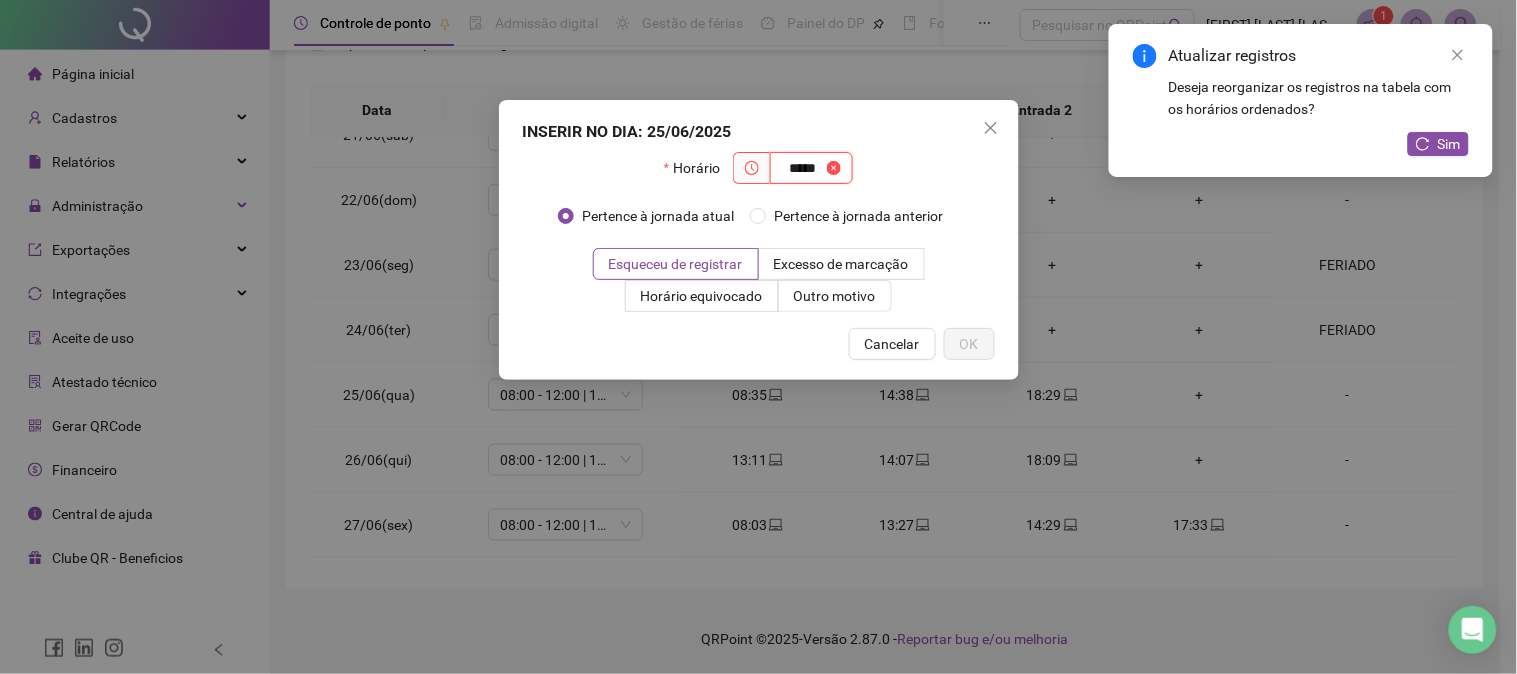 type on "*****" 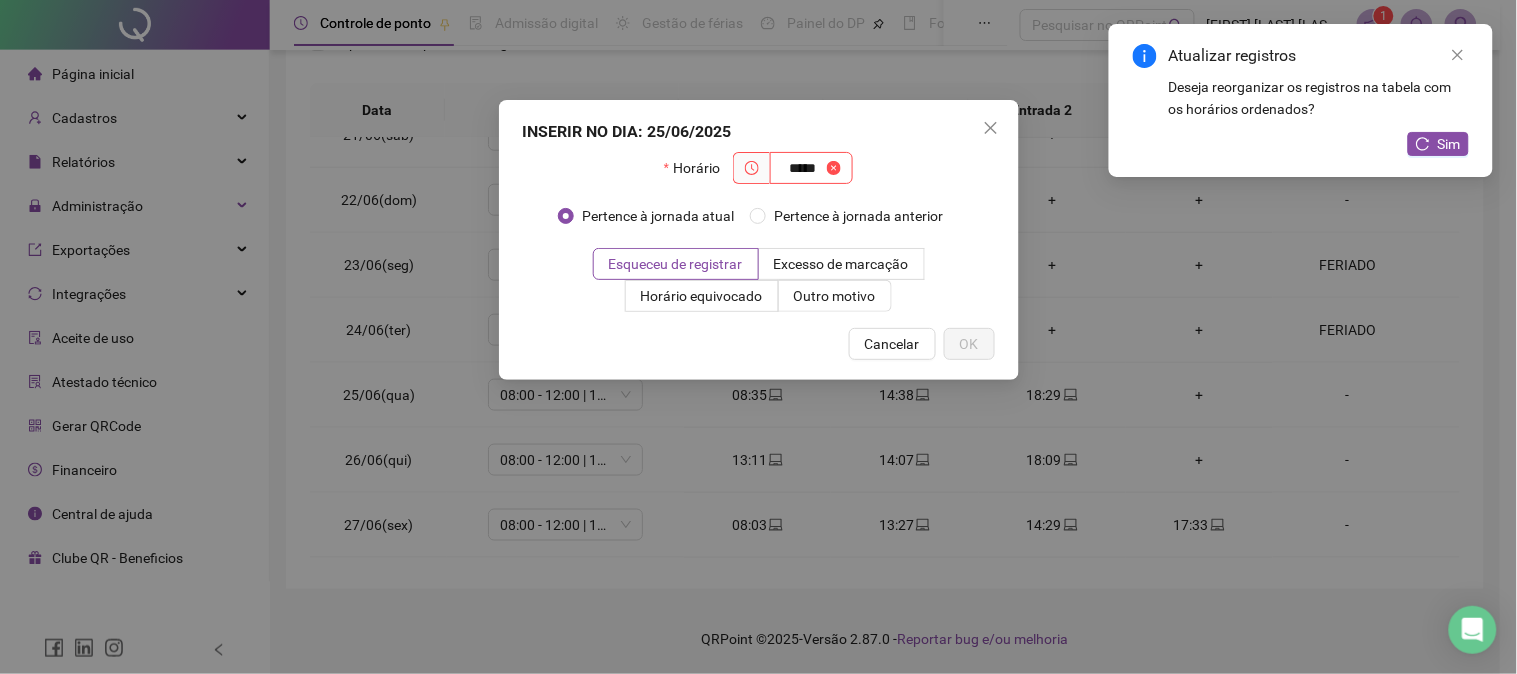 click 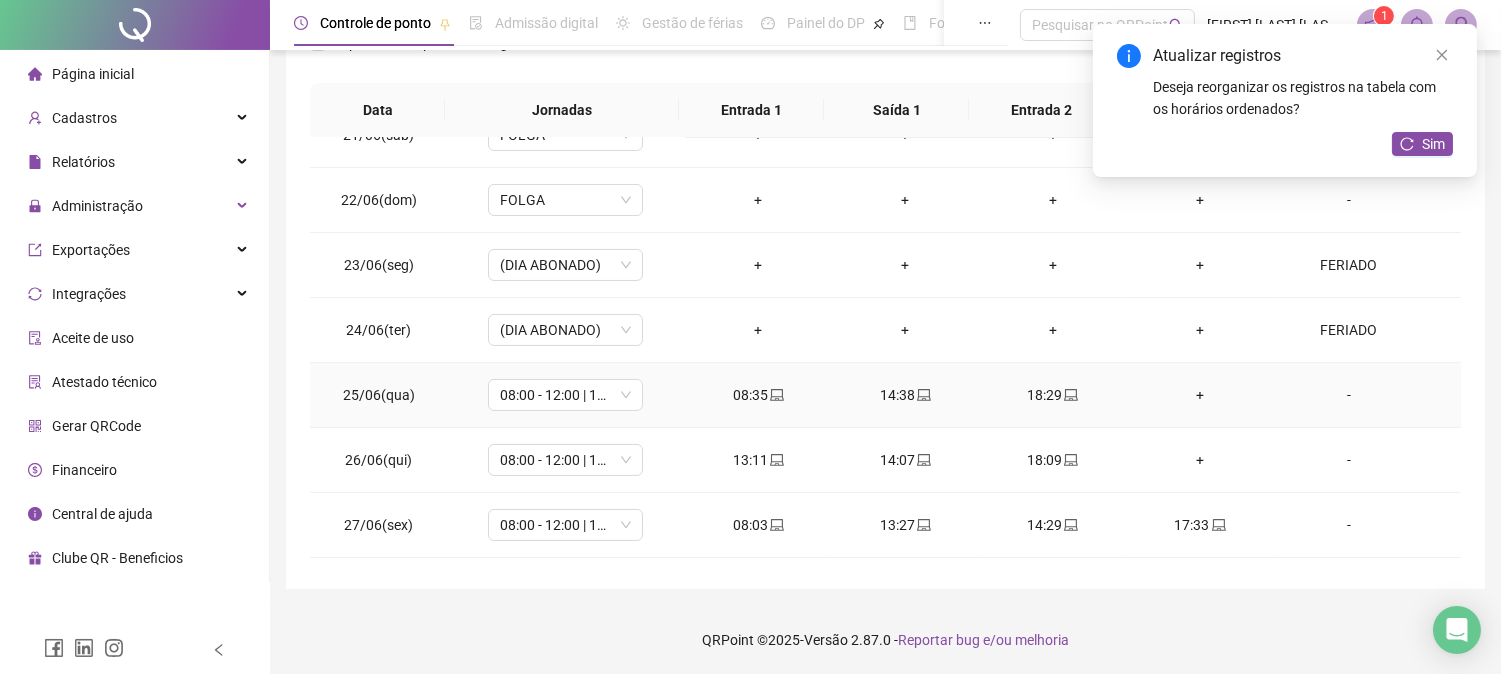 click on "+" at bounding box center (1199, 395) 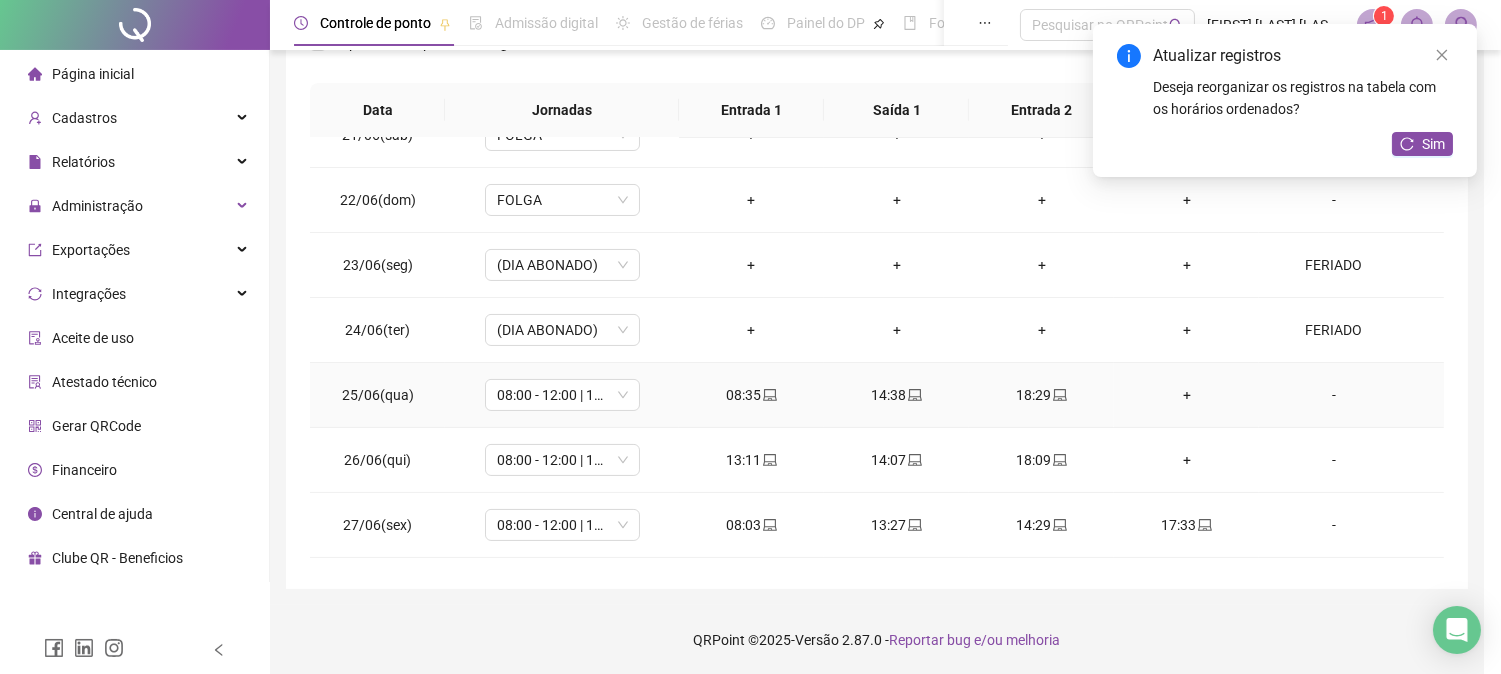 click on "INSERIR NO DIA :   [DATE] Horário Pertence à jornada atual Pertence à jornada anterior Esqueceu de registrar Excesso de marcação Horário equivocado Outro motivo Motivo Cancelar OK" at bounding box center [750, 337] 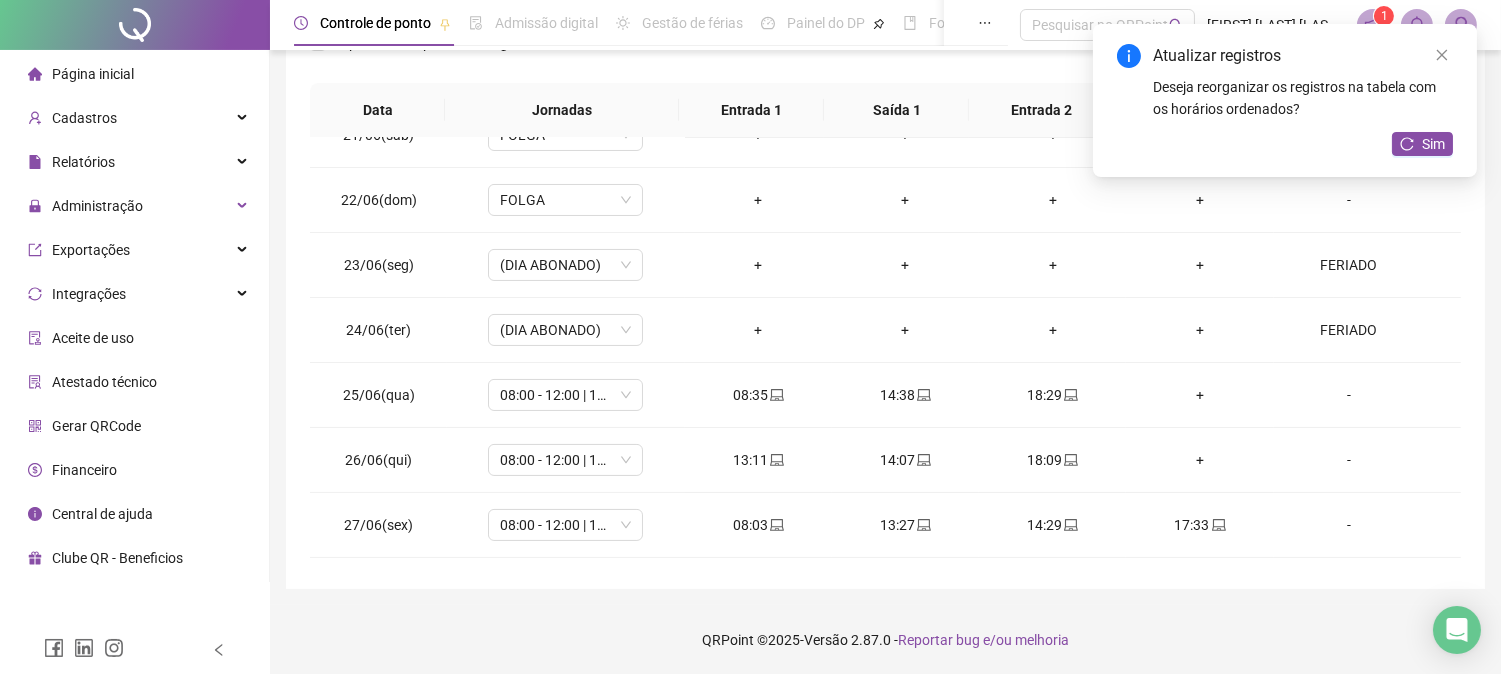 click on "+" at bounding box center [1199, 395] 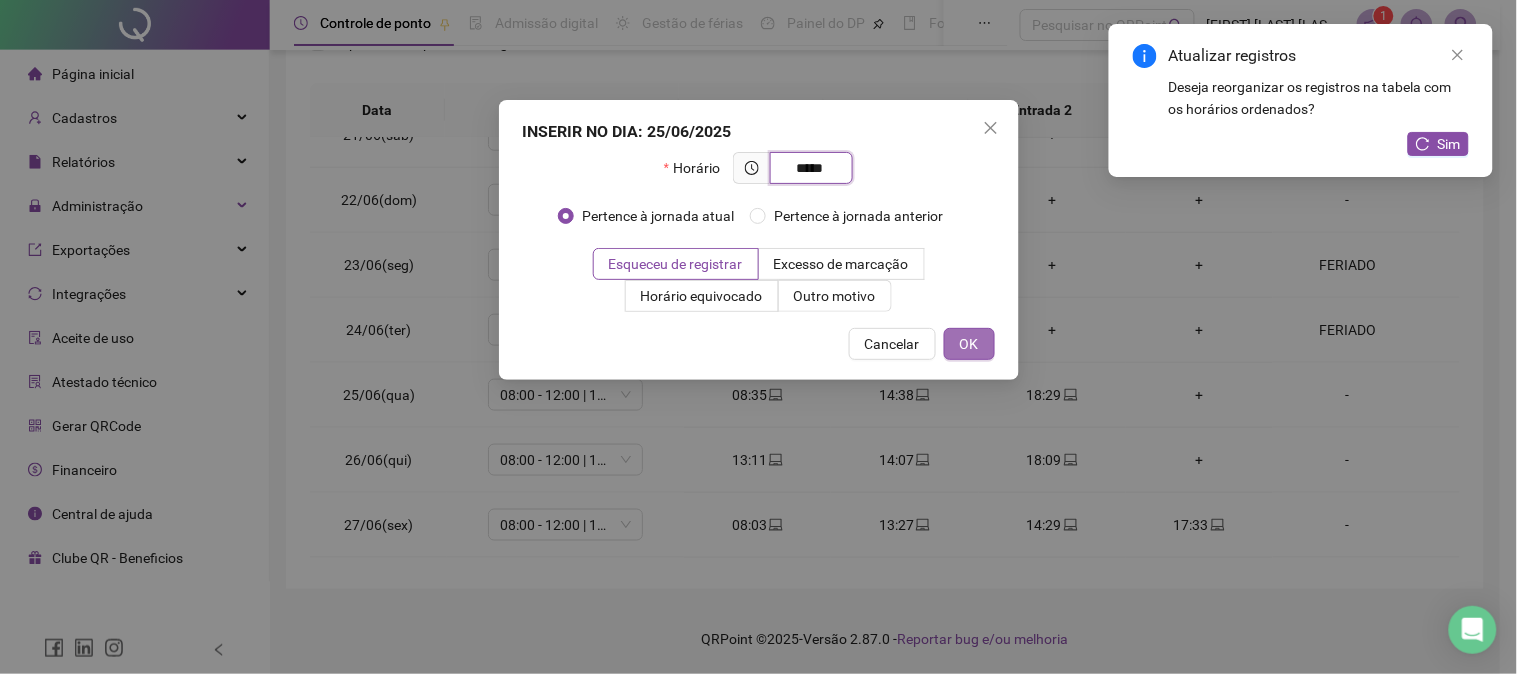 type on "*****" 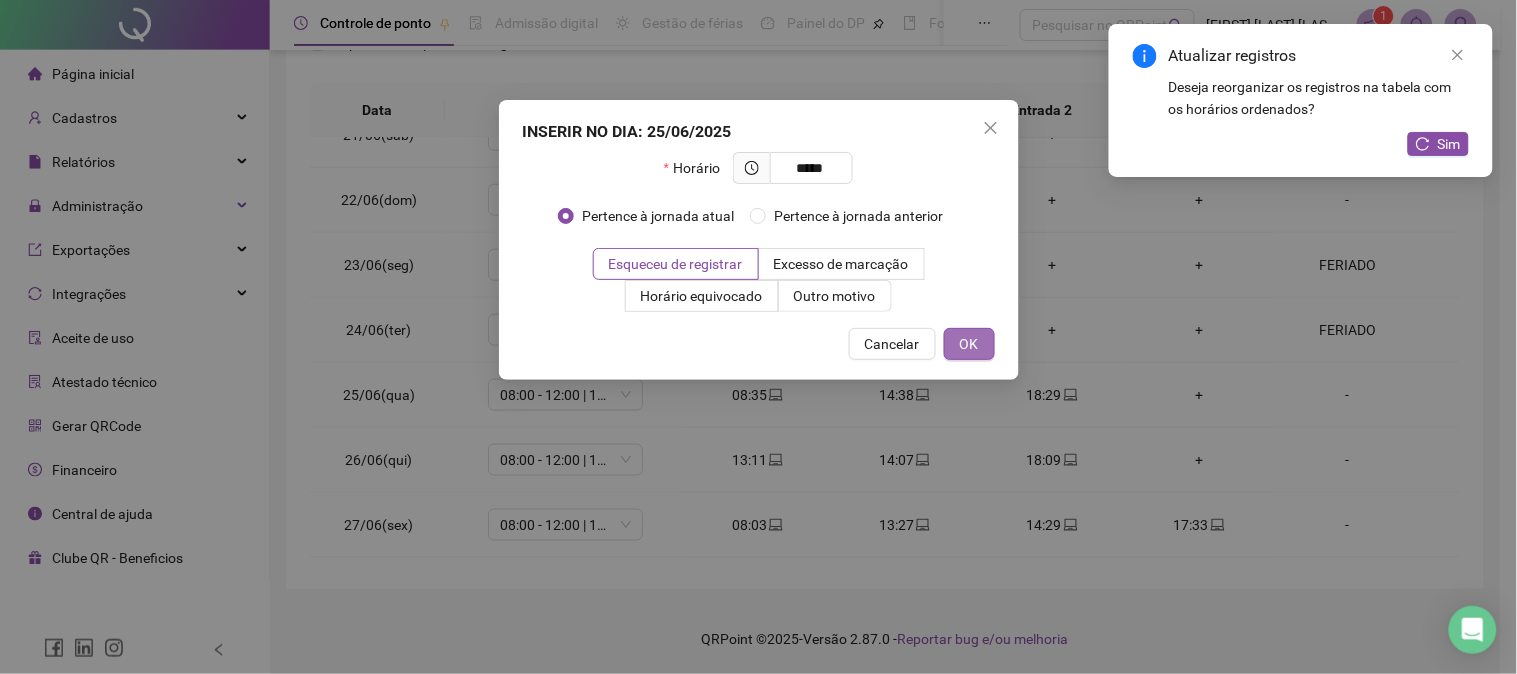 click on "OK" at bounding box center (969, 344) 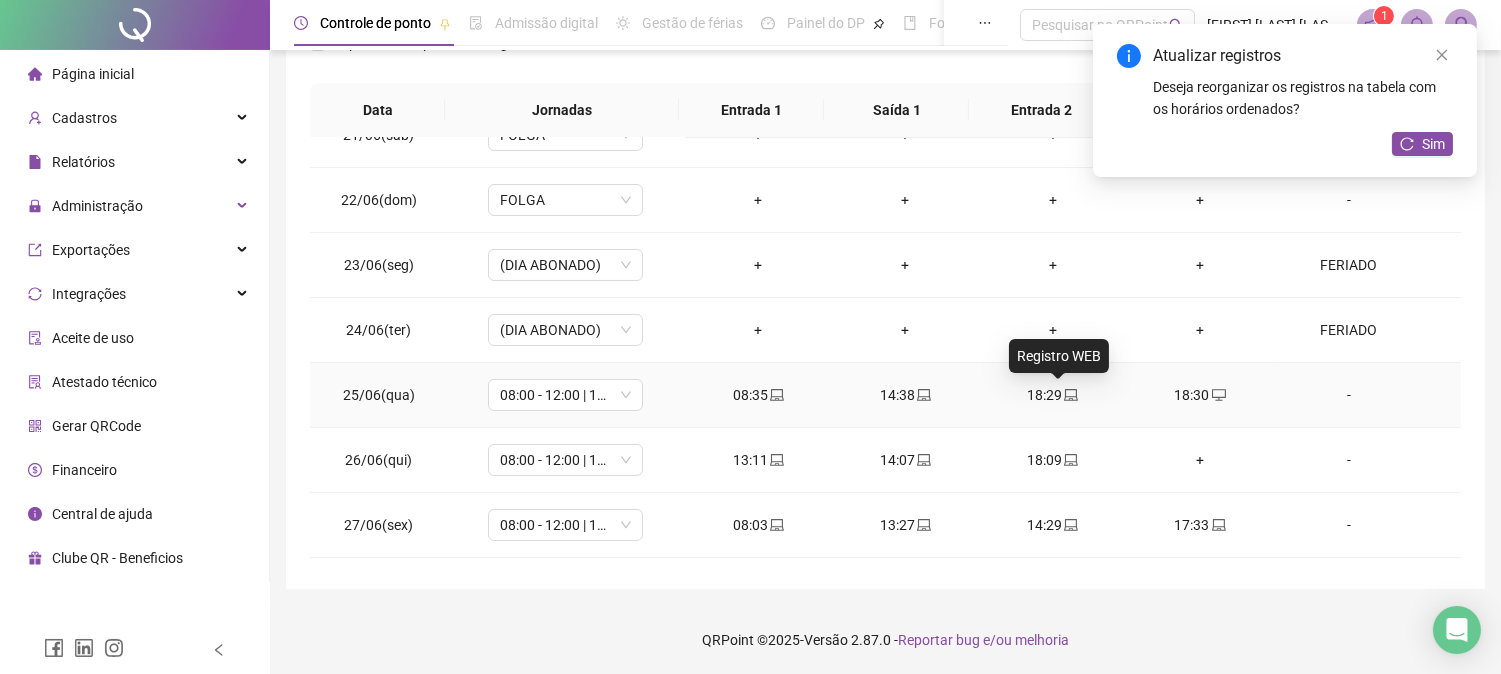 click 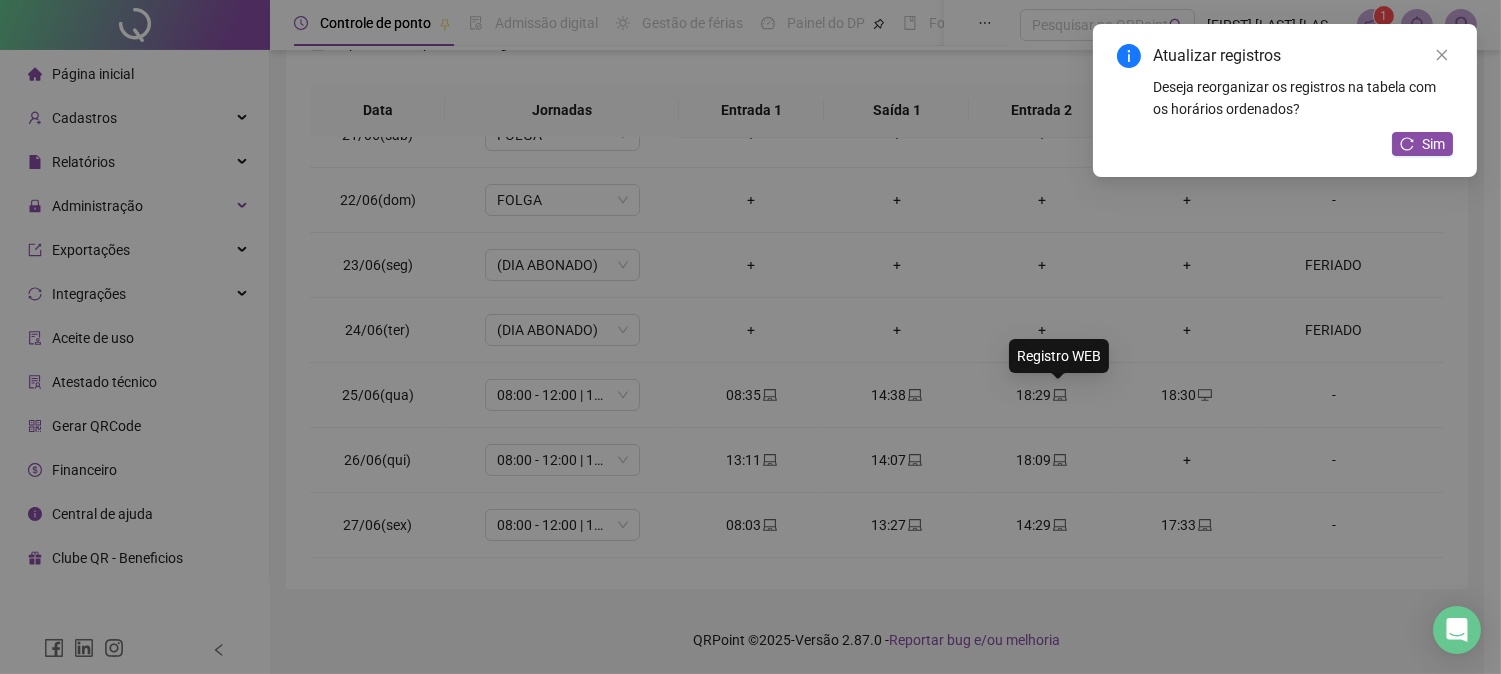 type on "**********" 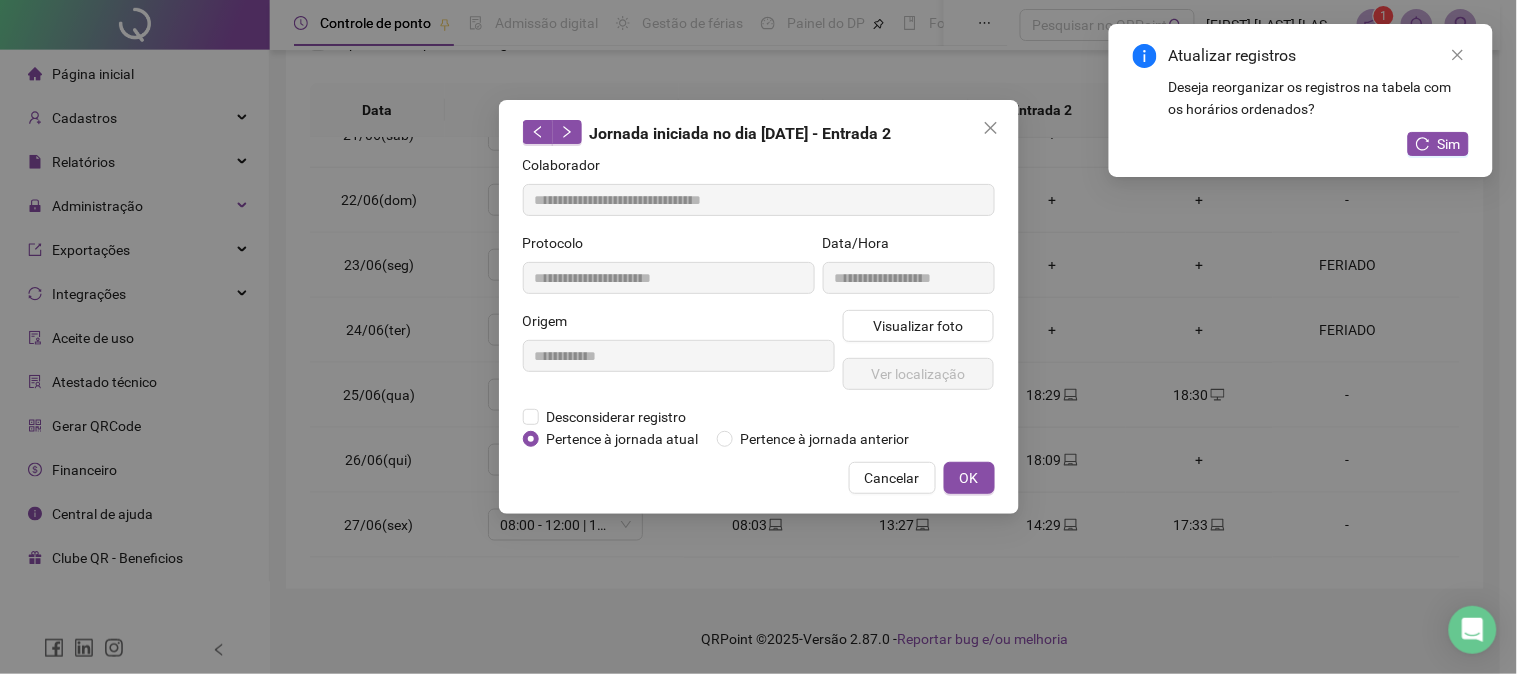 click on "**********" at bounding box center (758, 337) 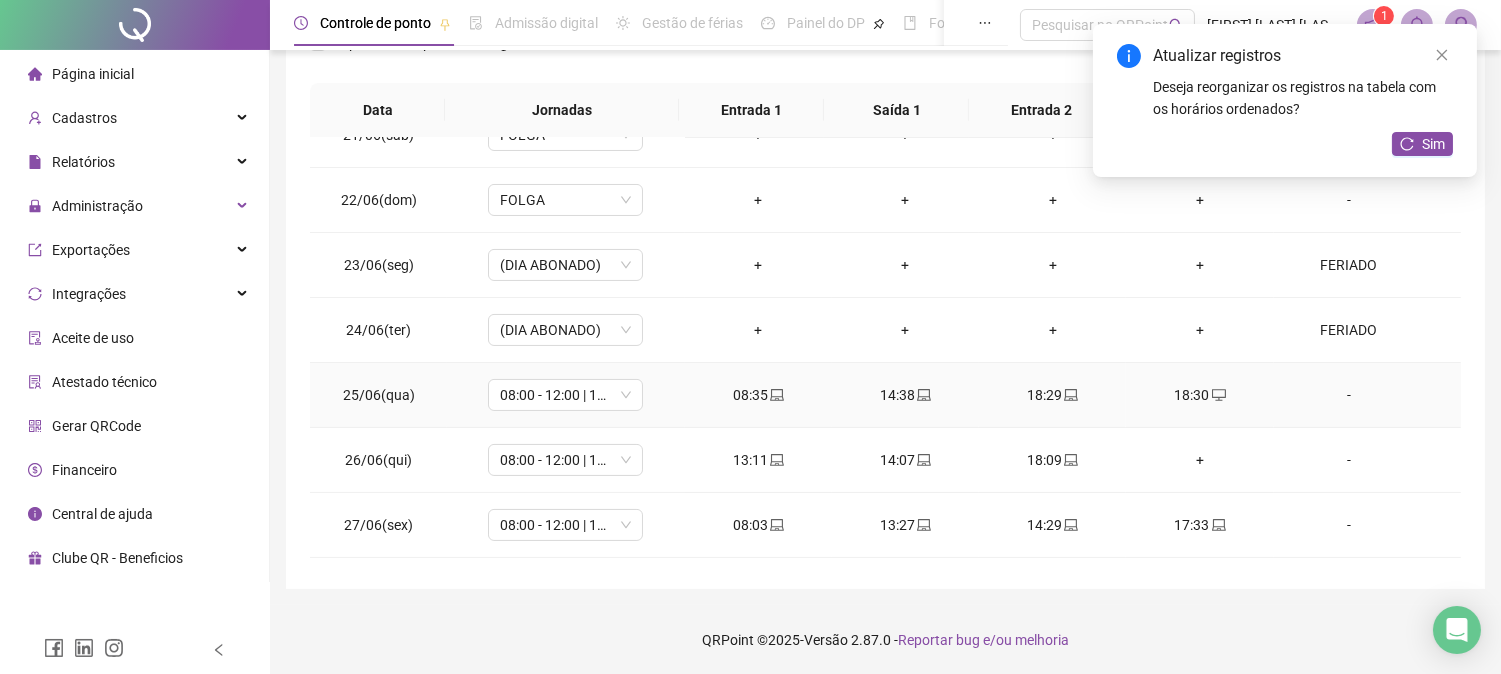 click on "18:29" at bounding box center [1052, 395] 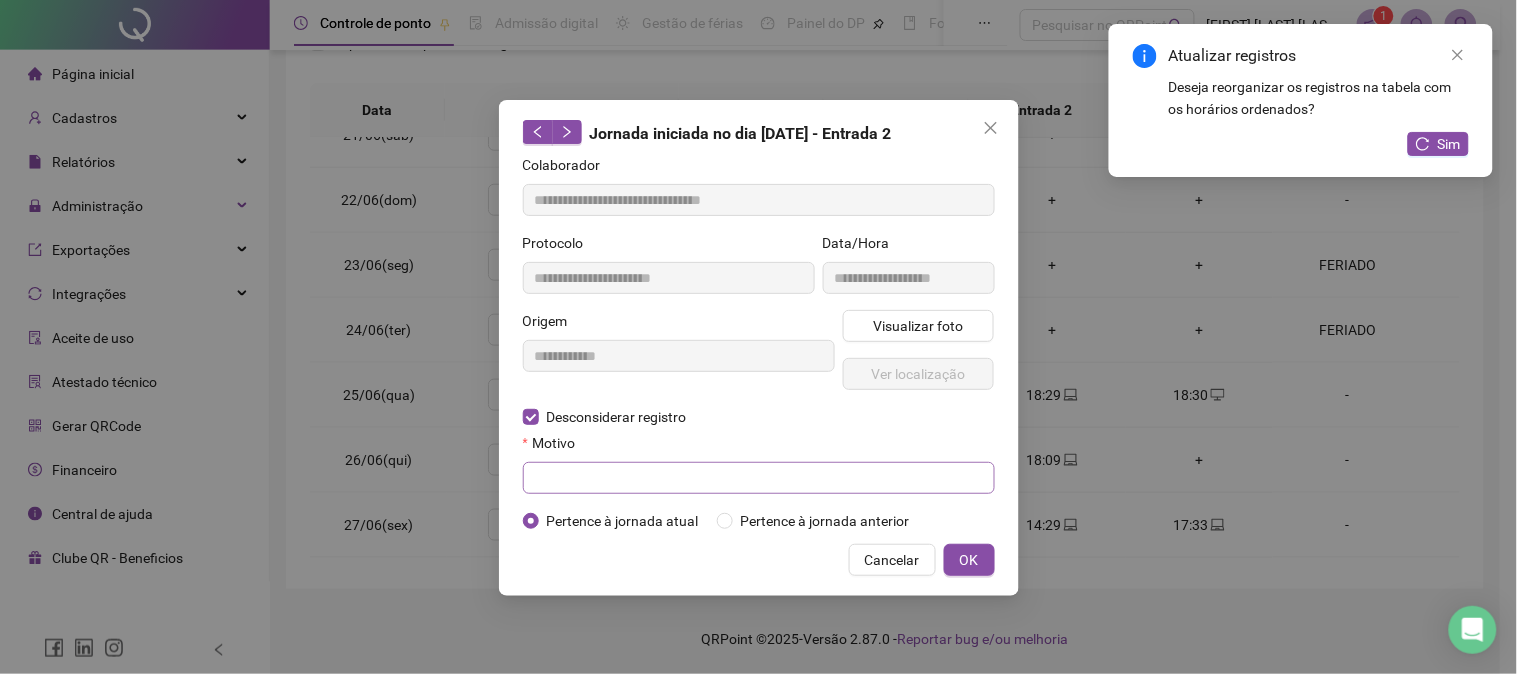 click on "Motivo" at bounding box center (759, 463) 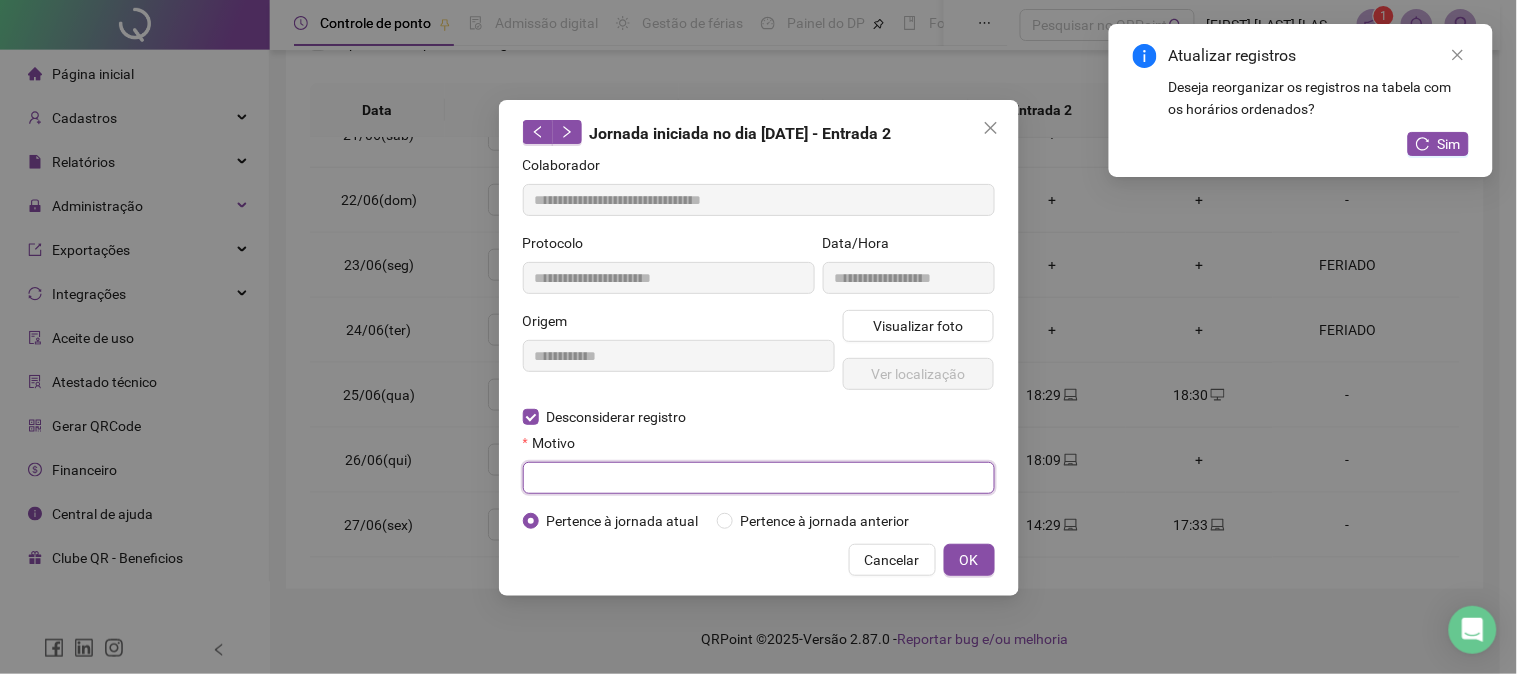 click at bounding box center [759, 478] 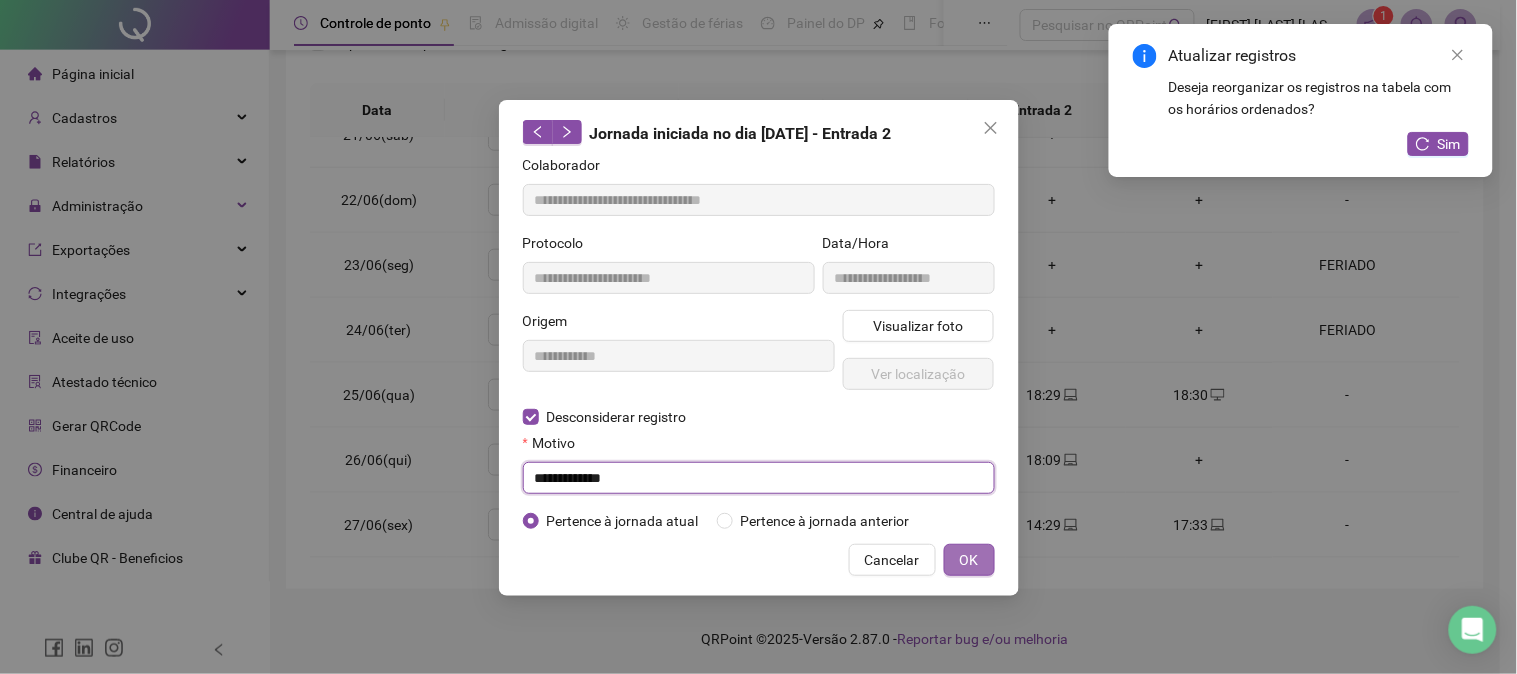 type on "**********" 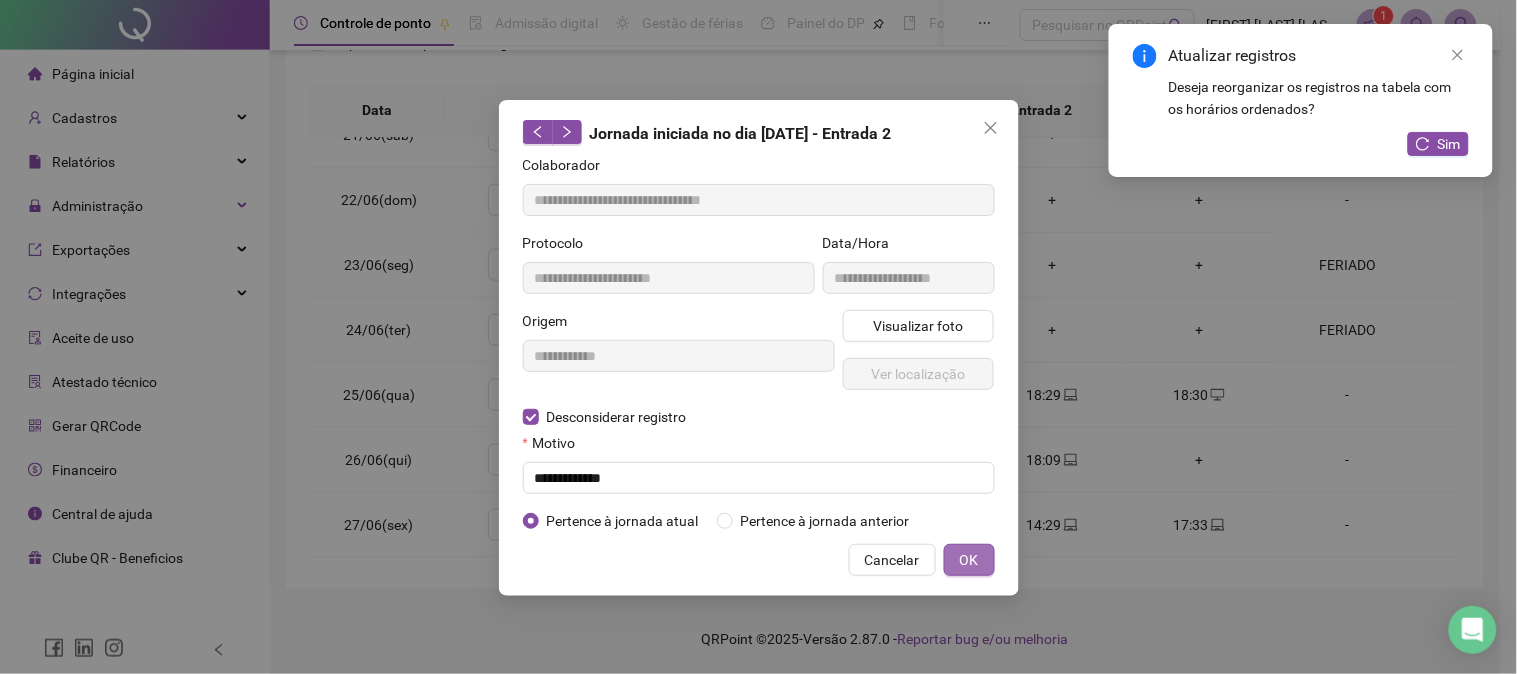 click on "OK" at bounding box center [969, 560] 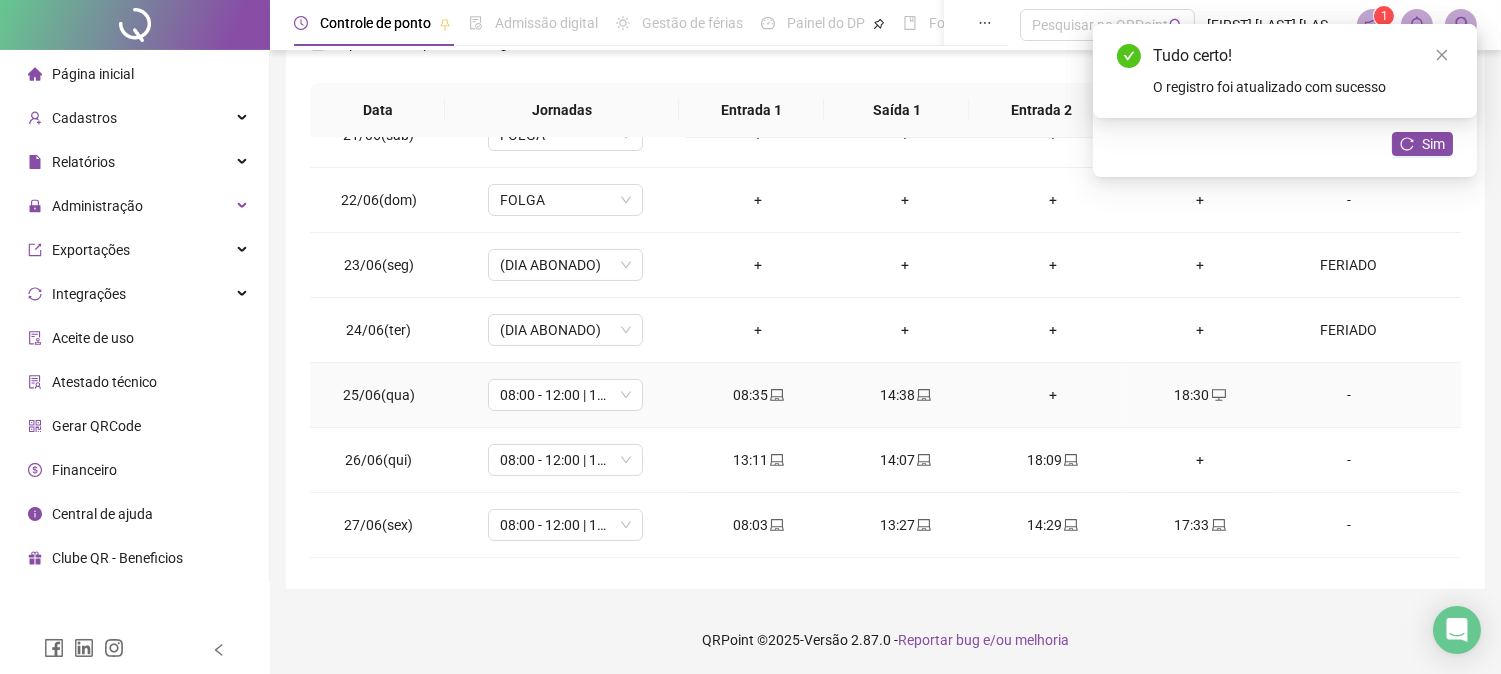 click on "+" at bounding box center [1052, 395] 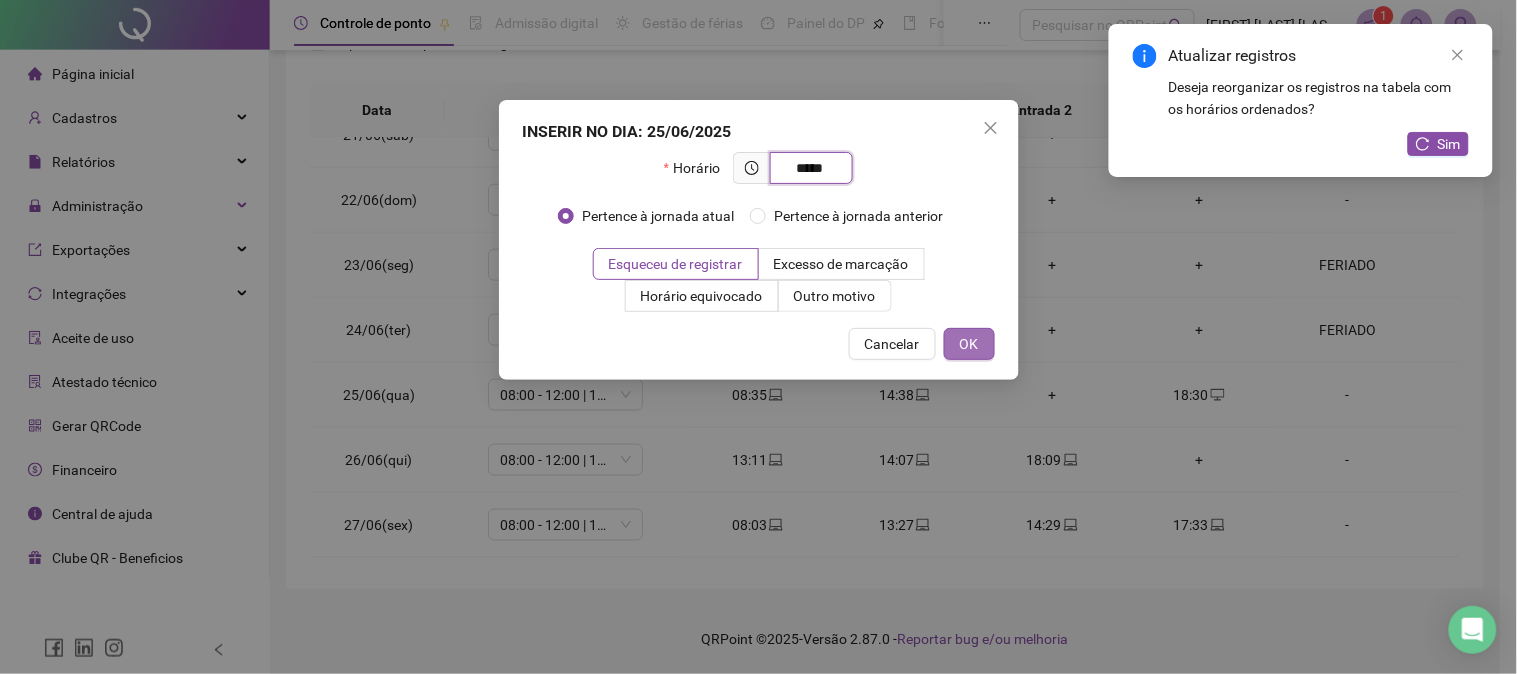 type on "*****" 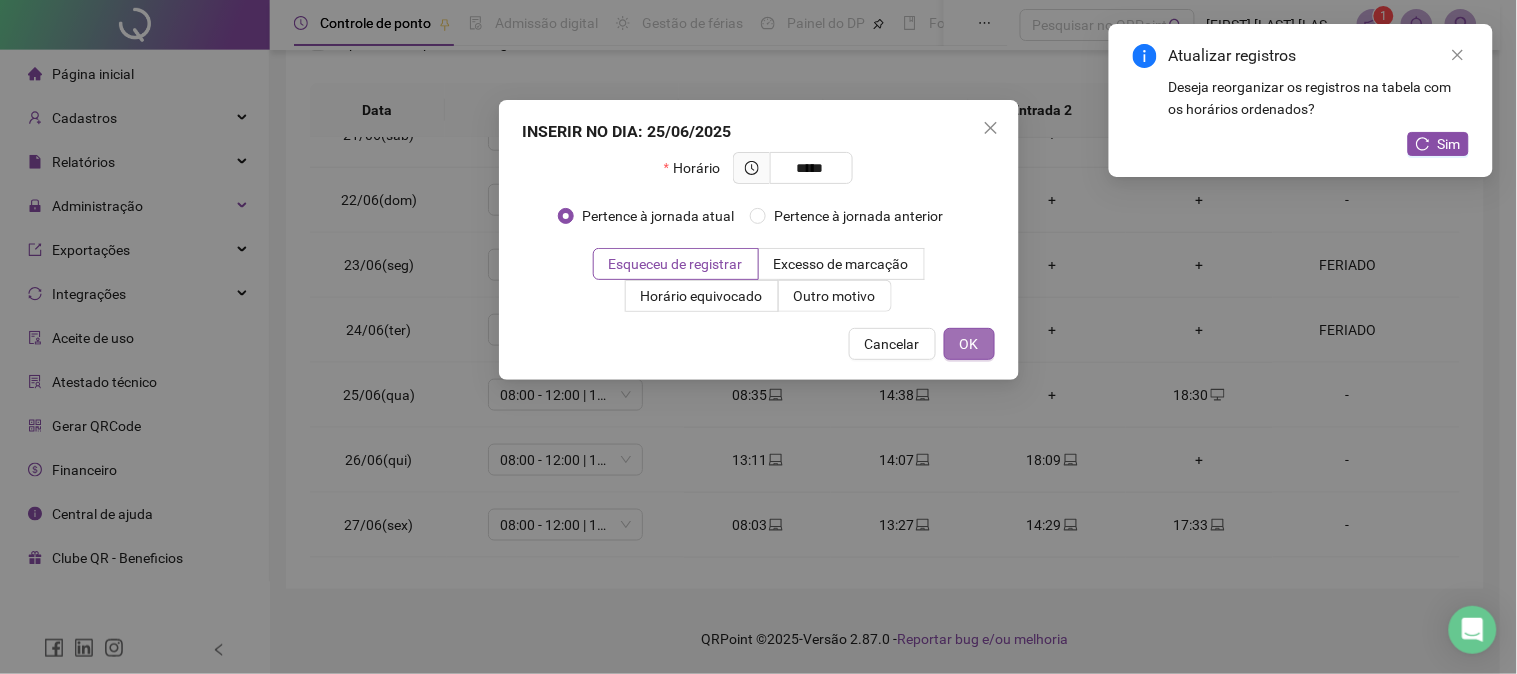 click on "OK" at bounding box center [969, 344] 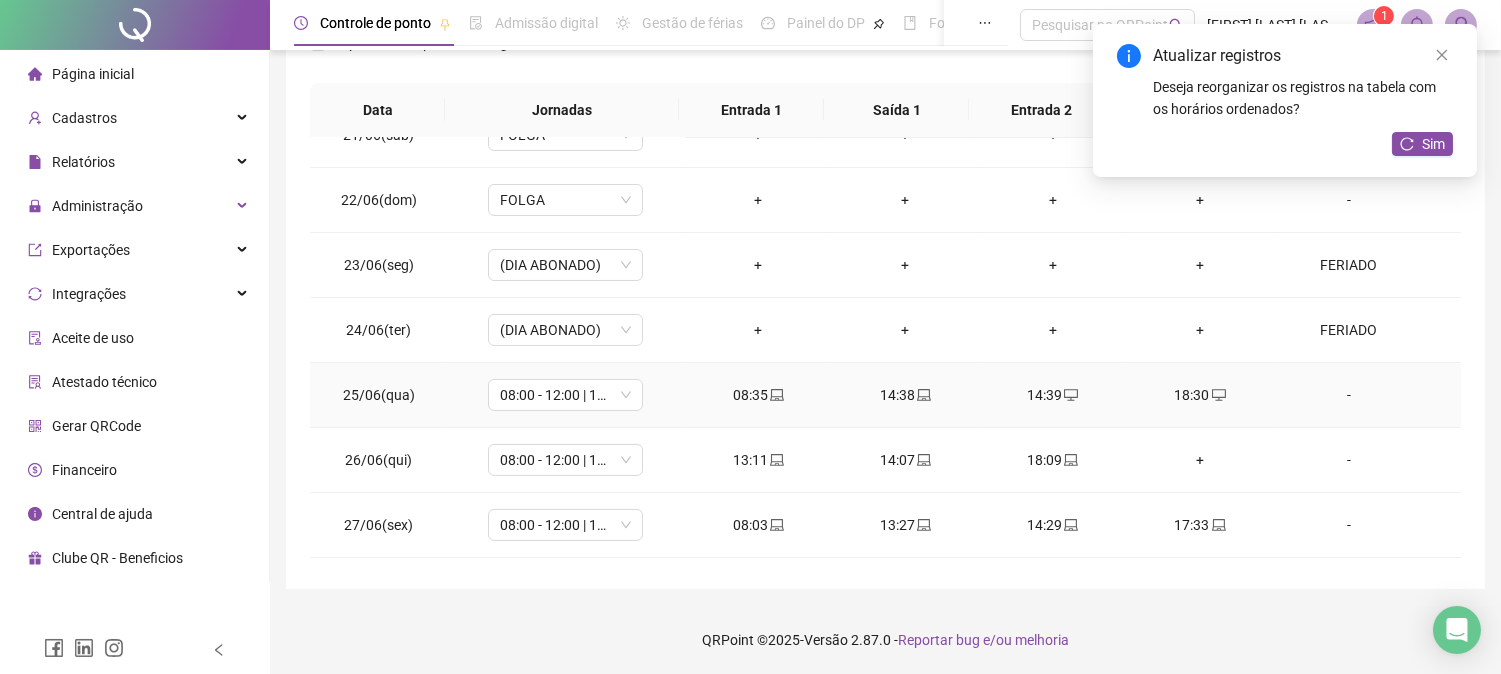 click on "14:38" at bounding box center (905, 395) 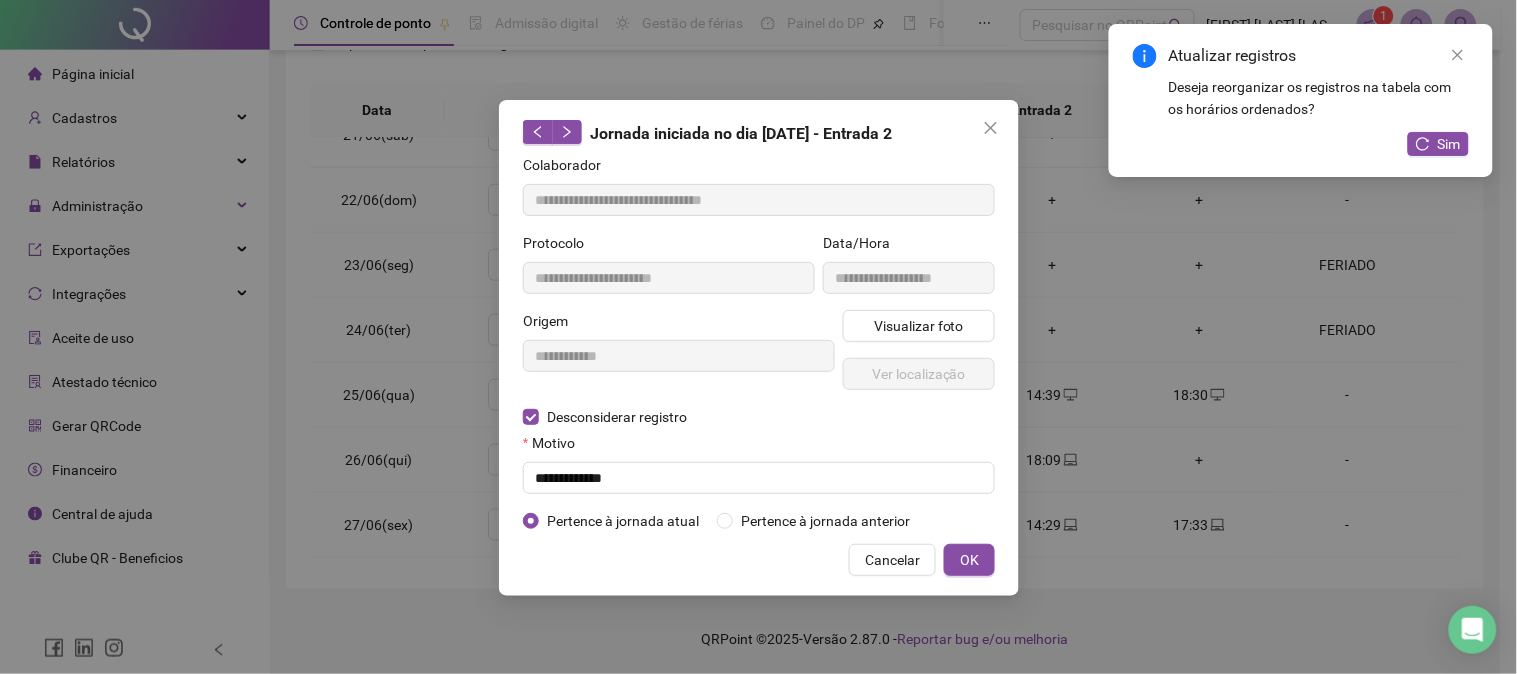 type on "**********" 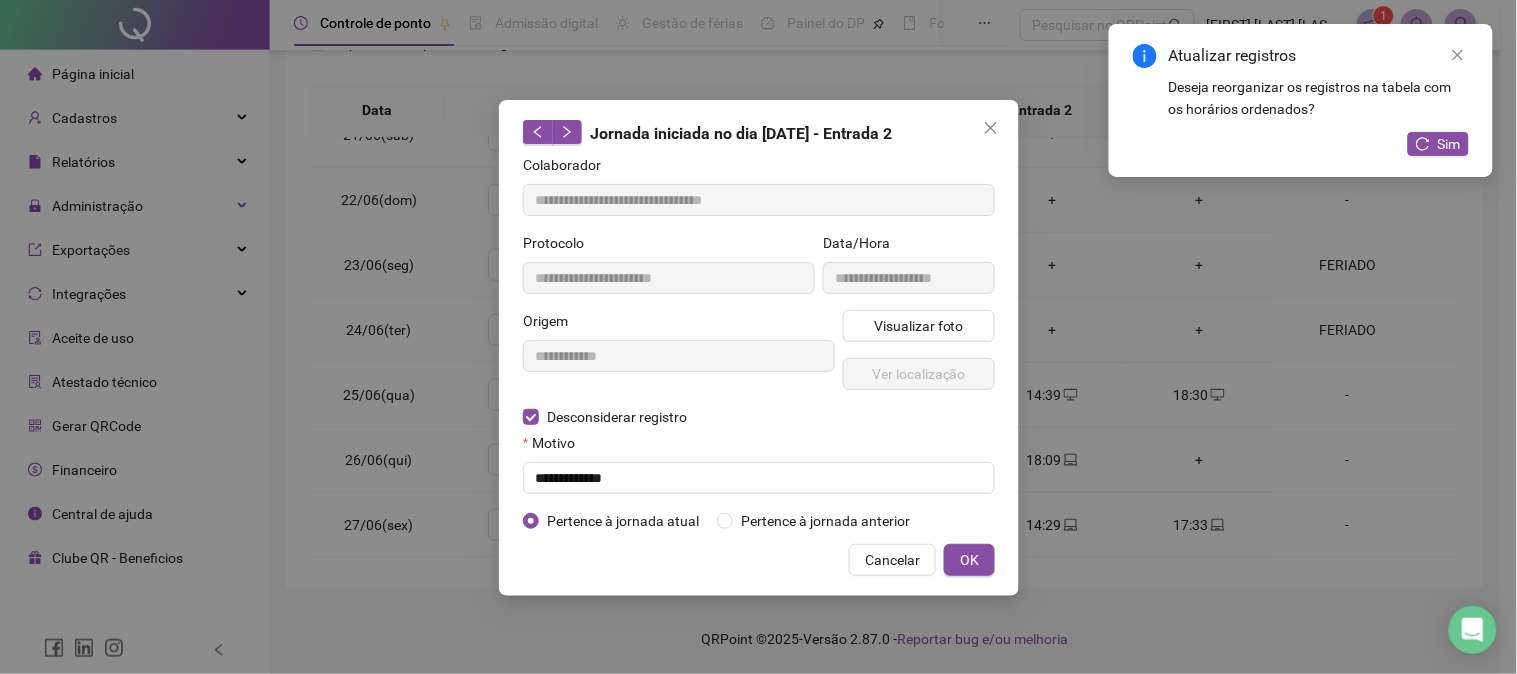 type on "**********" 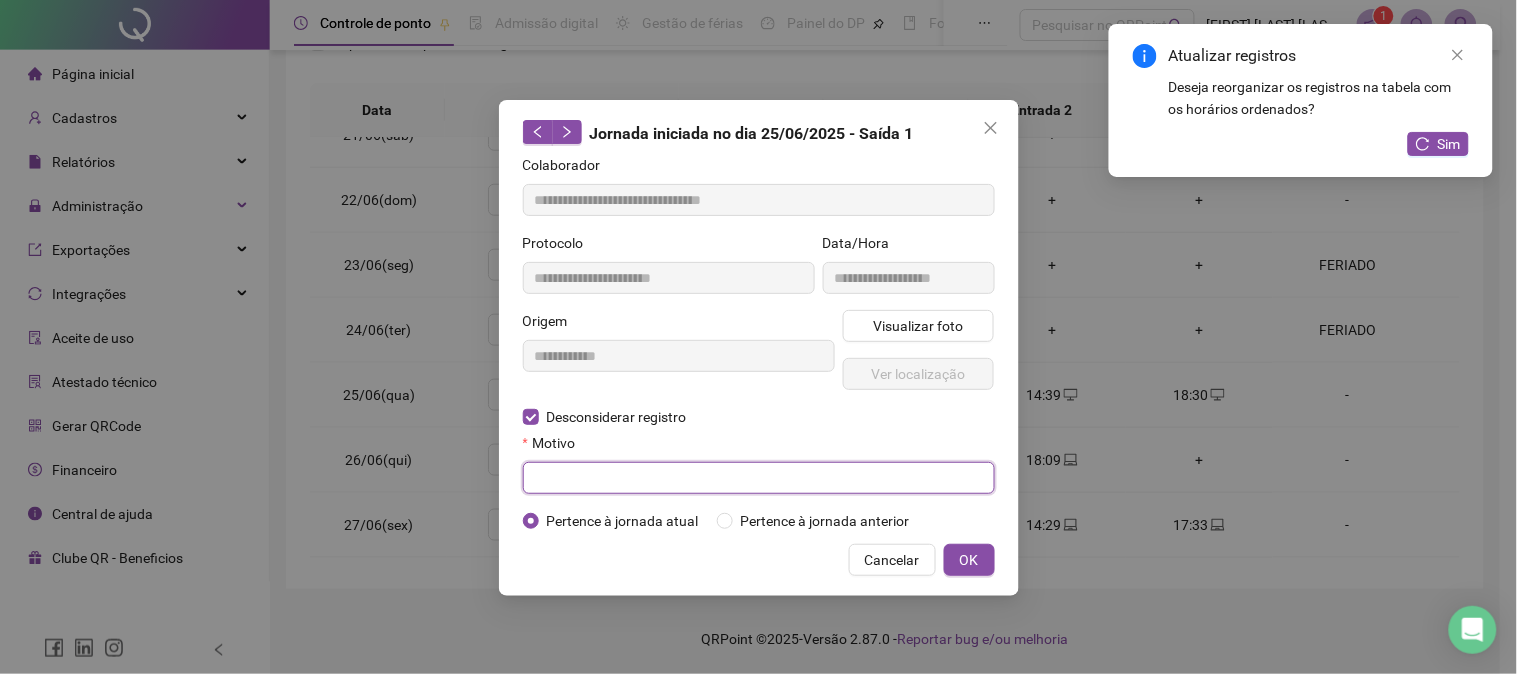 click at bounding box center [759, 478] 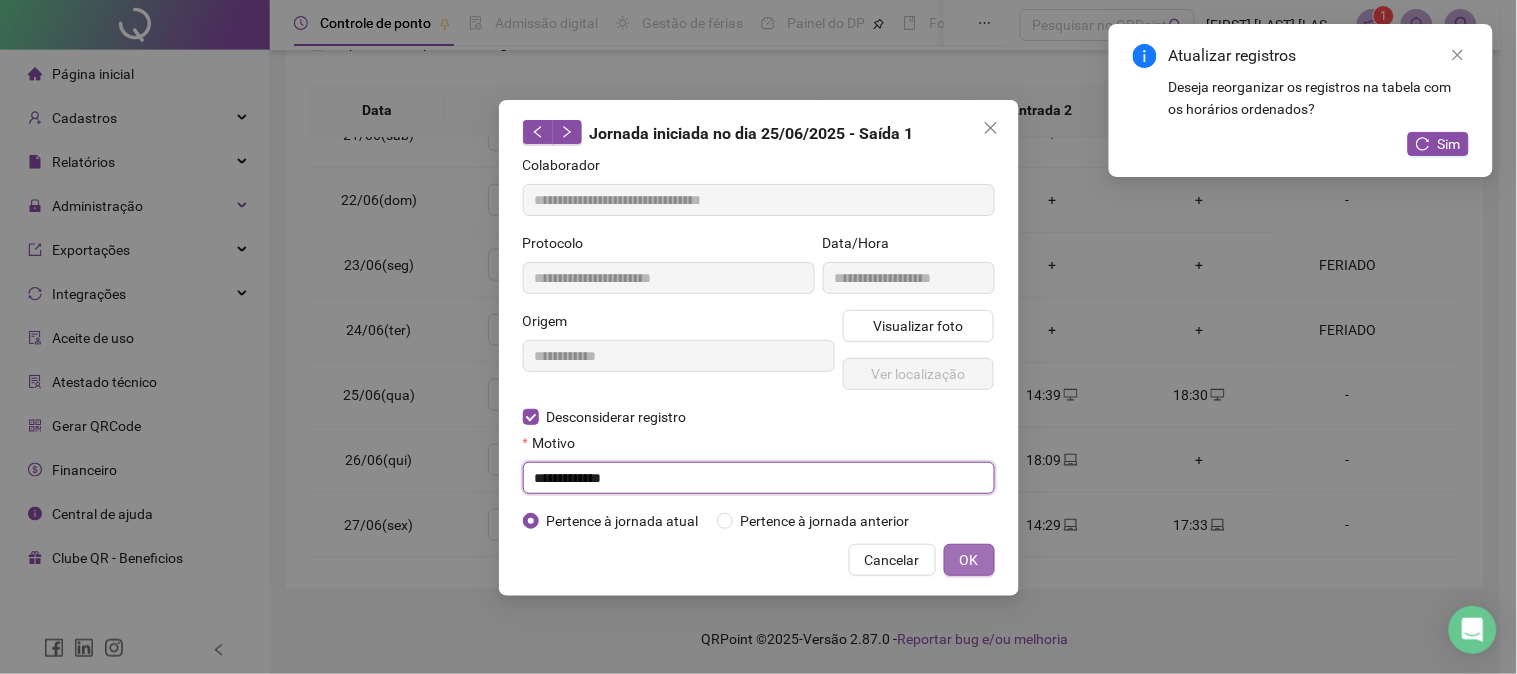 type on "**********" 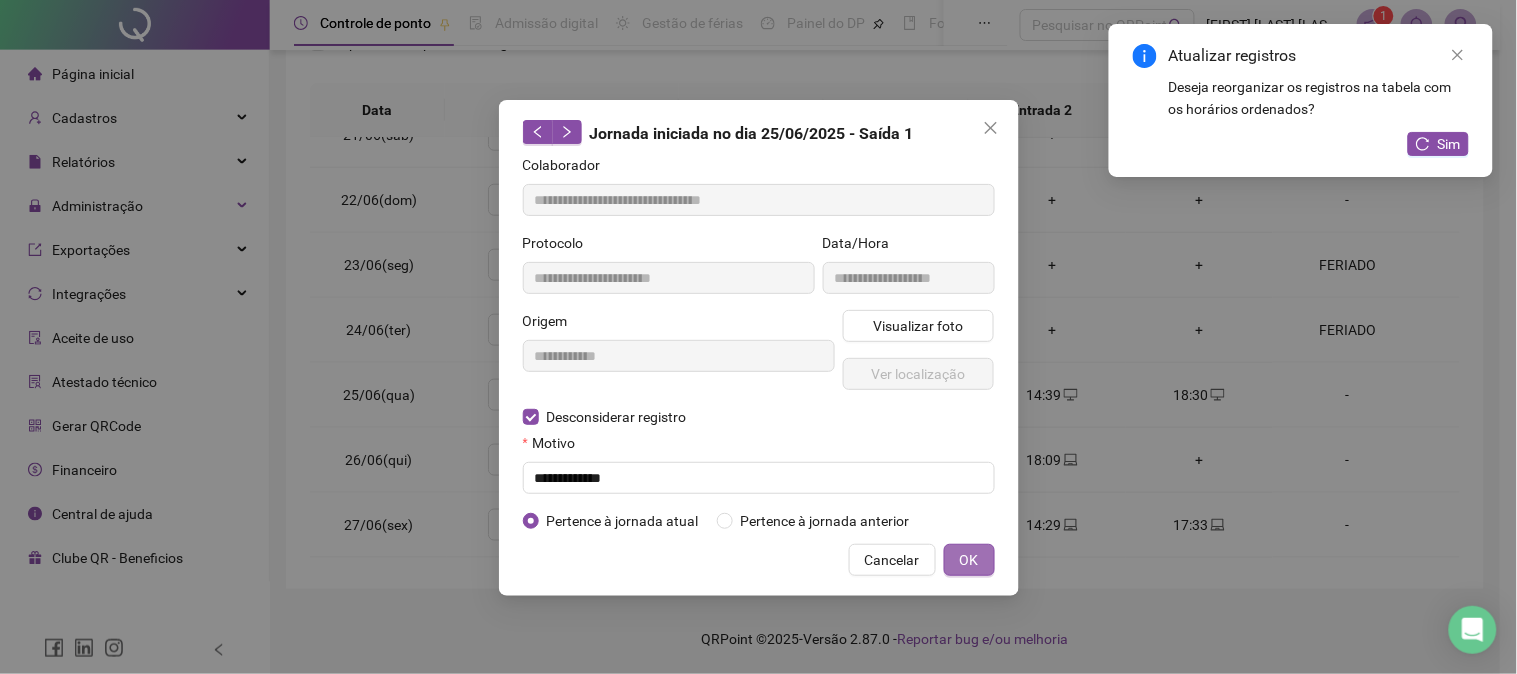 click on "OK" at bounding box center (969, 560) 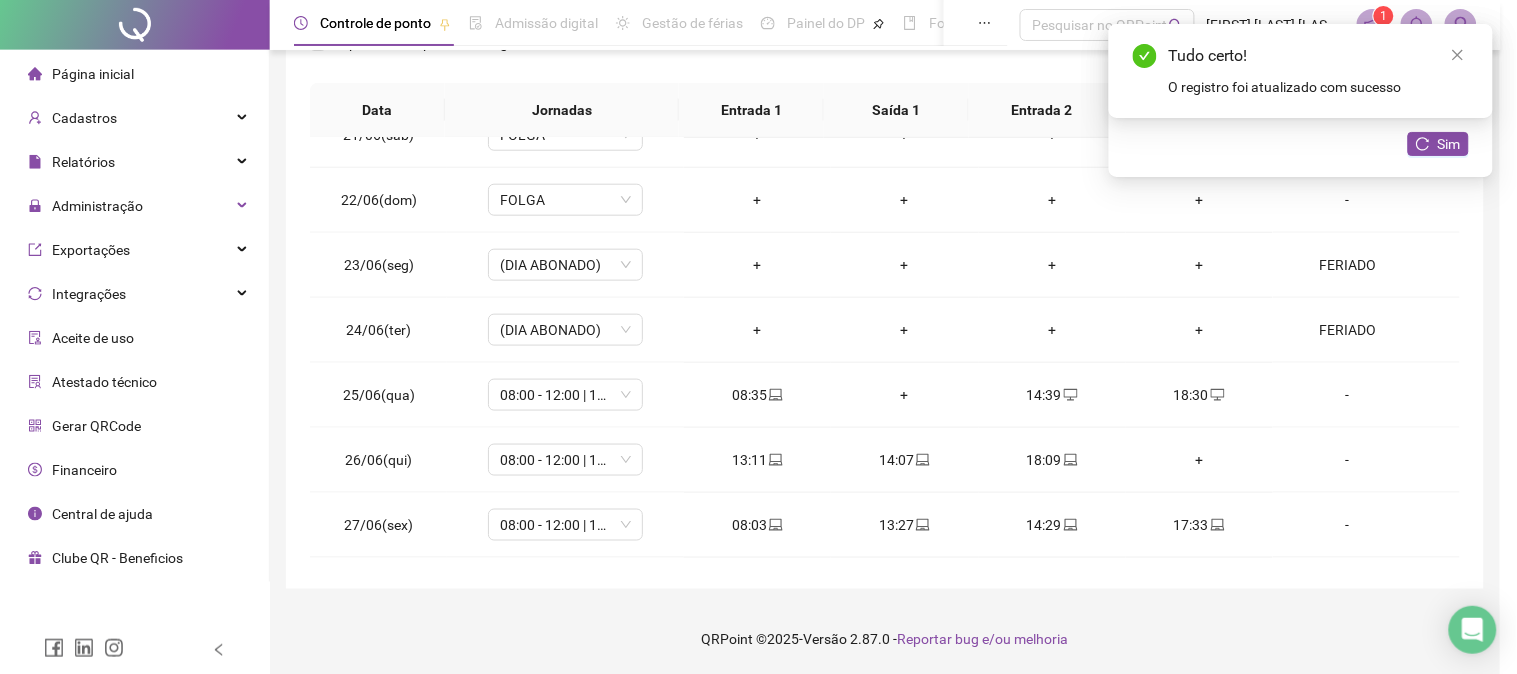click on "**********" at bounding box center [758, 337] 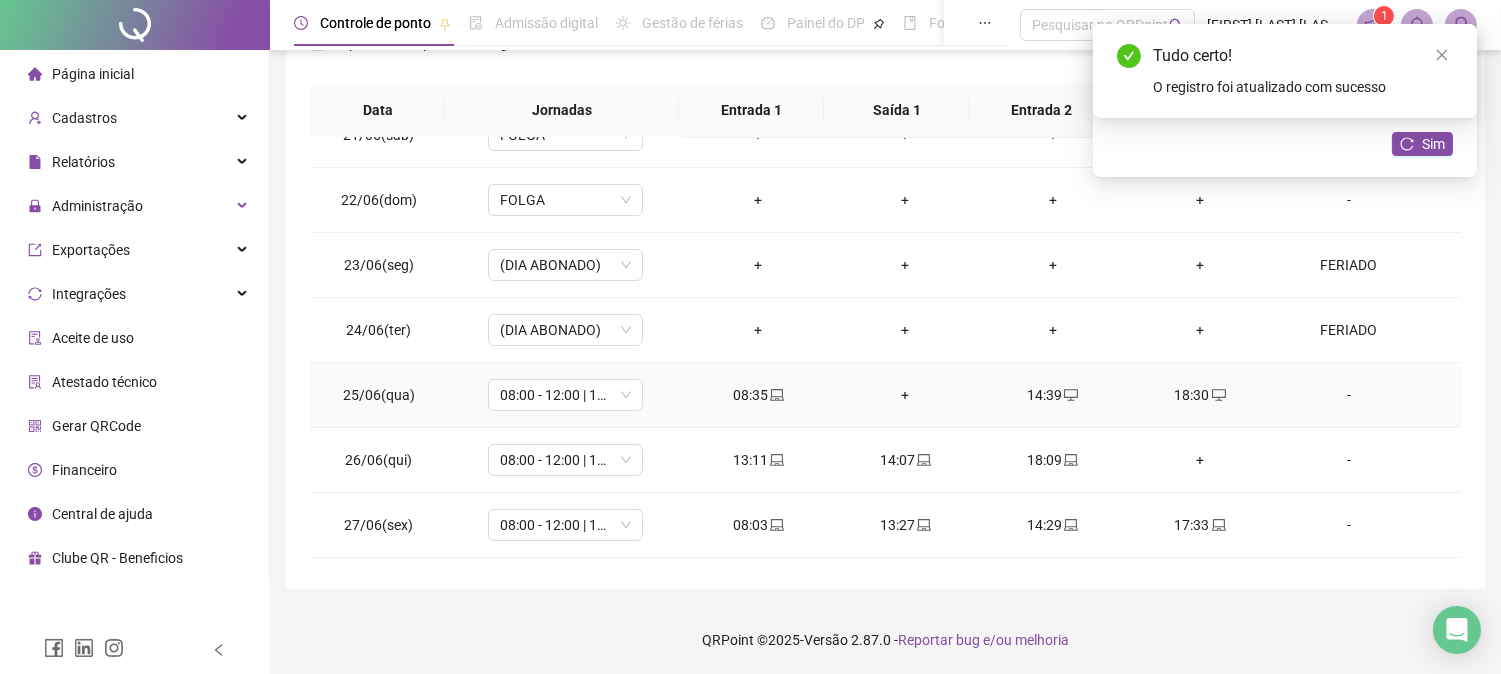click on "+" at bounding box center [905, 395] 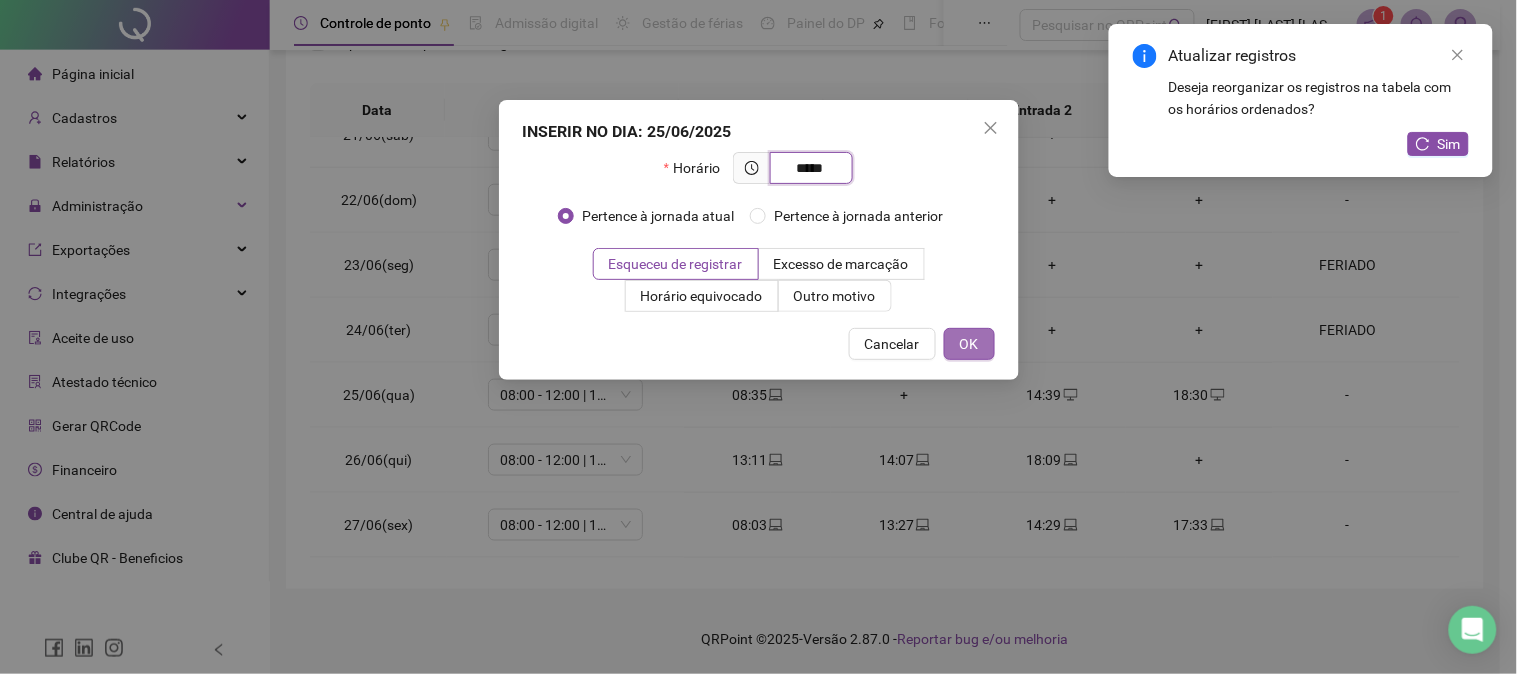type on "*****" 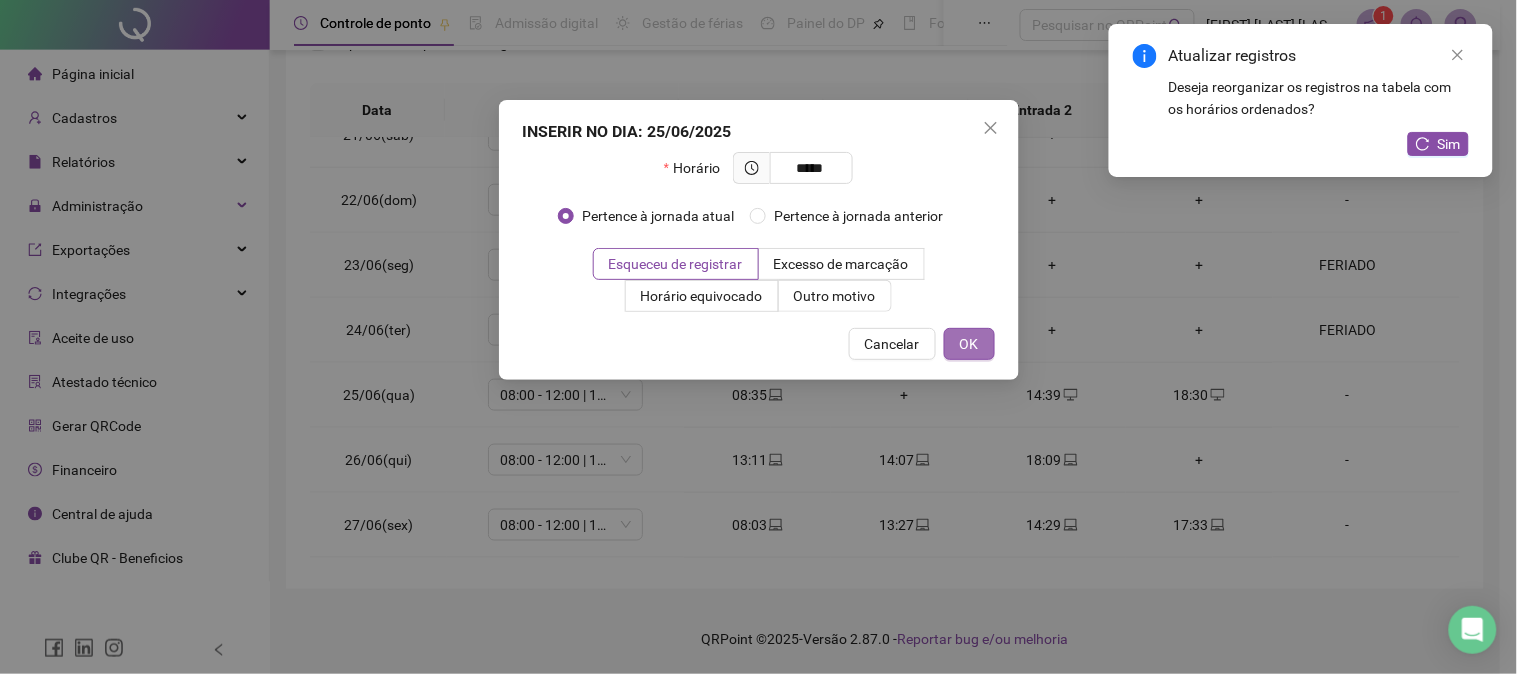 click on "OK" at bounding box center (969, 344) 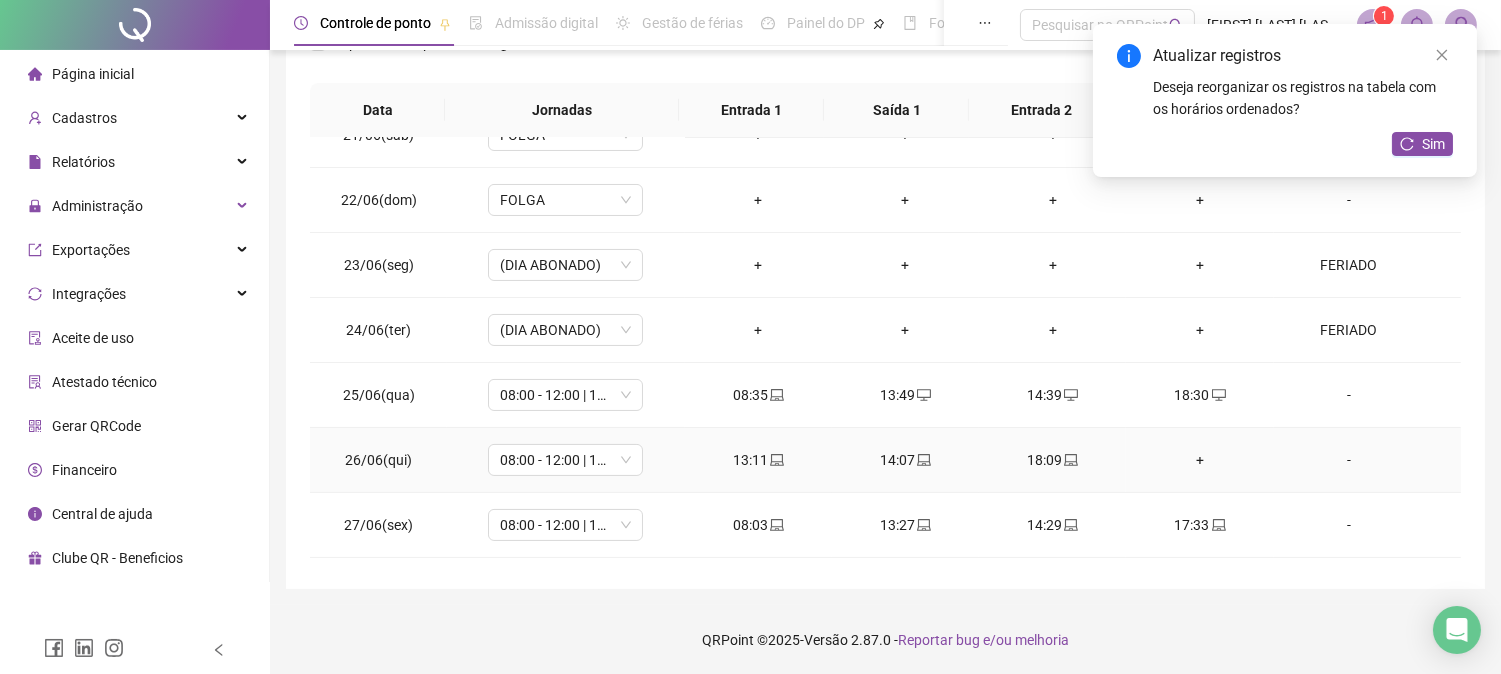 click on "+" at bounding box center (1199, 460) 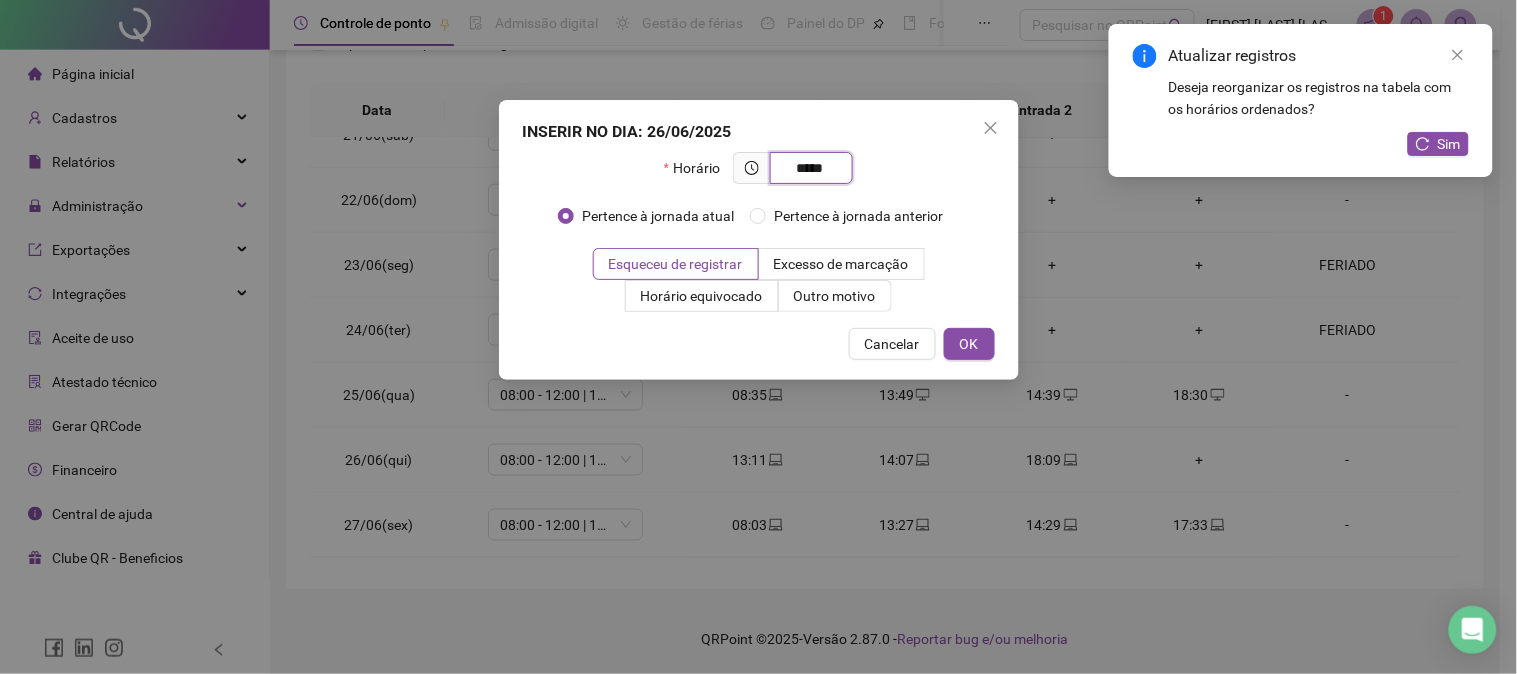 type on "*****" 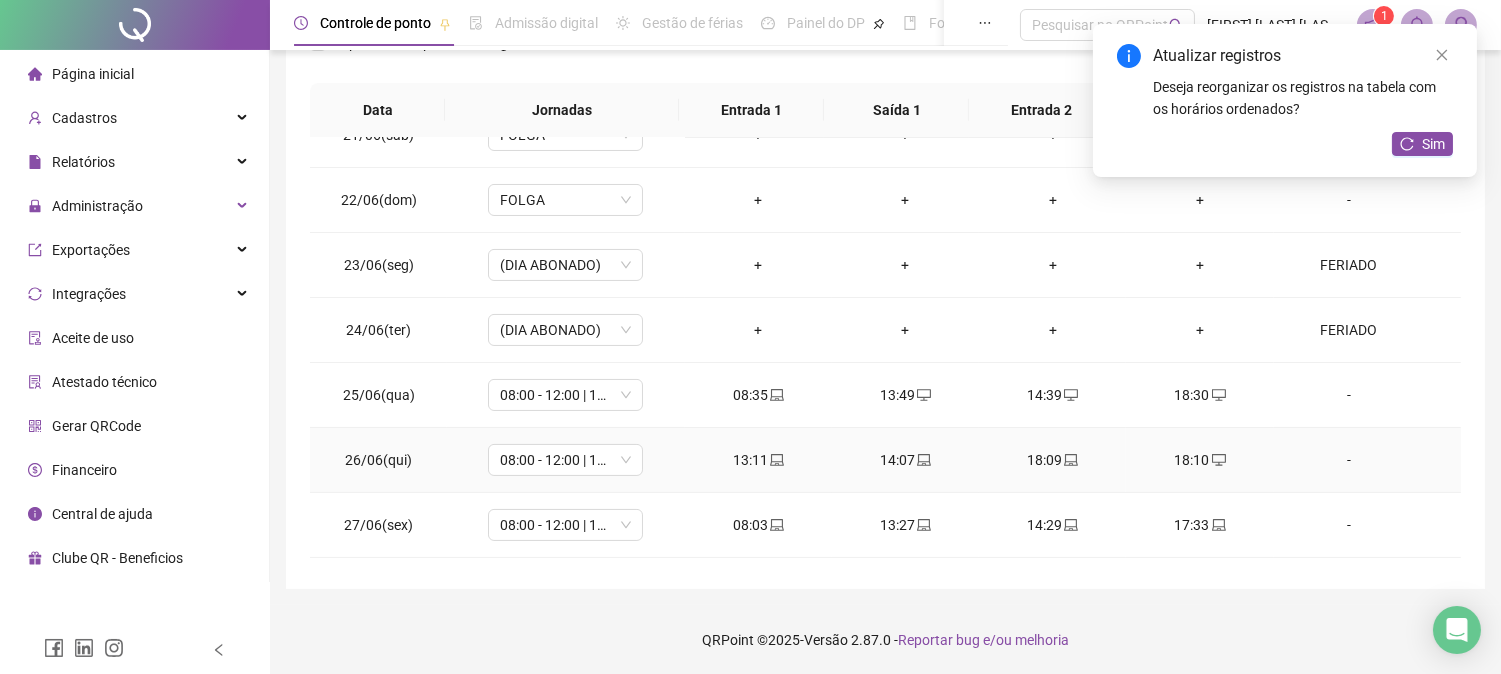 click on "18:09" at bounding box center [1052, 460] 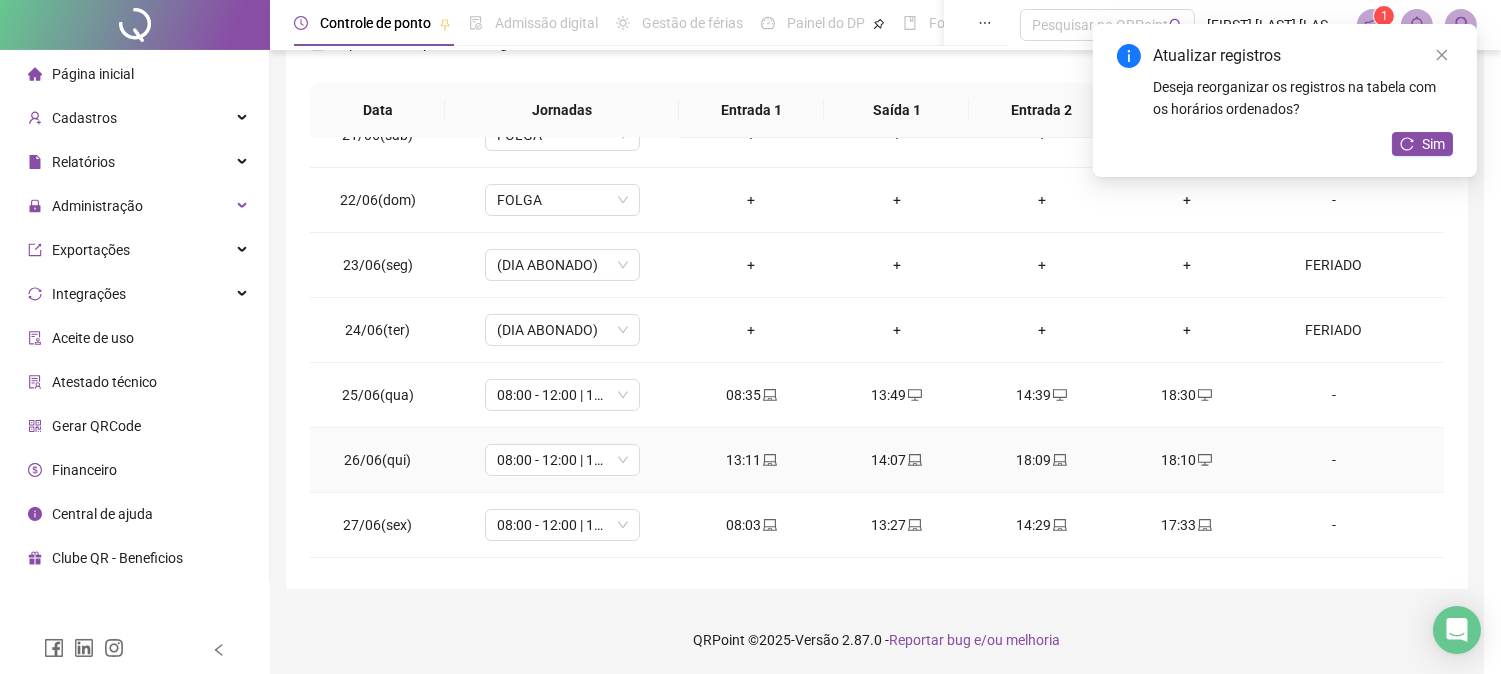 type on "**********" 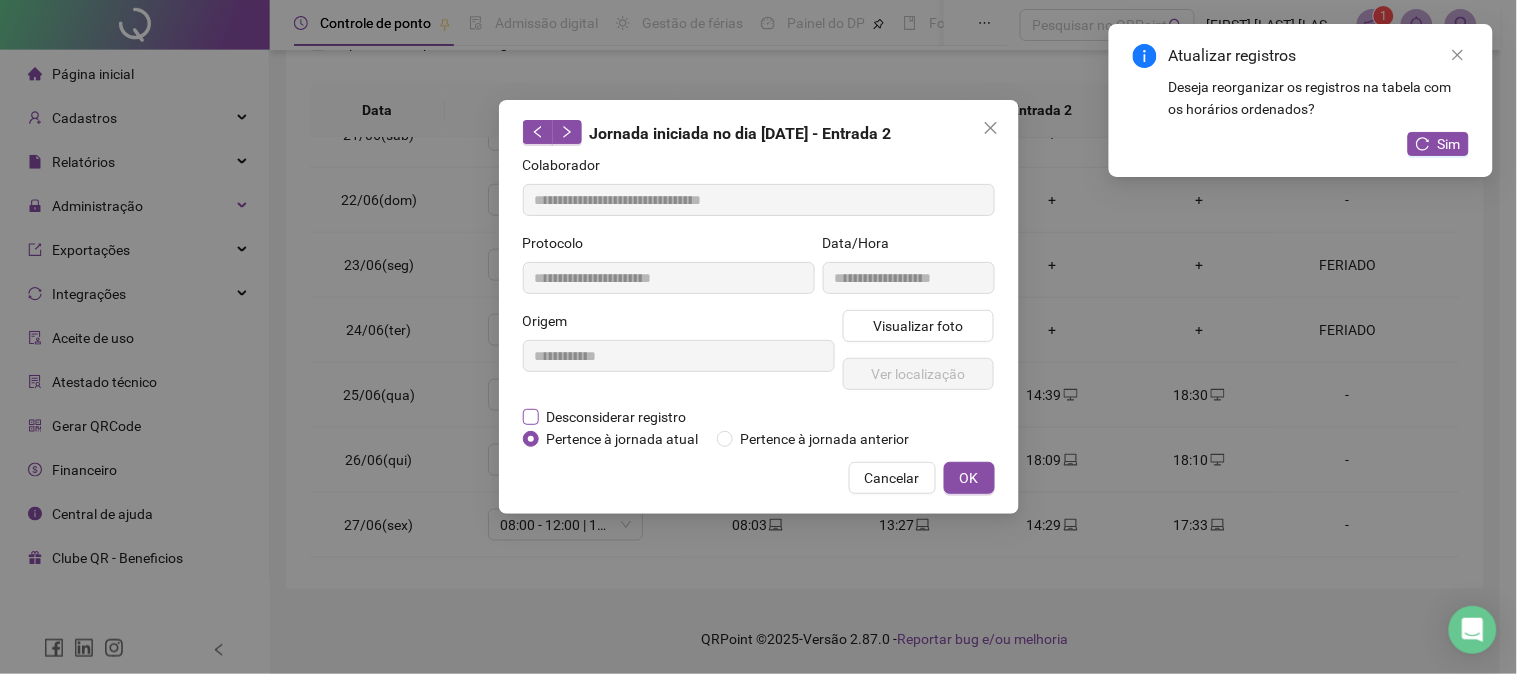 click on "Desconsiderar registro" at bounding box center [617, 417] 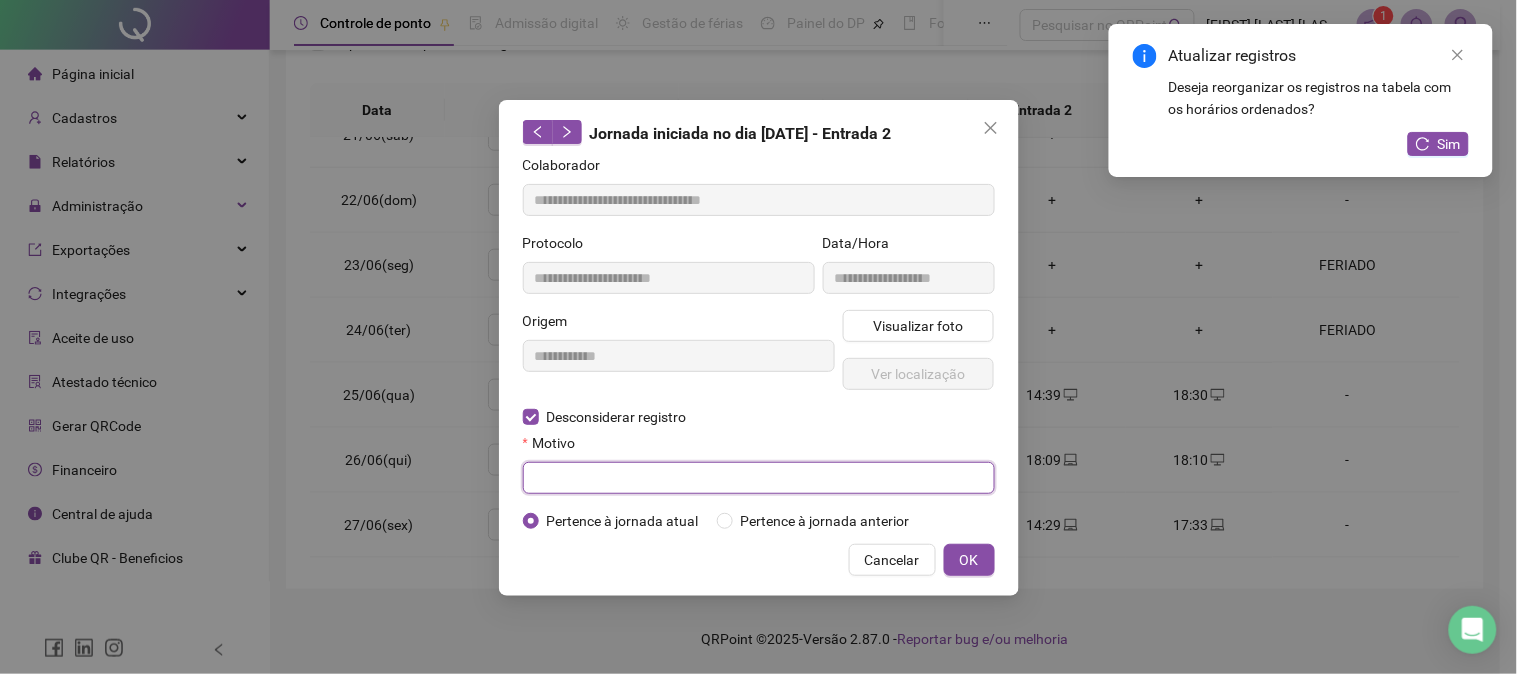 drag, startPoint x: 566, startPoint y: 463, endPoint x: 571, endPoint y: 481, distance: 18.681541 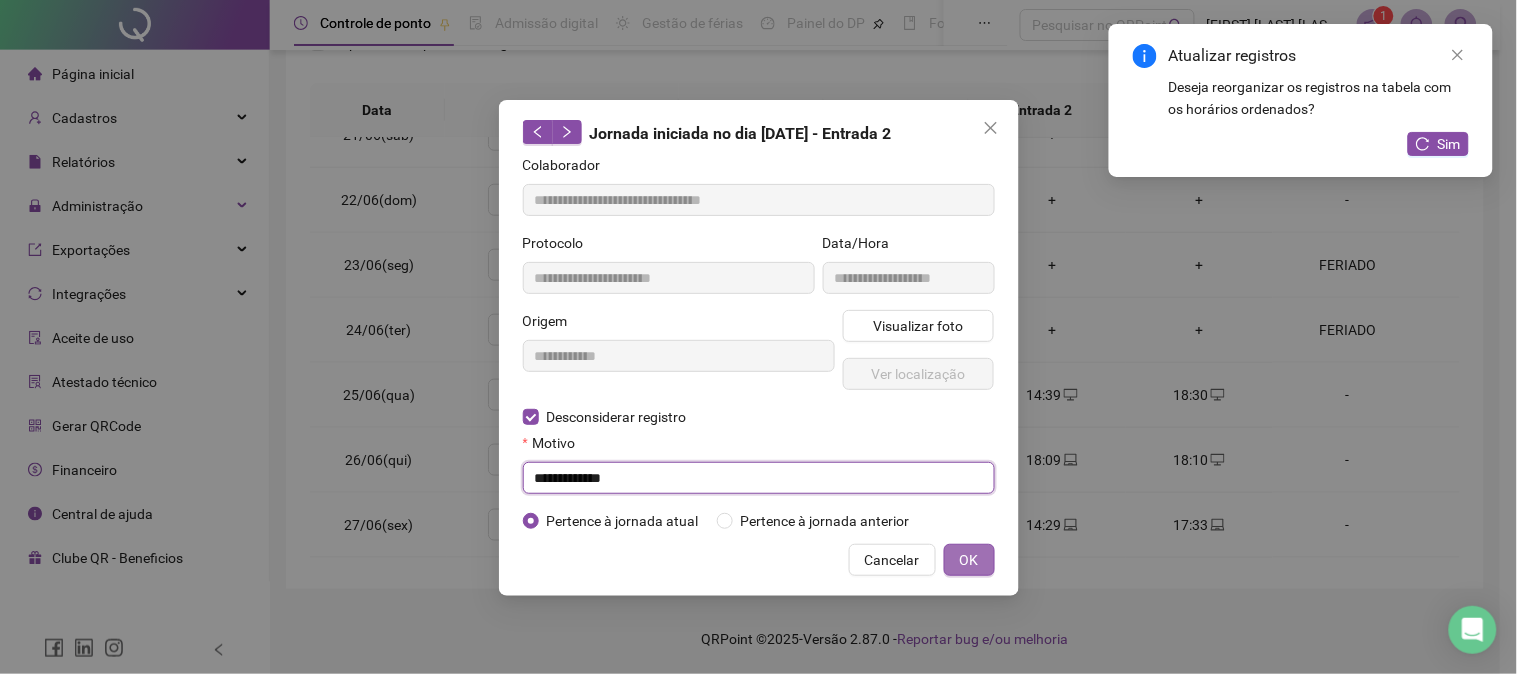 type on "**********" 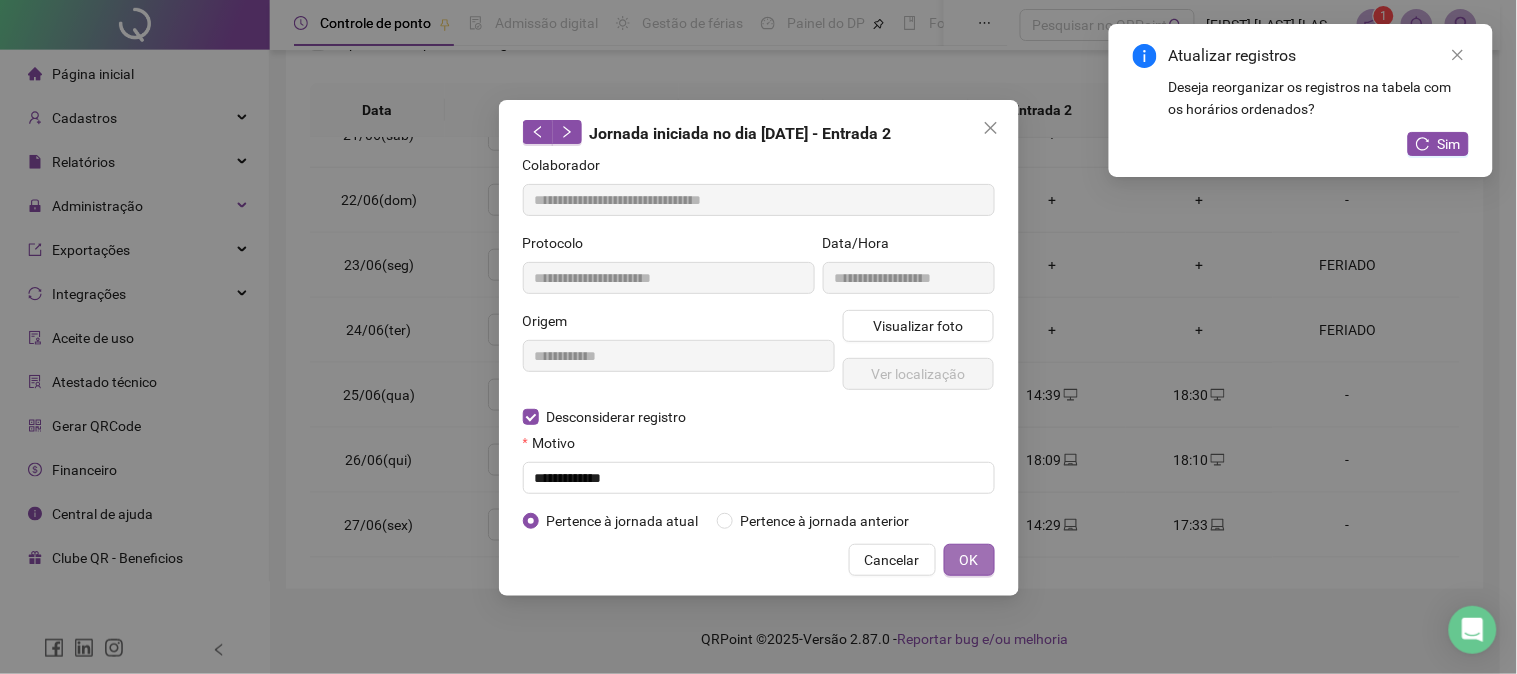click on "OK" at bounding box center [969, 560] 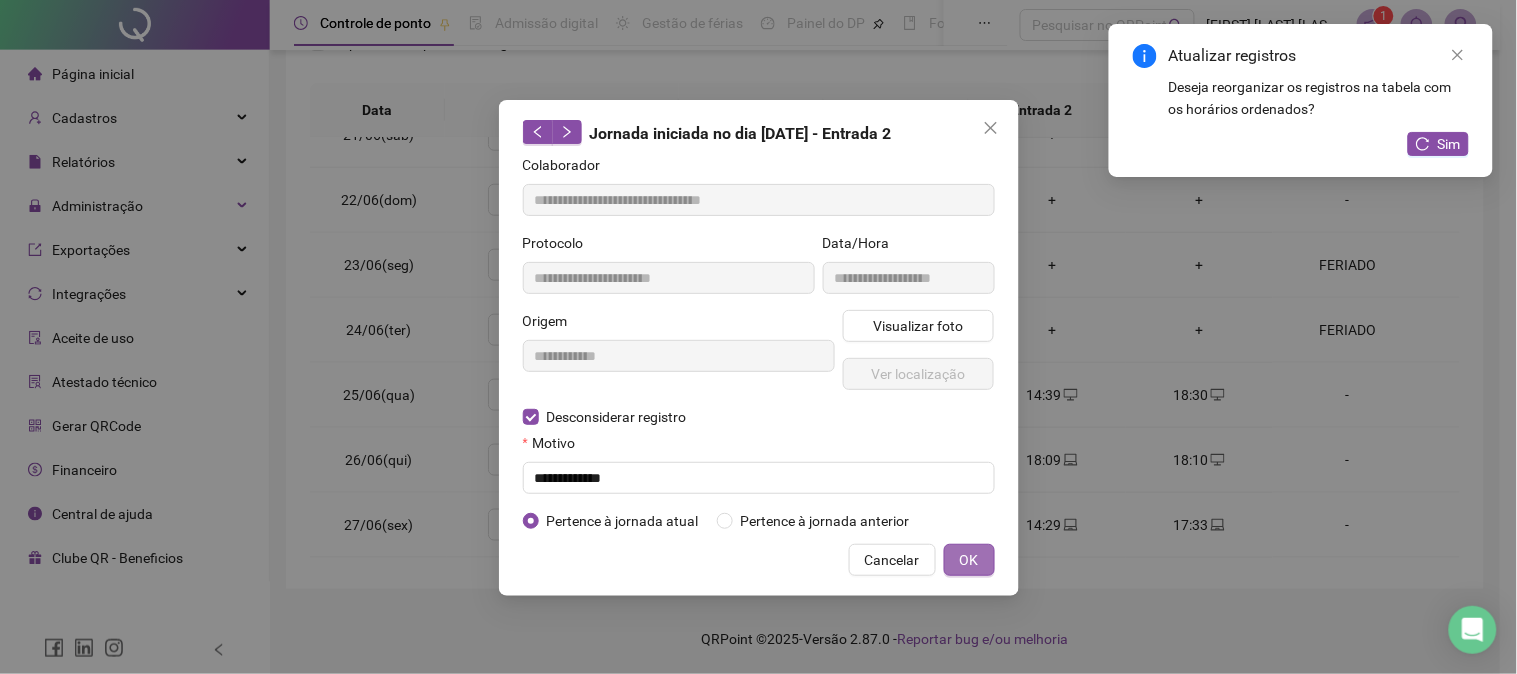click on "OK" at bounding box center [969, 560] 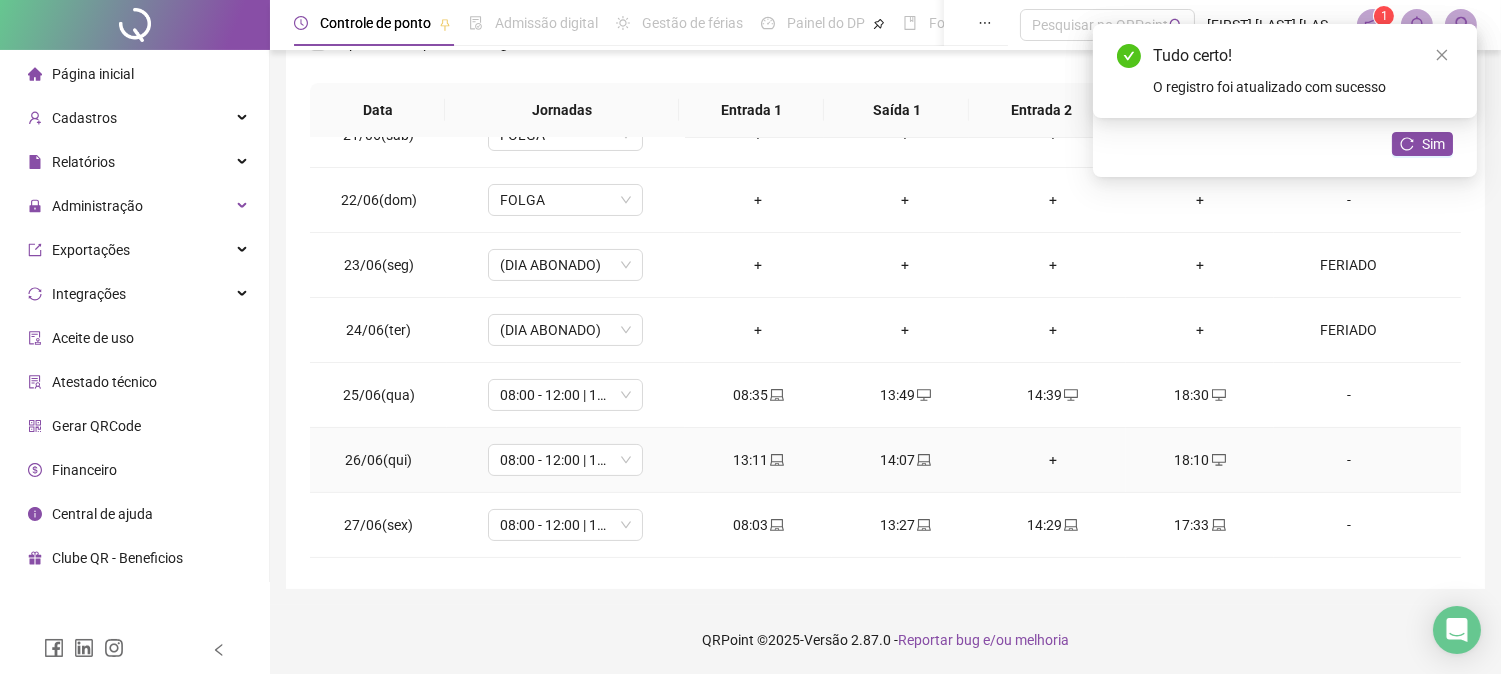click on "+" at bounding box center (1052, 460) 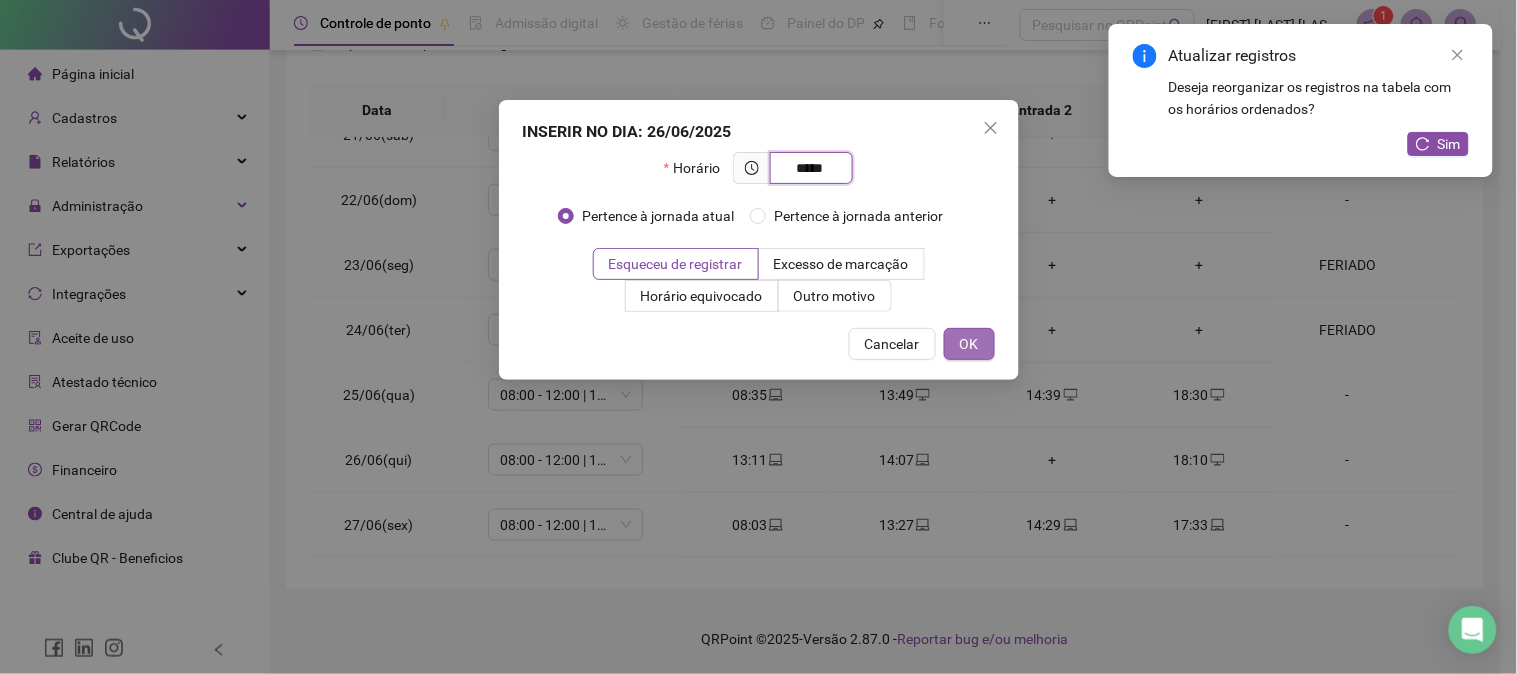 type on "*****" 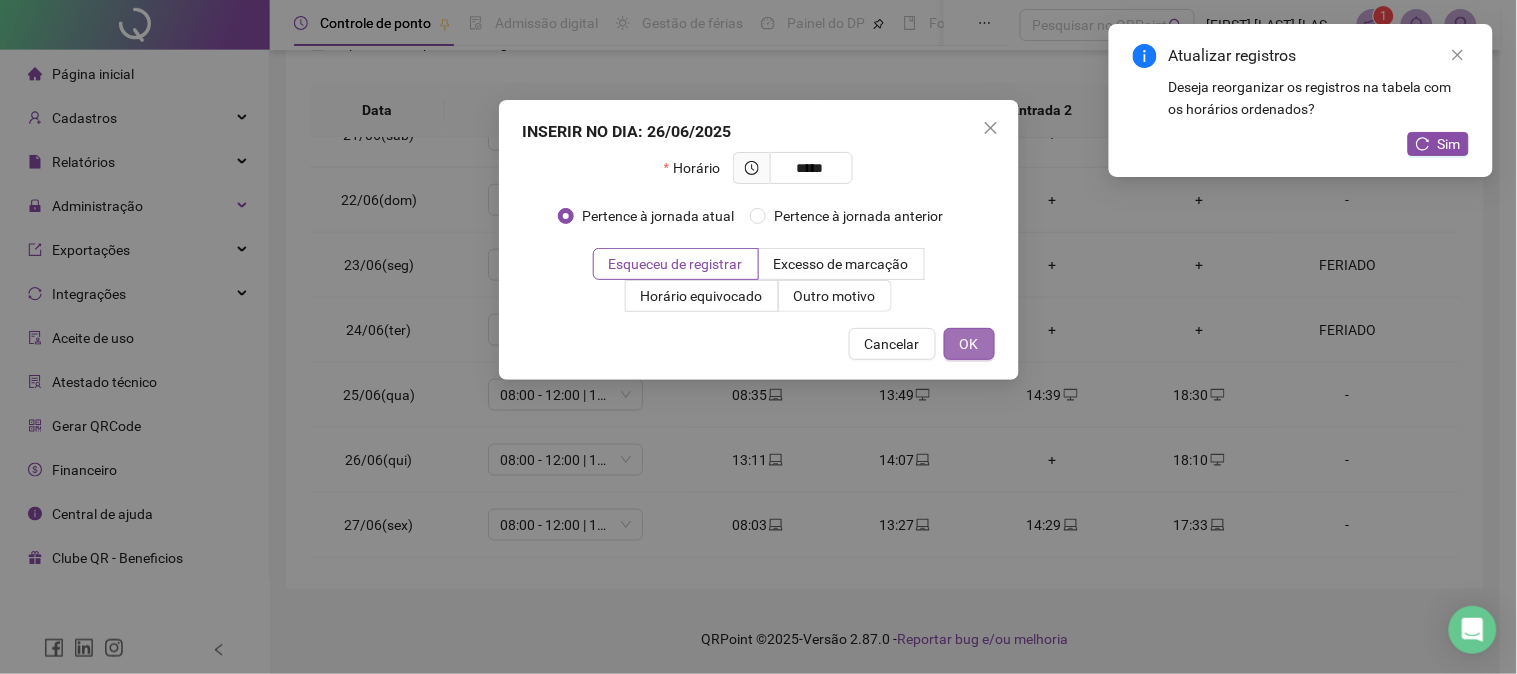 click on "OK" at bounding box center (969, 344) 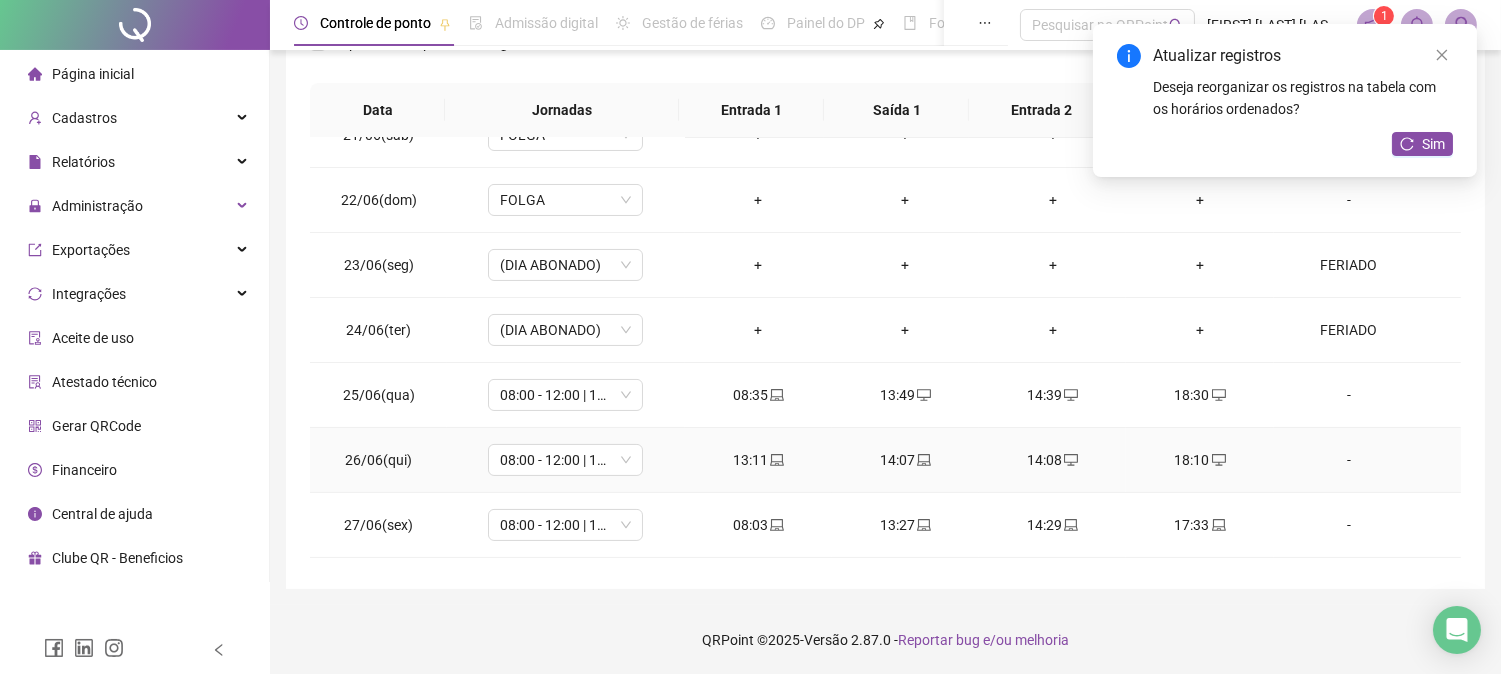 click on "14:07" at bounding box center [905, 460] 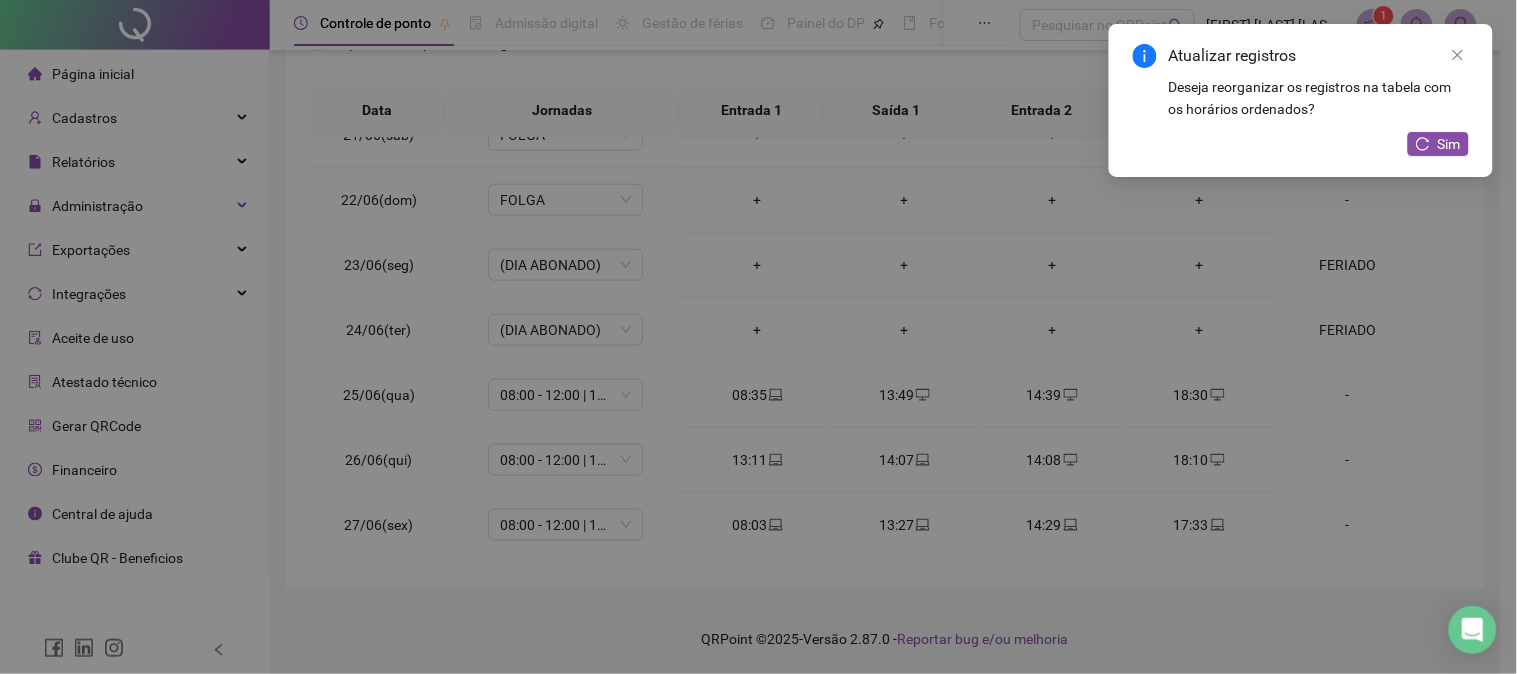 type on "**********" 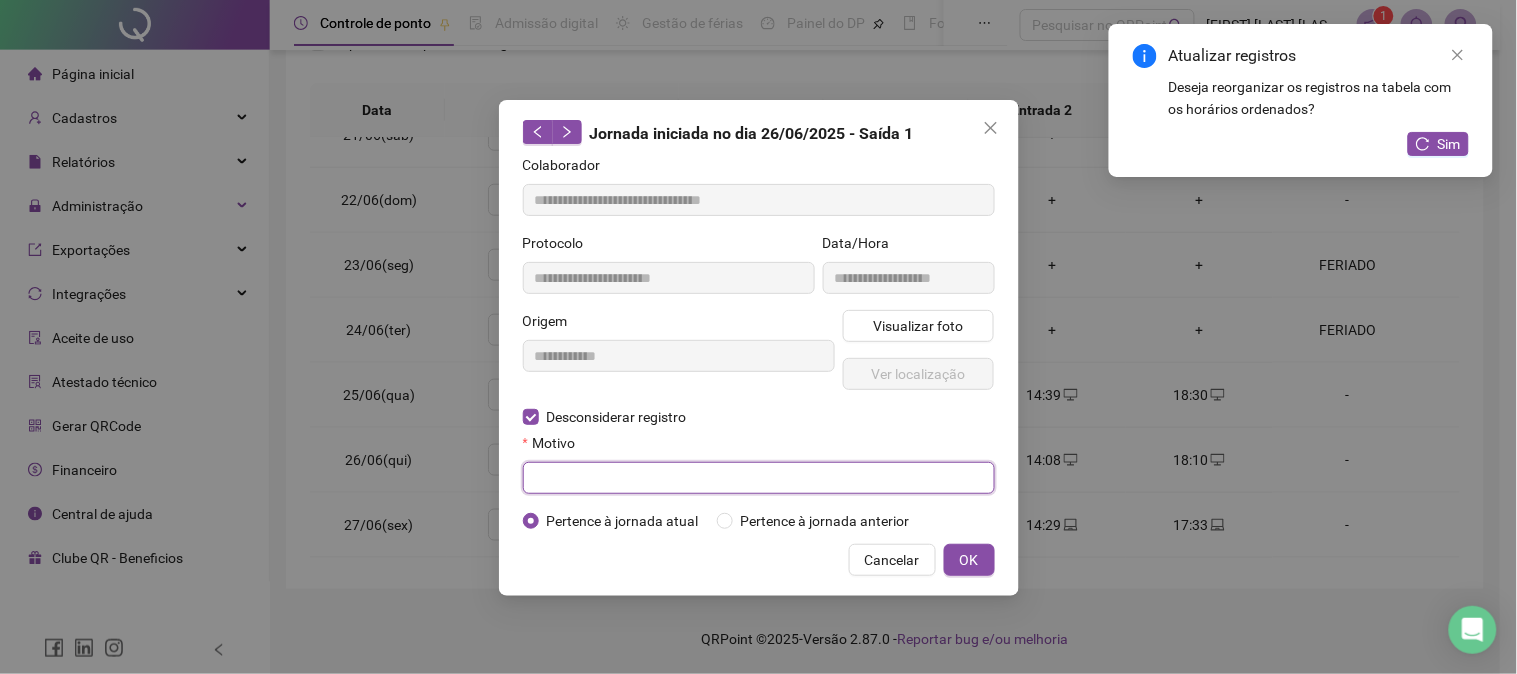 click at bounding box center (759, 478) 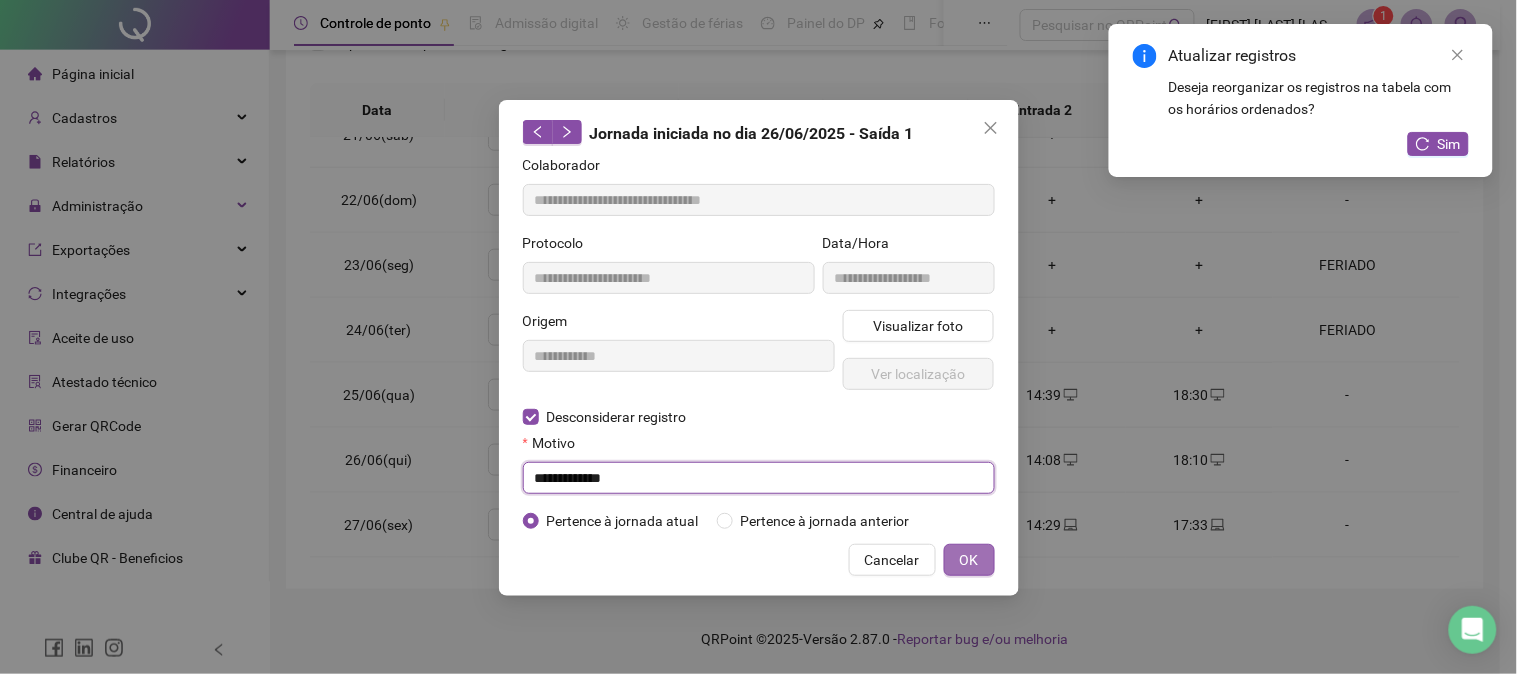 type on "**********" 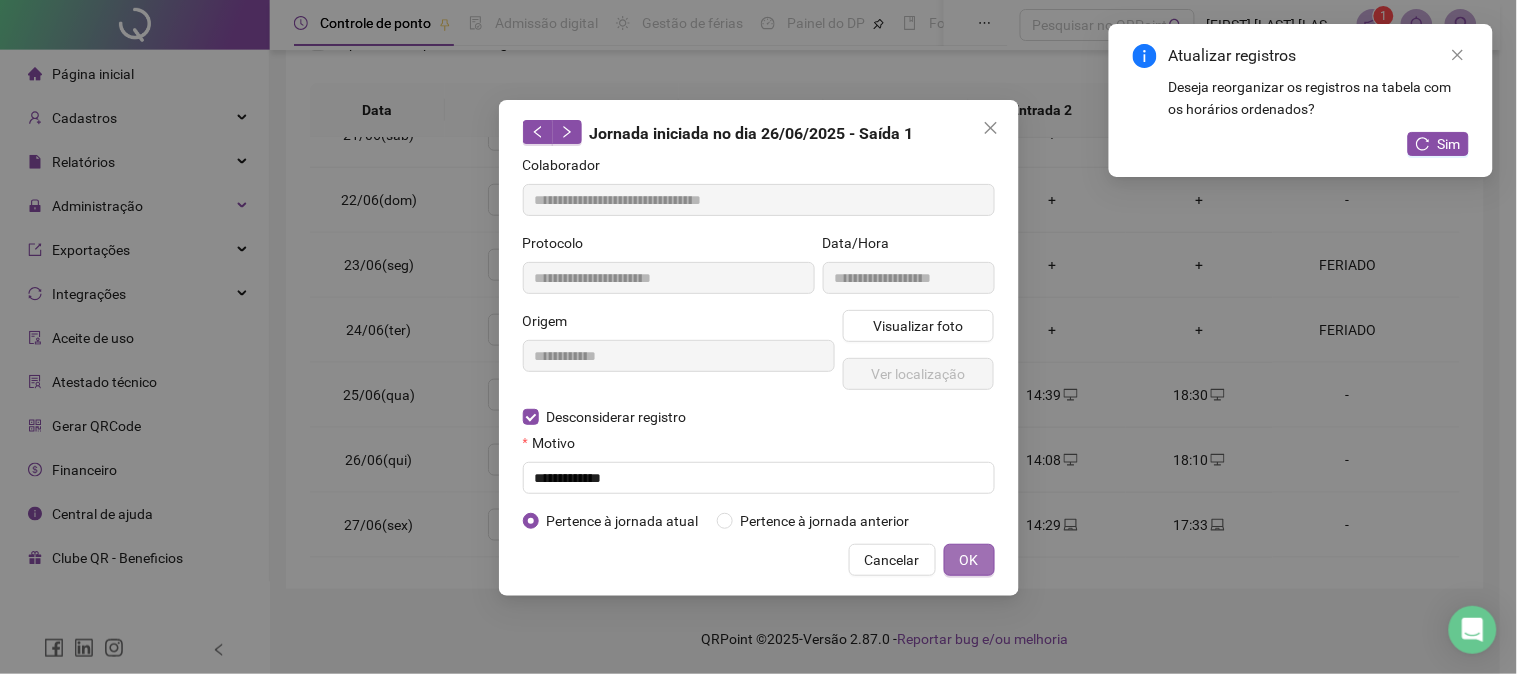click on "OK" at bounding box center [969, 560] 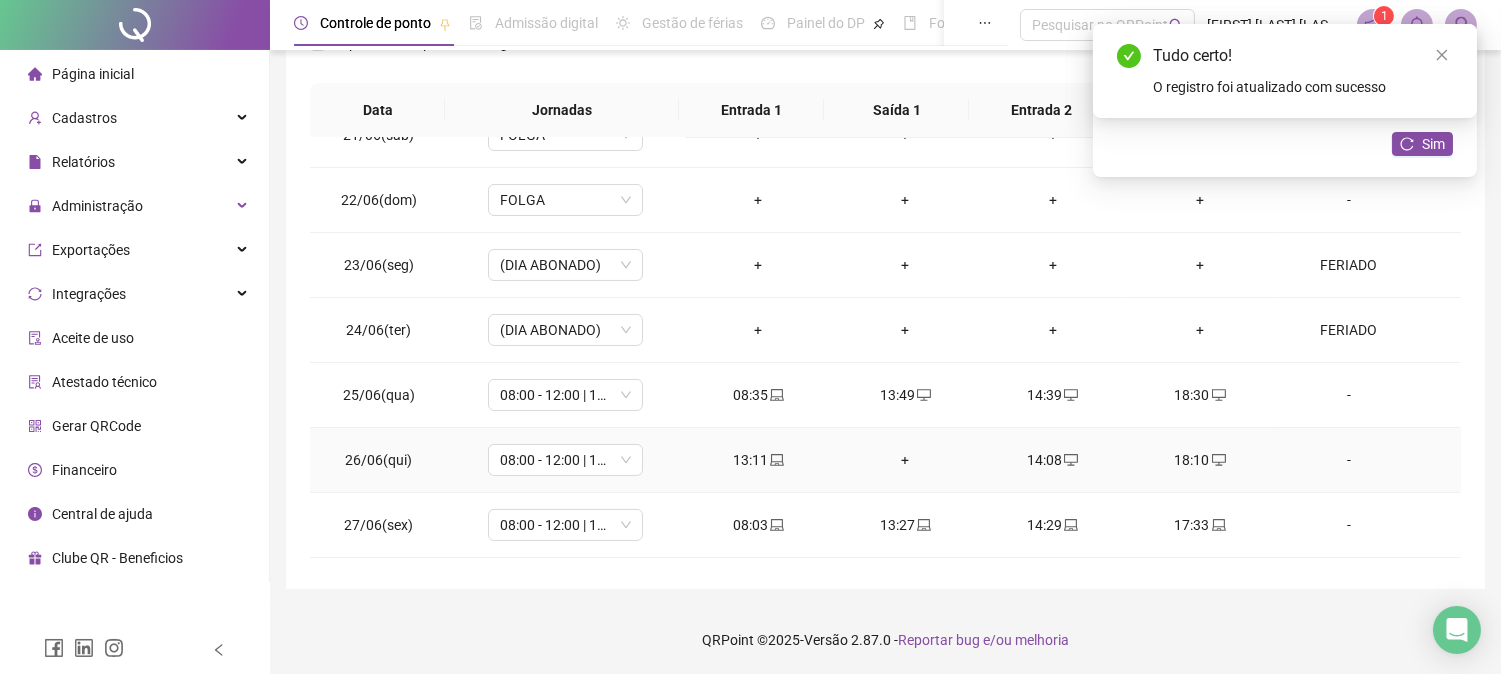click on "+" at bounding box center (905, 460) 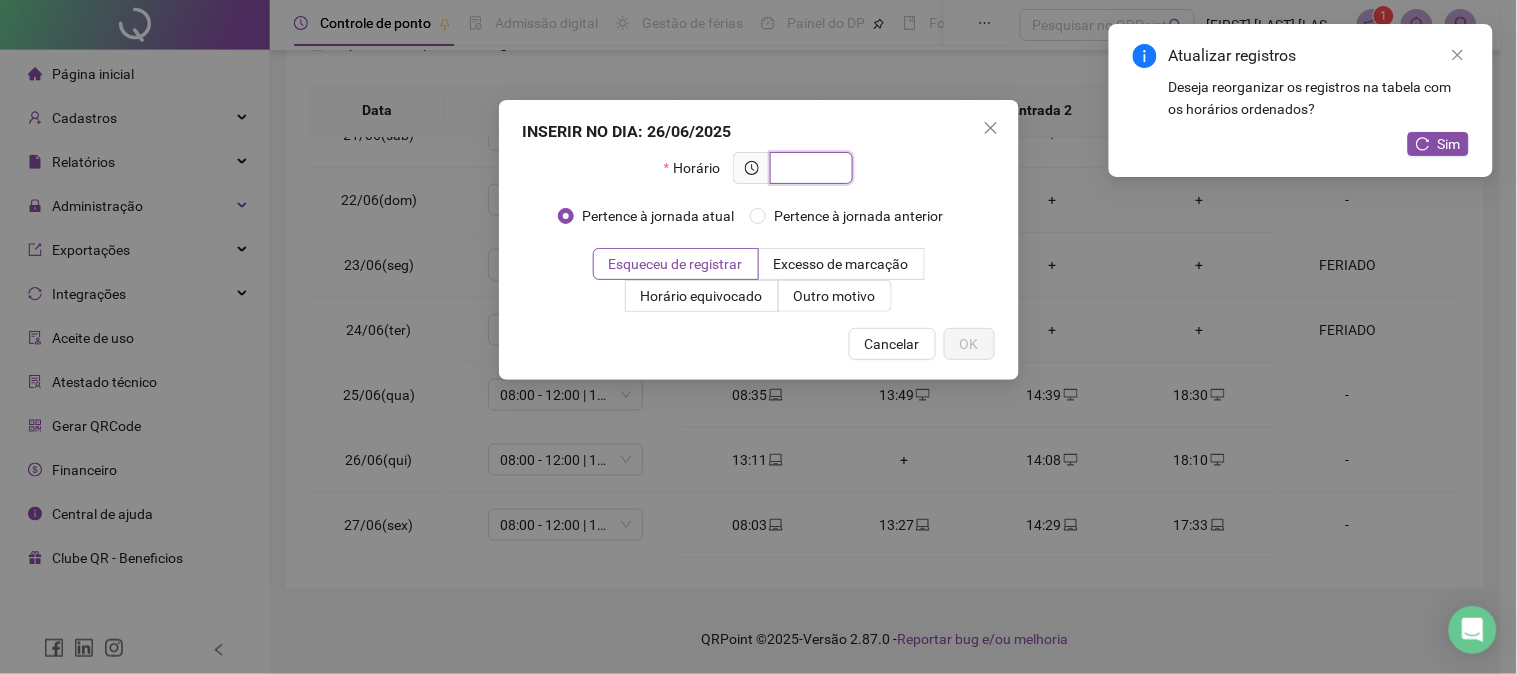 click at bounding box center [809, 168] 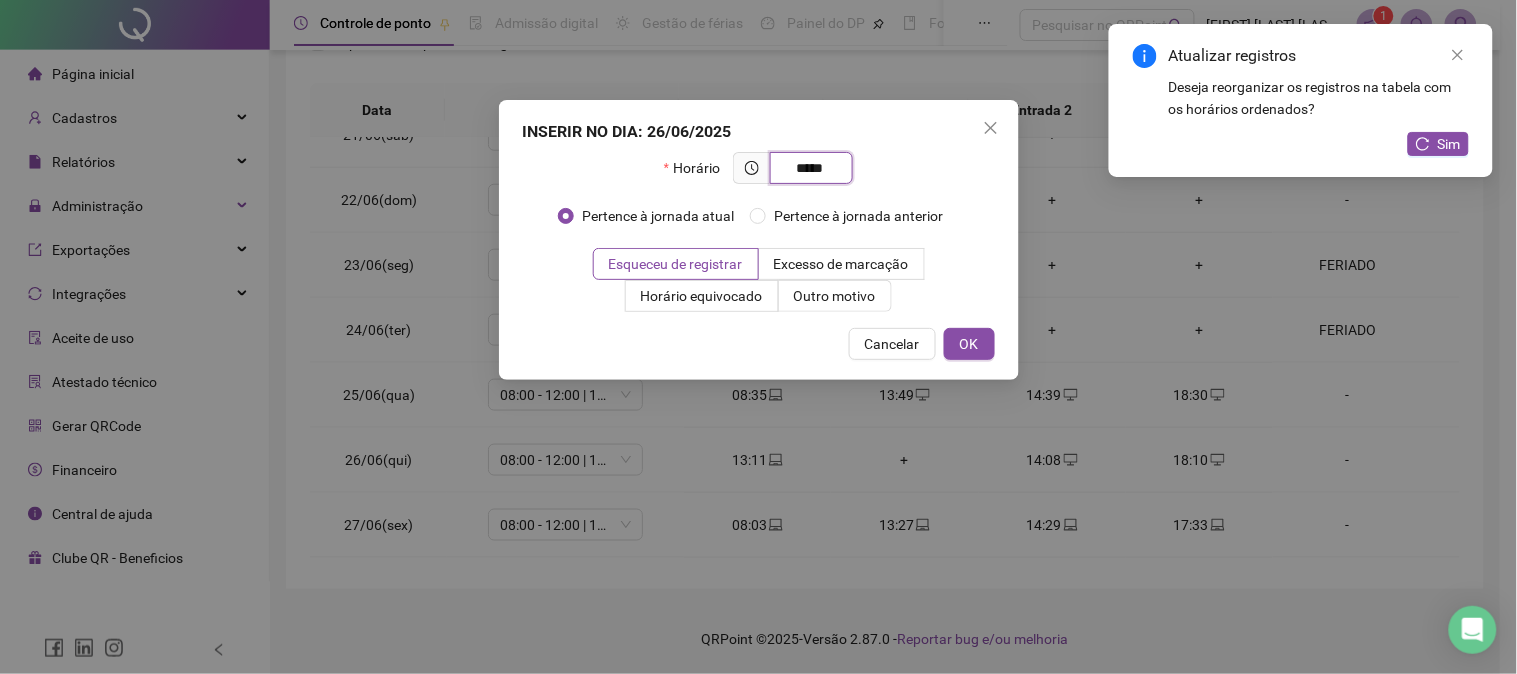 type on "*****" 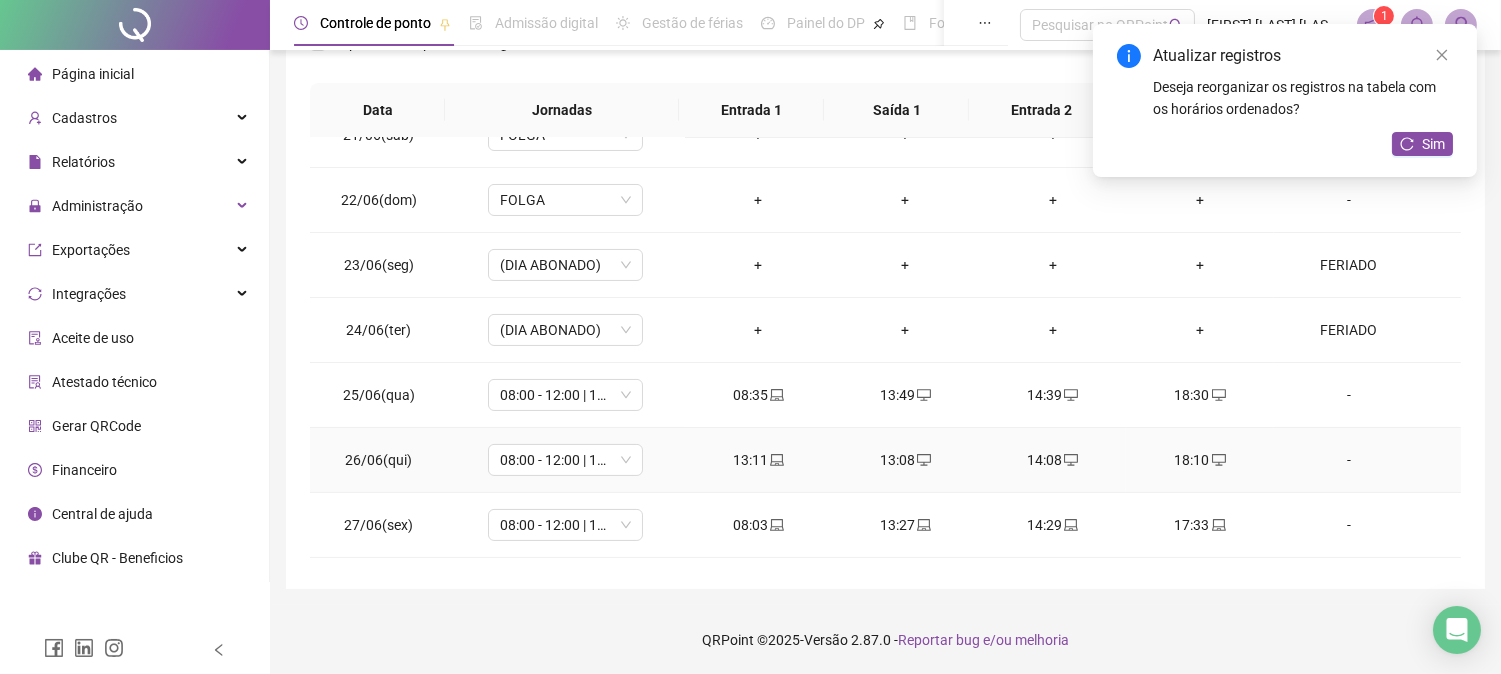 click on "13:11" at bounding box center [758, 460] 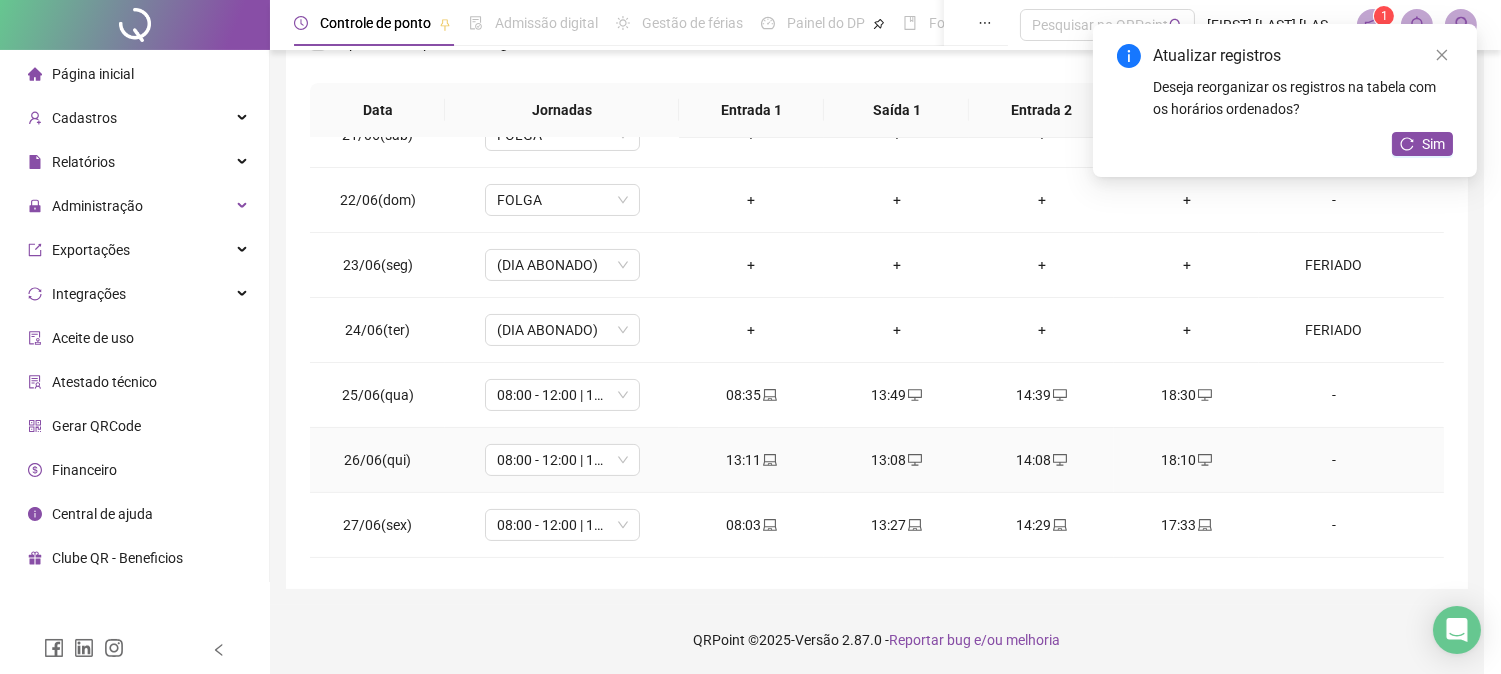type on "**********" 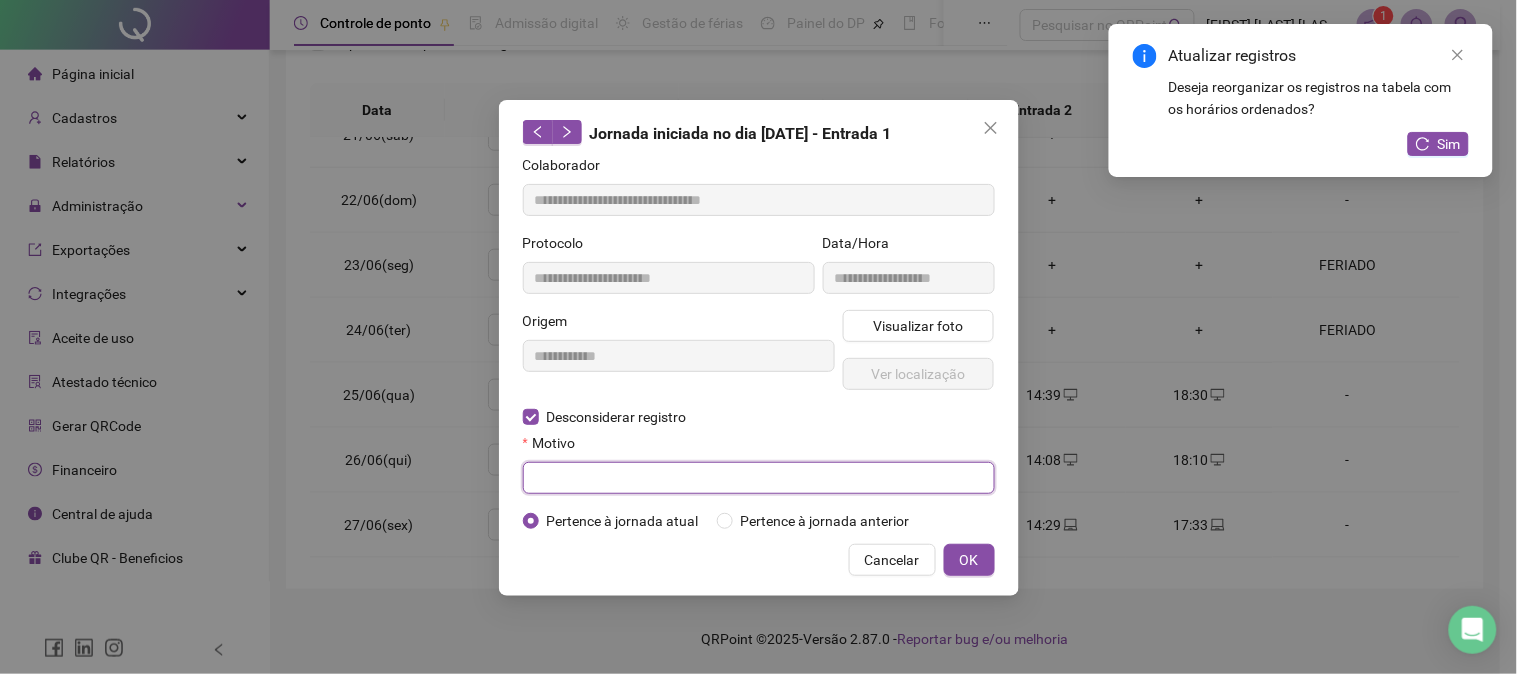click at bounding box center [759, 478] 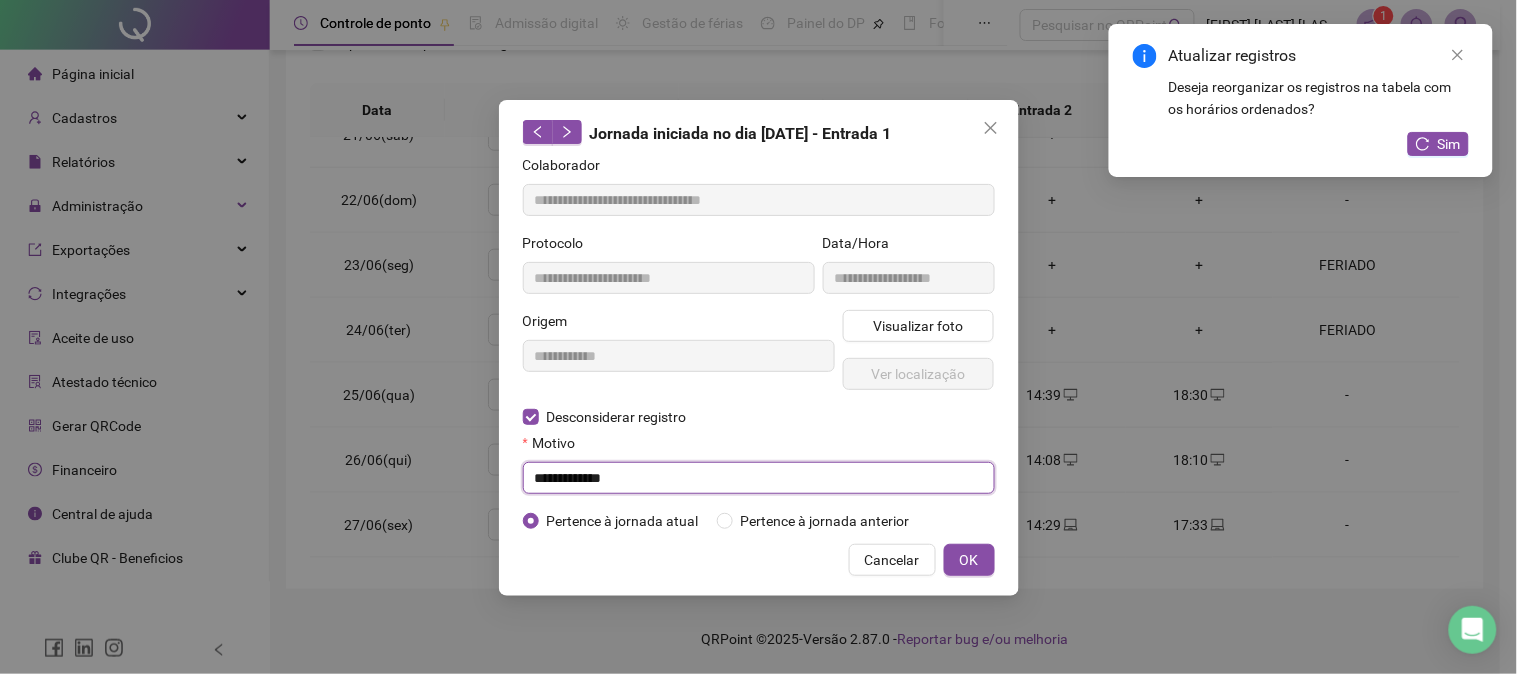 type on "**********" 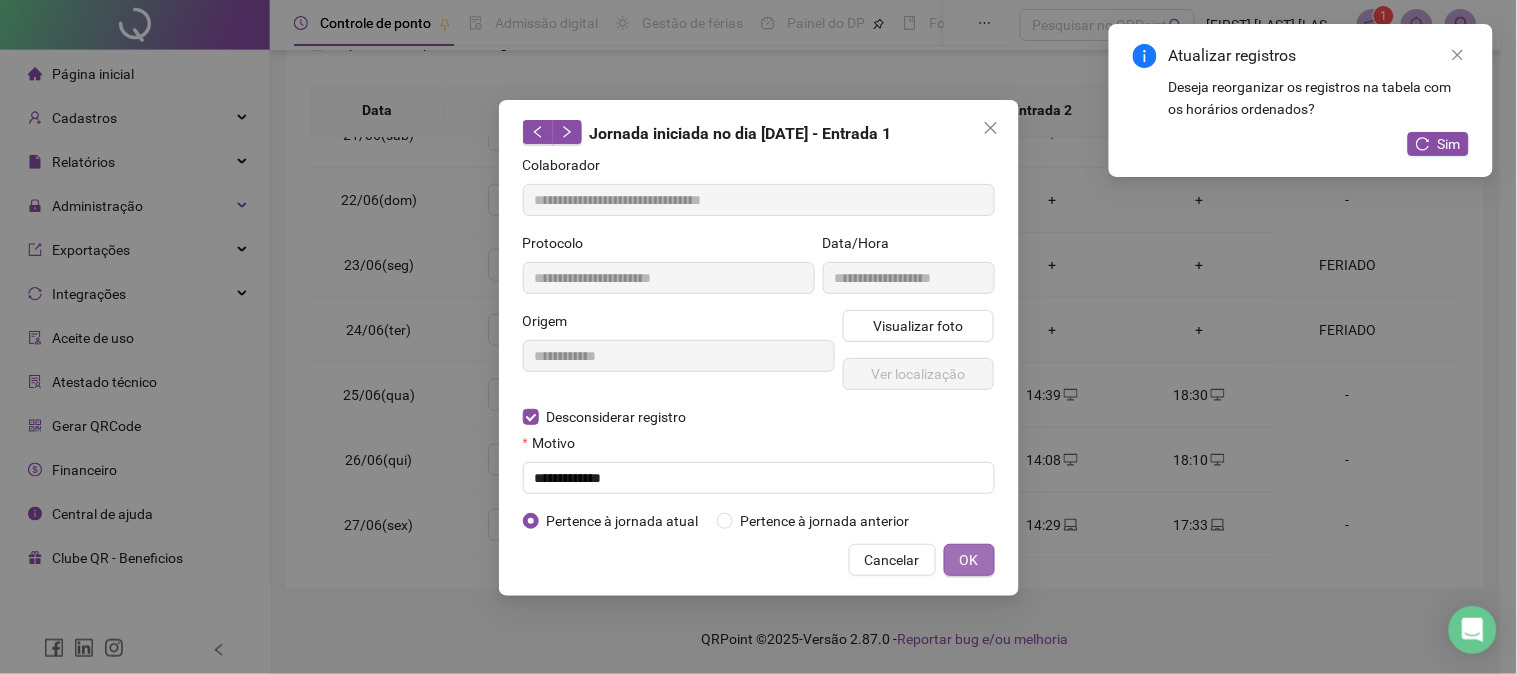 click on "OK" at bounding box center (969, 560) 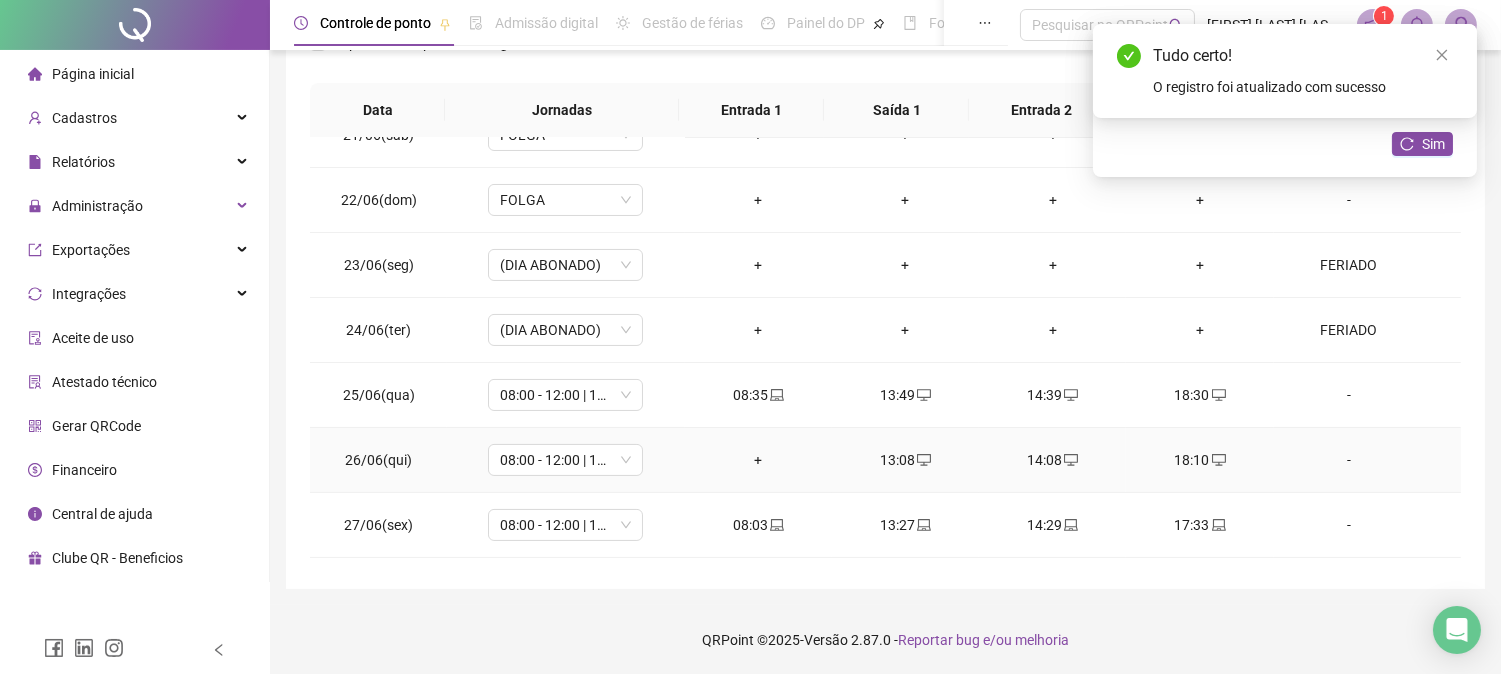 click on "+" at bounding box center (758, 460) 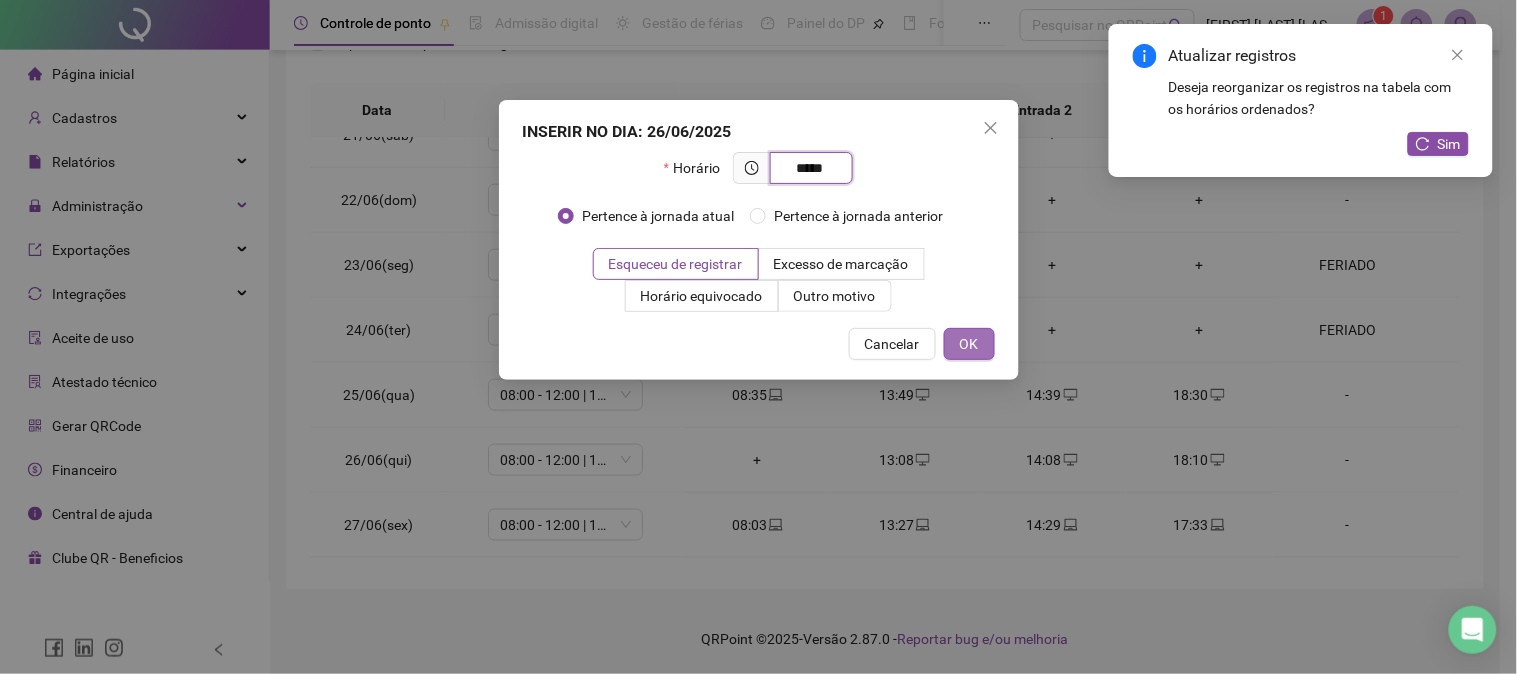 type on "*****" 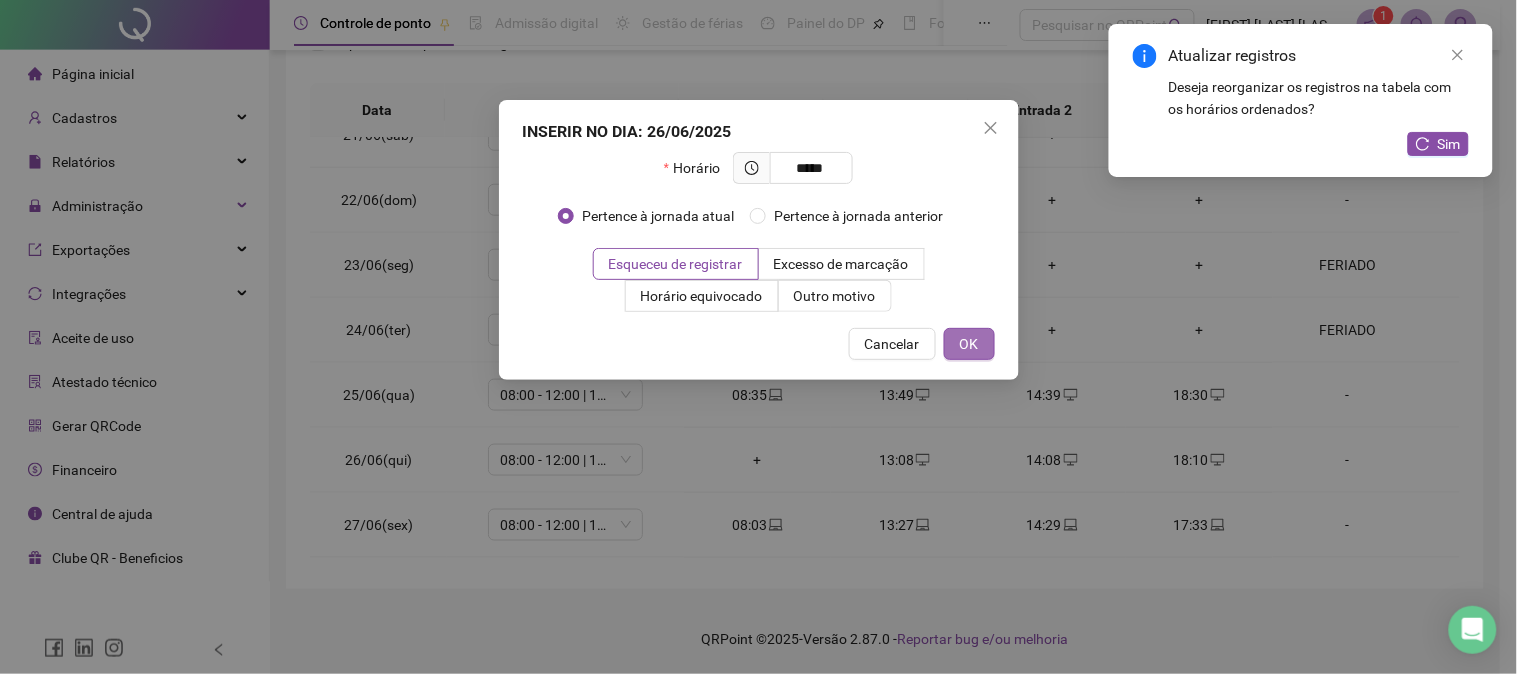 click on "OK" at bounding box center (969, 344) 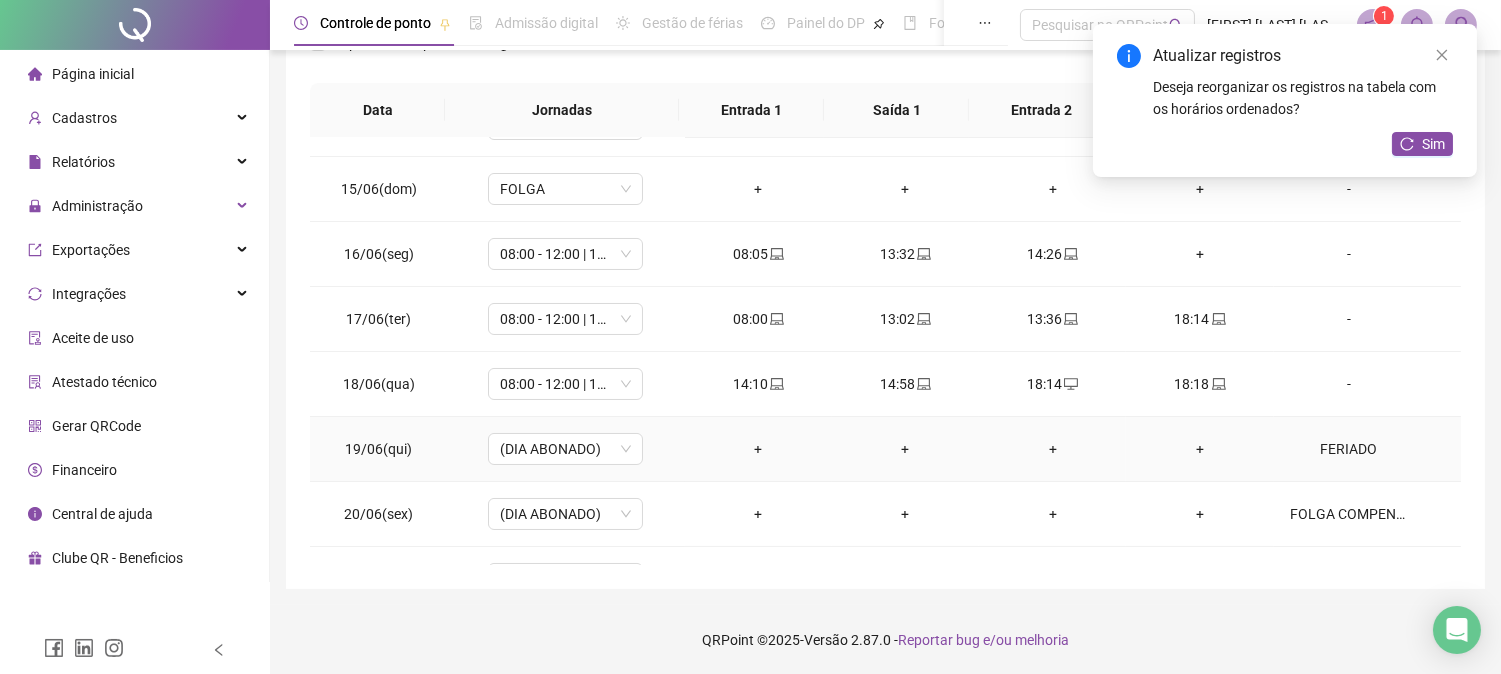 scroll, scrollTop: 333, scrollLeft: 0, axis: vertical 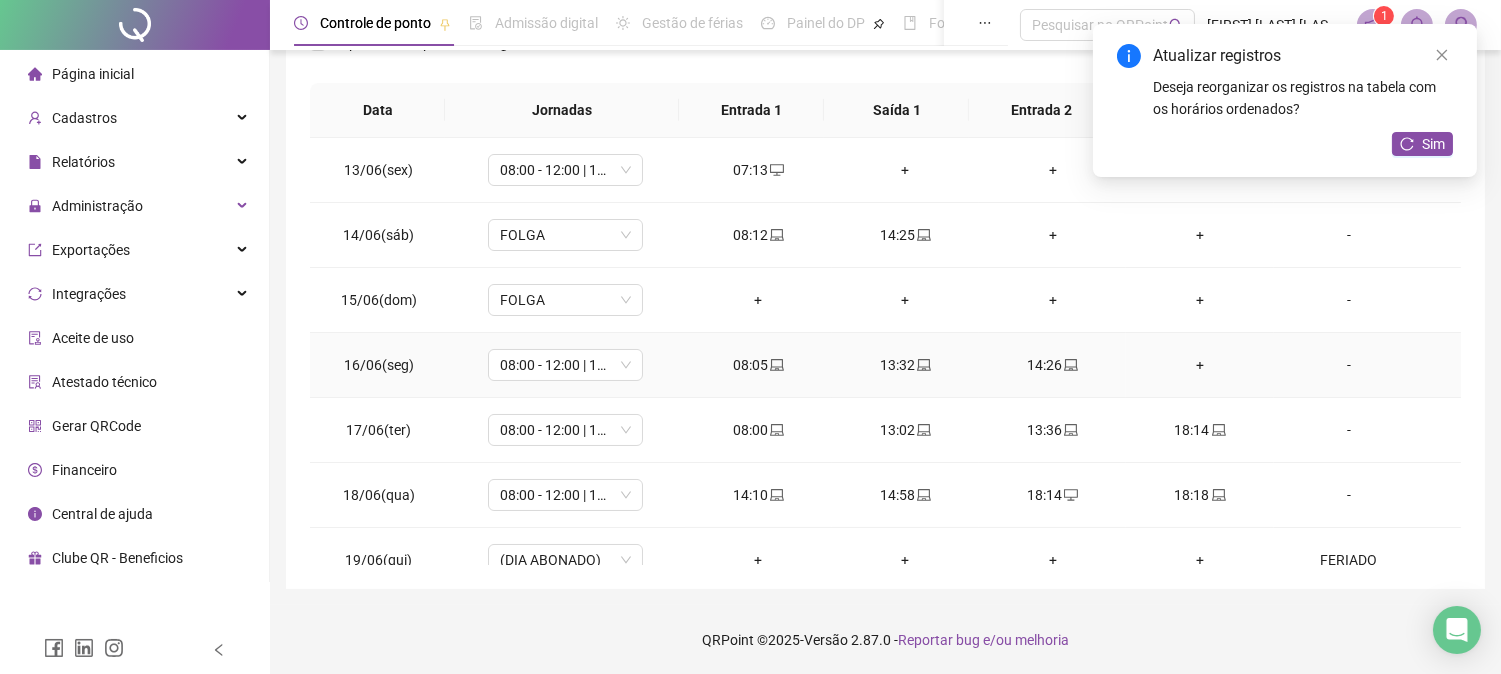 click on "+" at bounding box center (1199, 365) 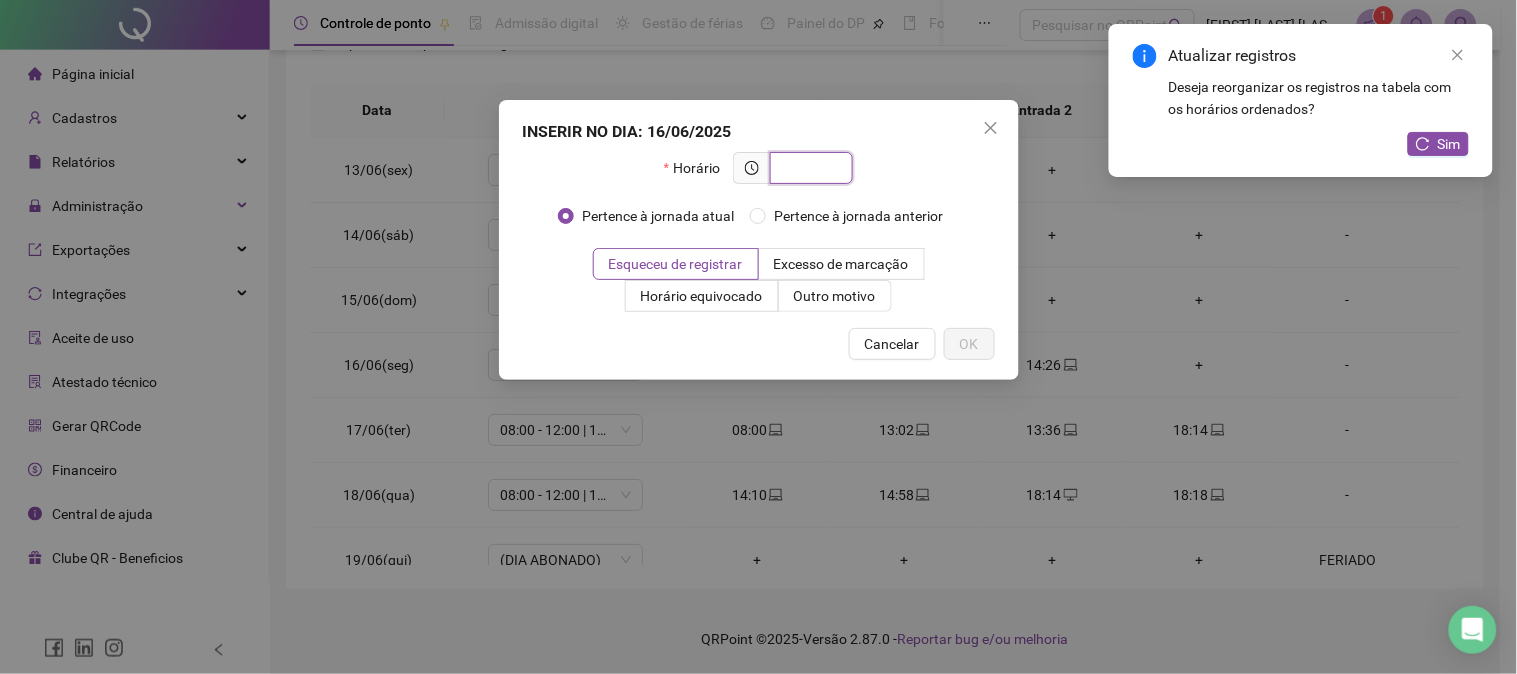 click at bounding box center [809, 168] 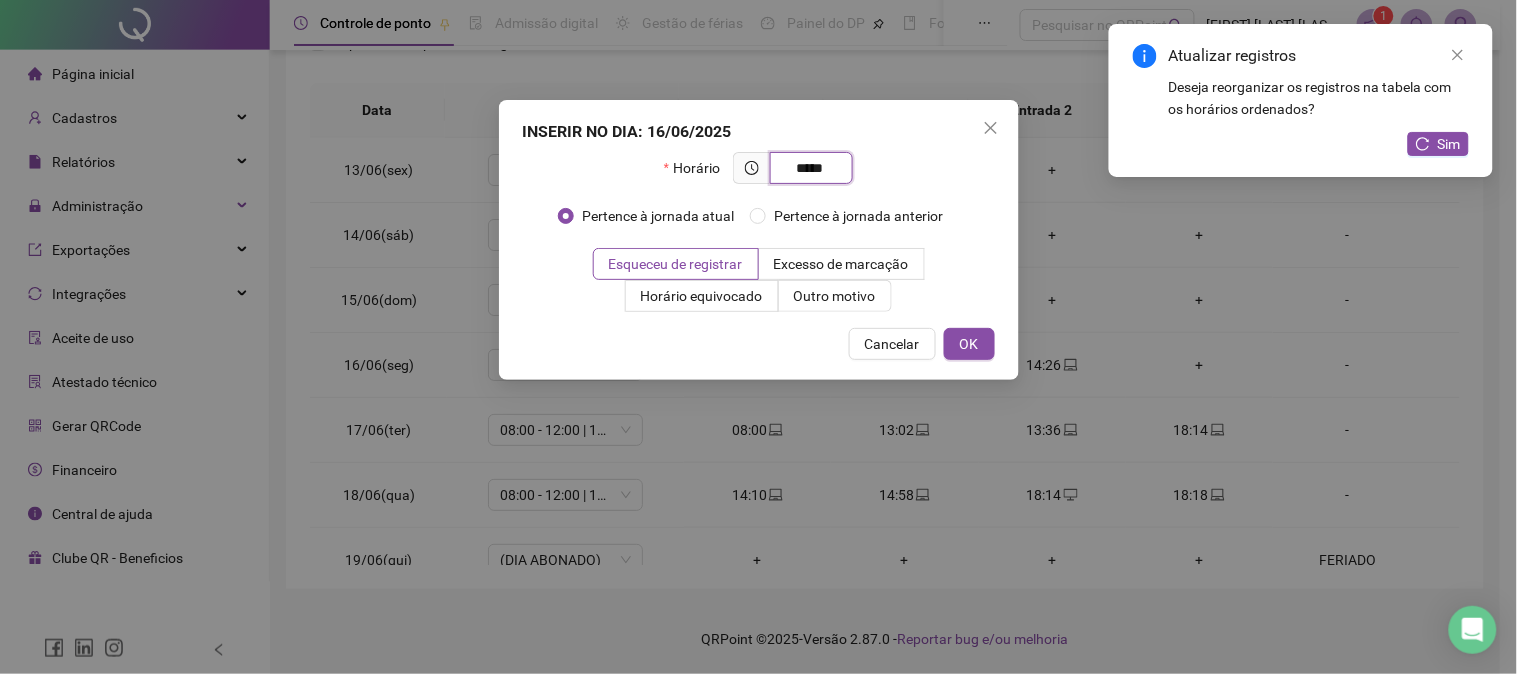 type on "*****" 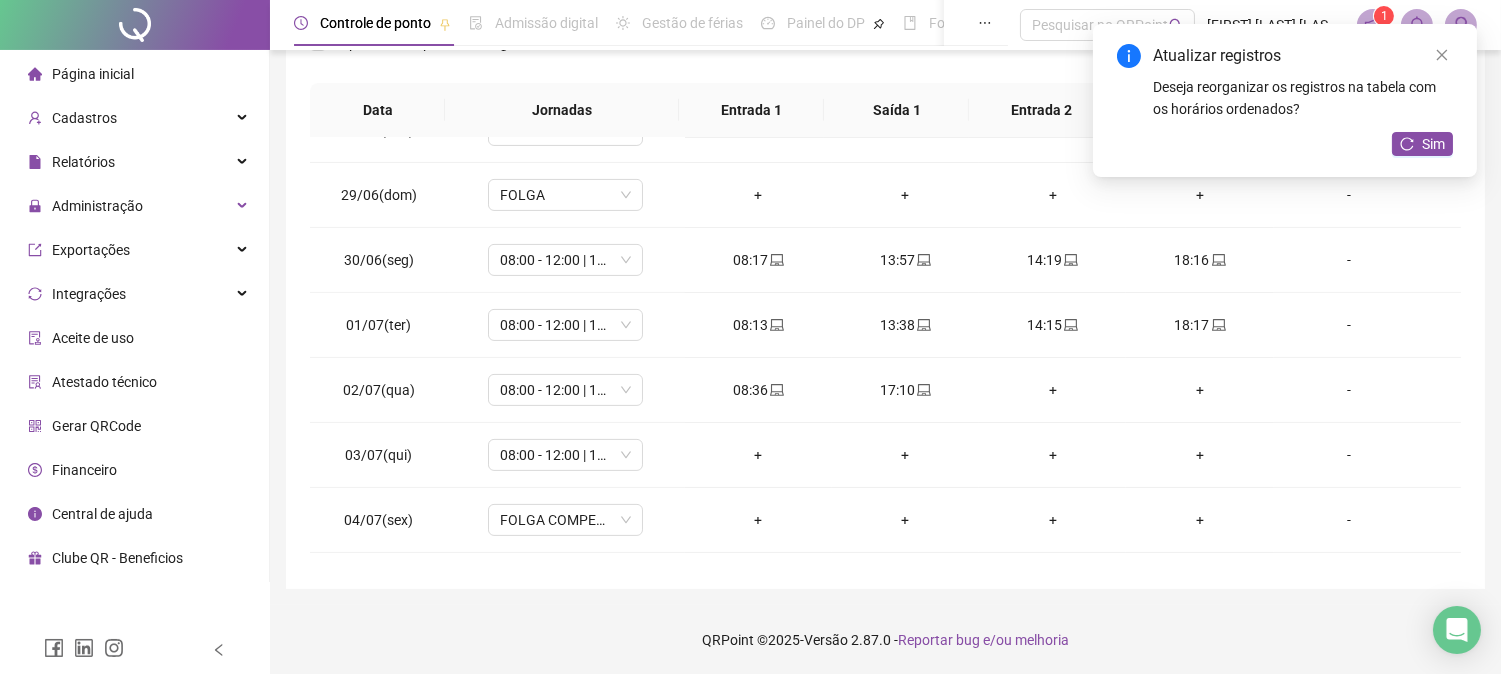 scroll, scrollTop: 1021, scrollLeft: 0, axis: vertical 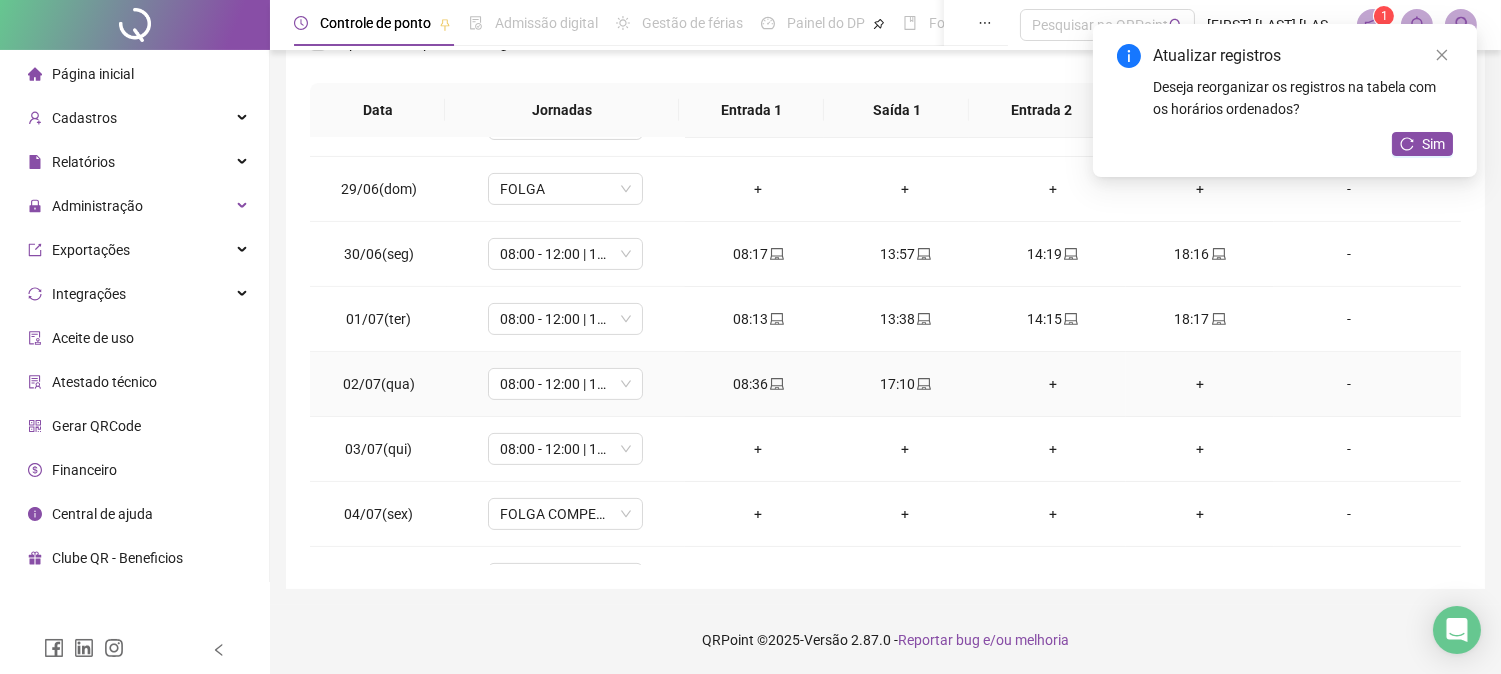 click on "17:10" at bounding box center [905, 384] 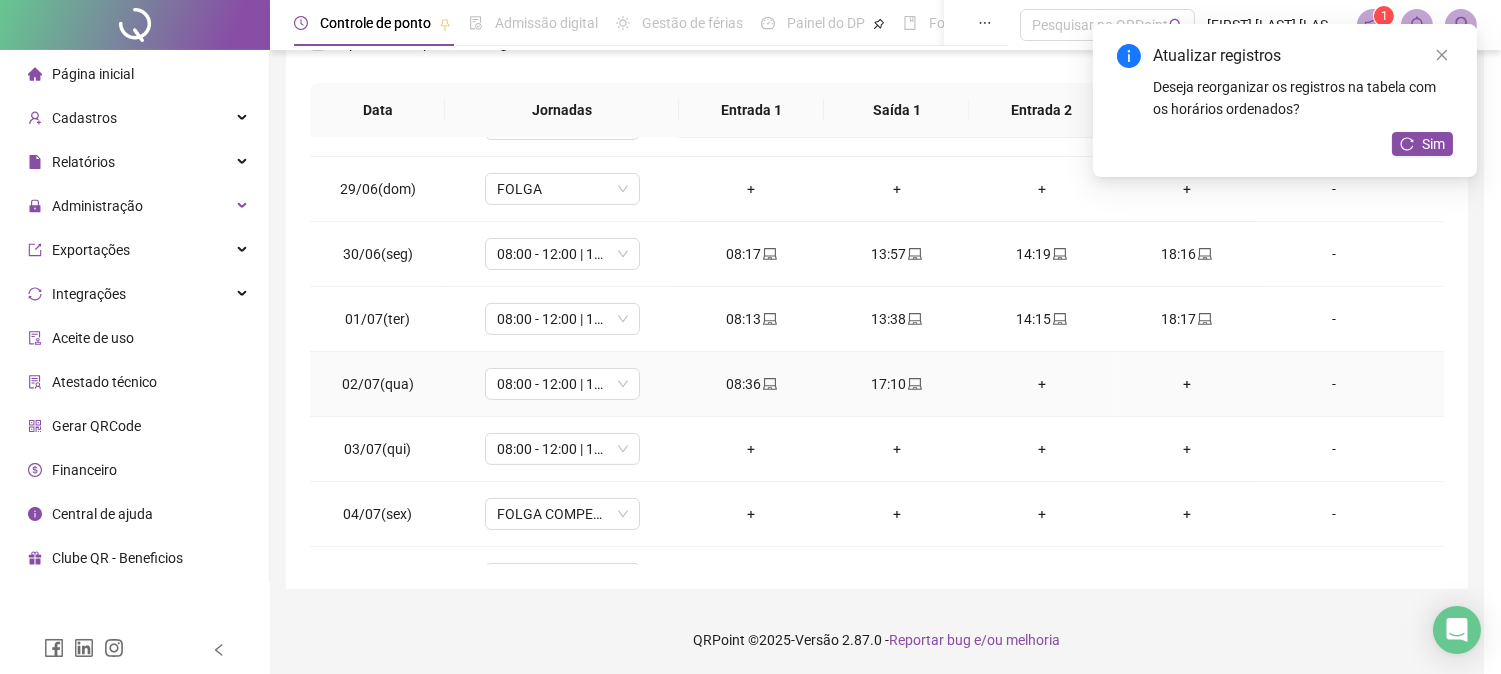 type on "**********" 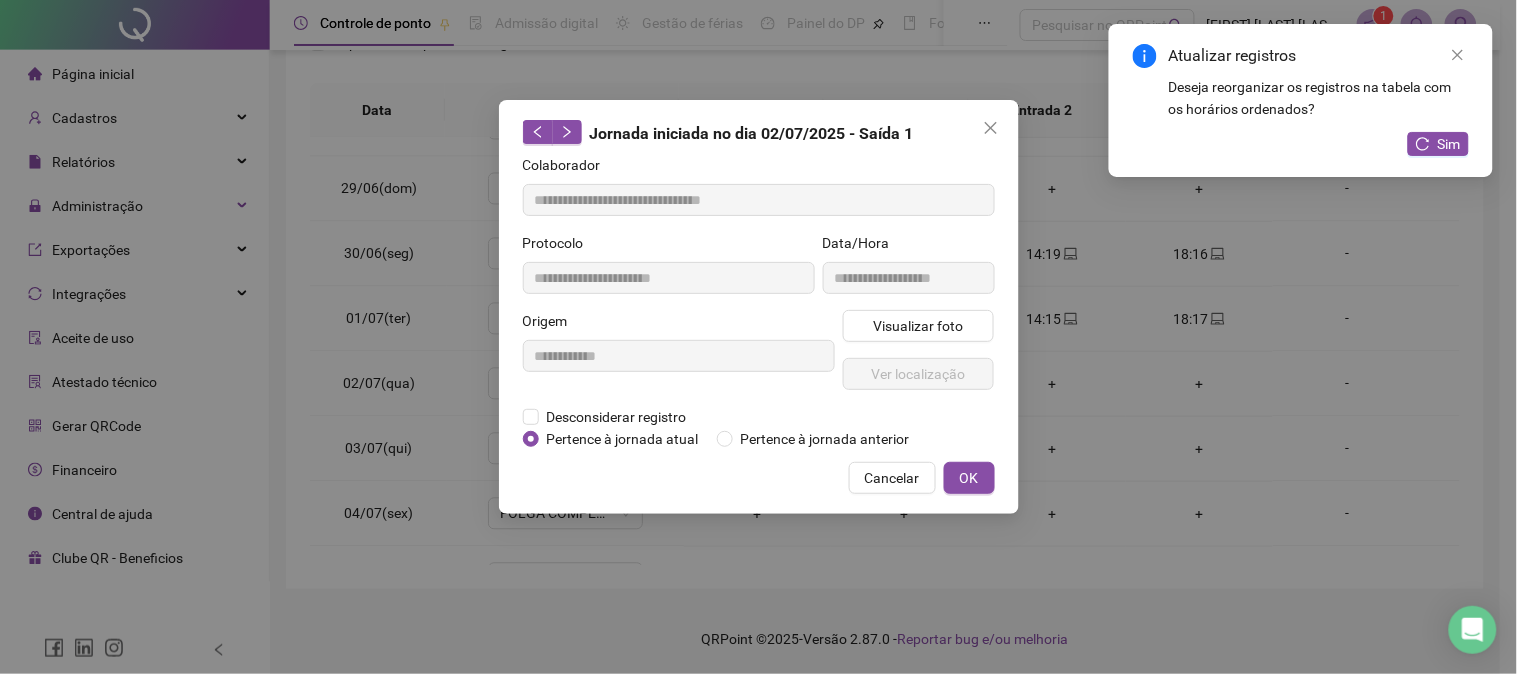 click on "**********" at bounding box center (759, 307) 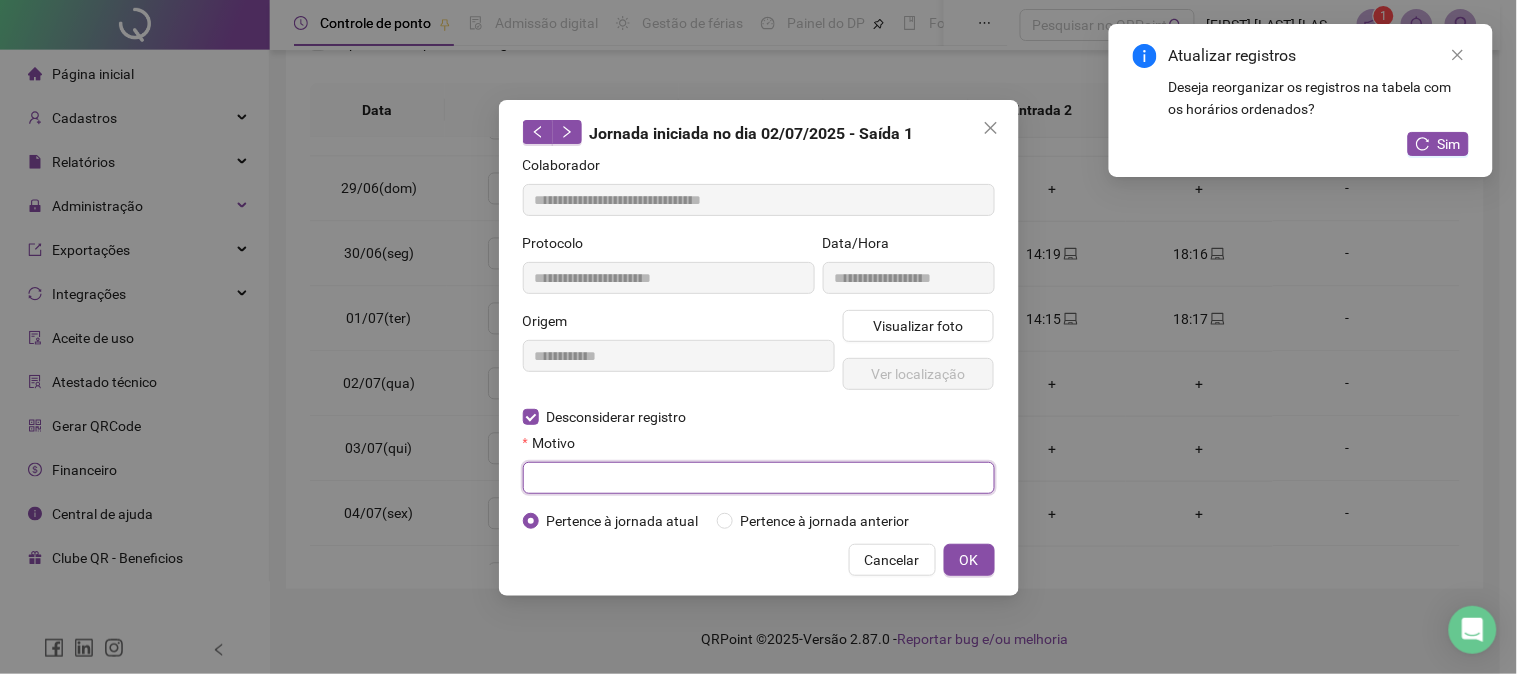 click at bounding box center [759, 478] 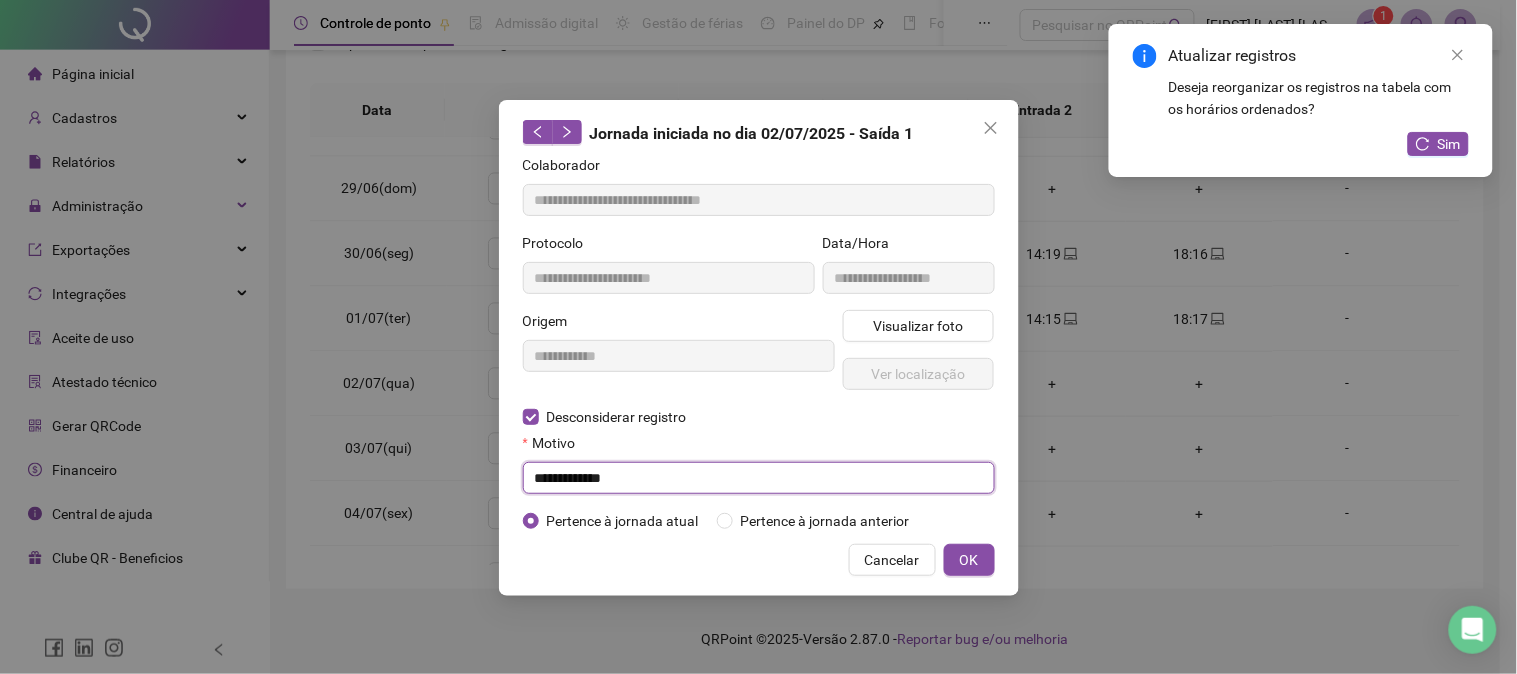 type on "**********" 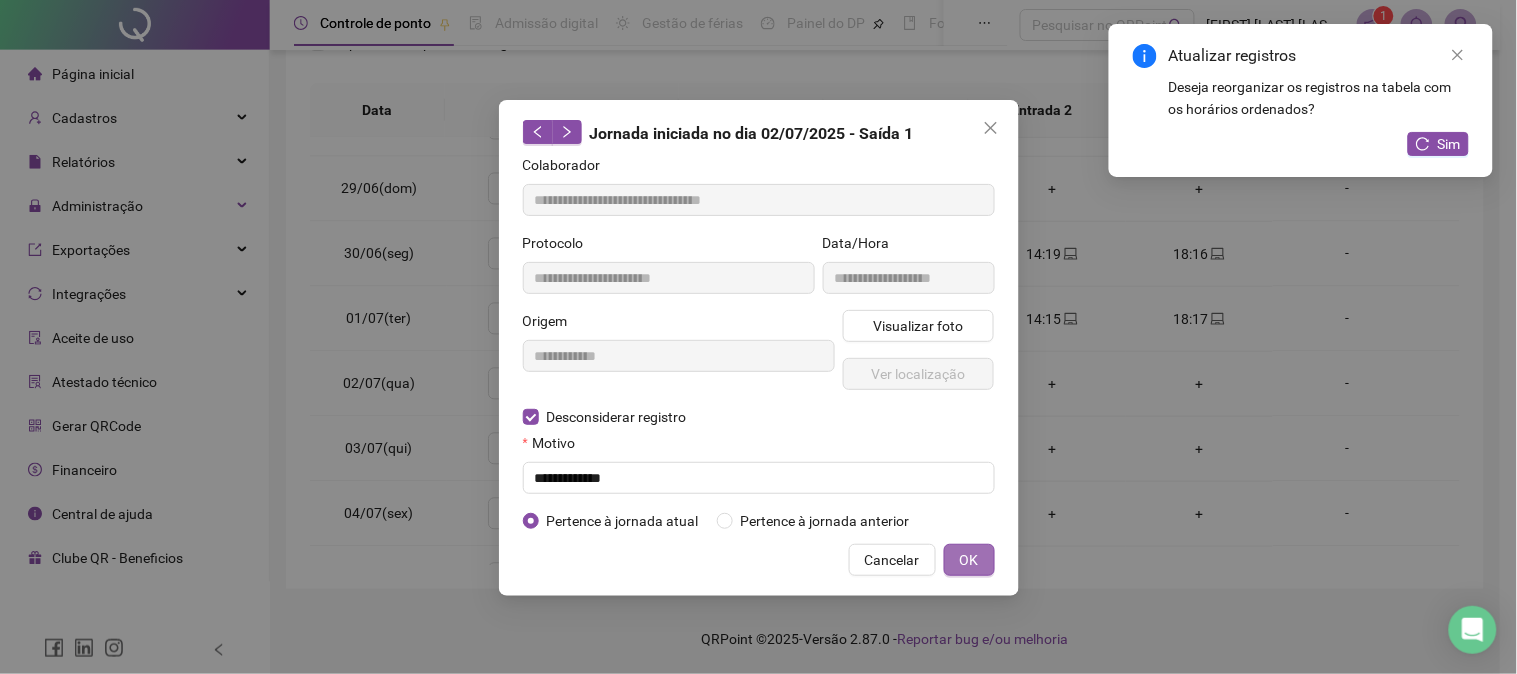 click on "OK" at bounding box center [969, 560] 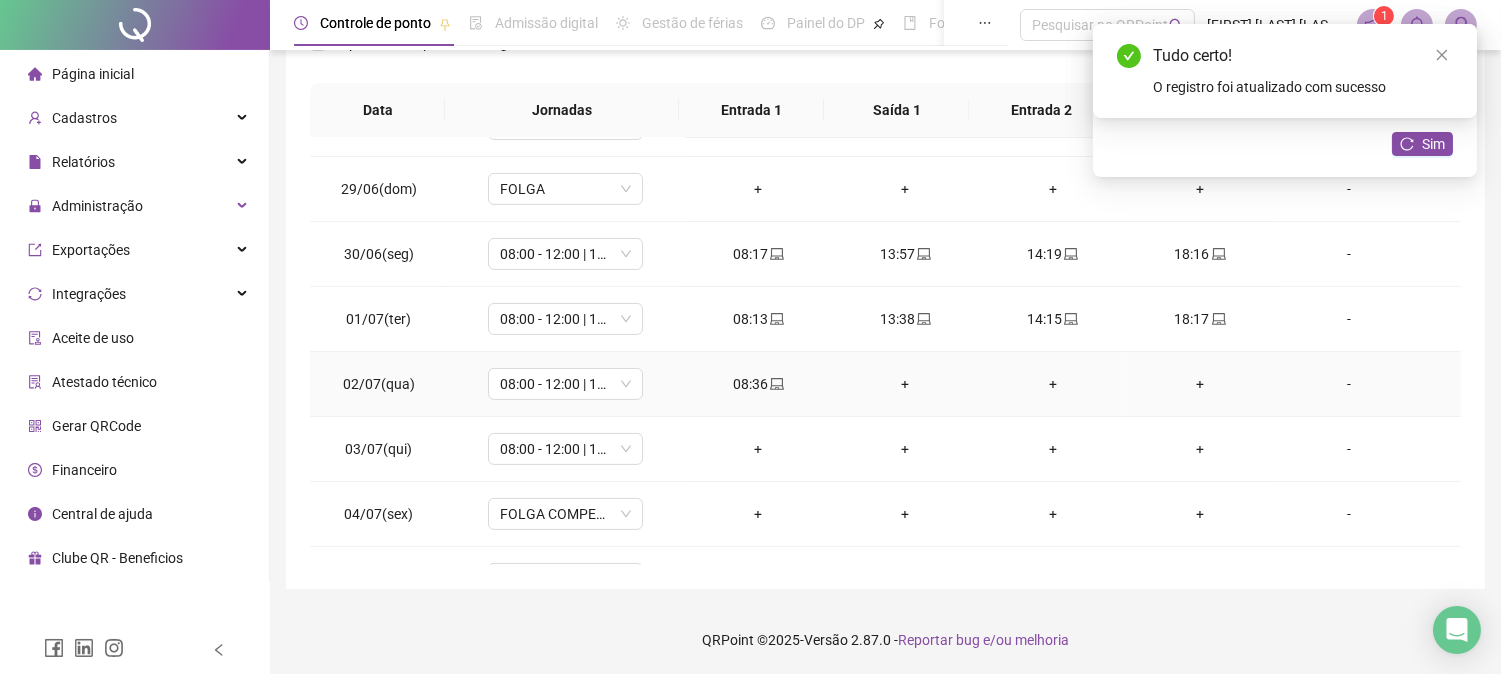click on "+" at bounding box center [905, 384] 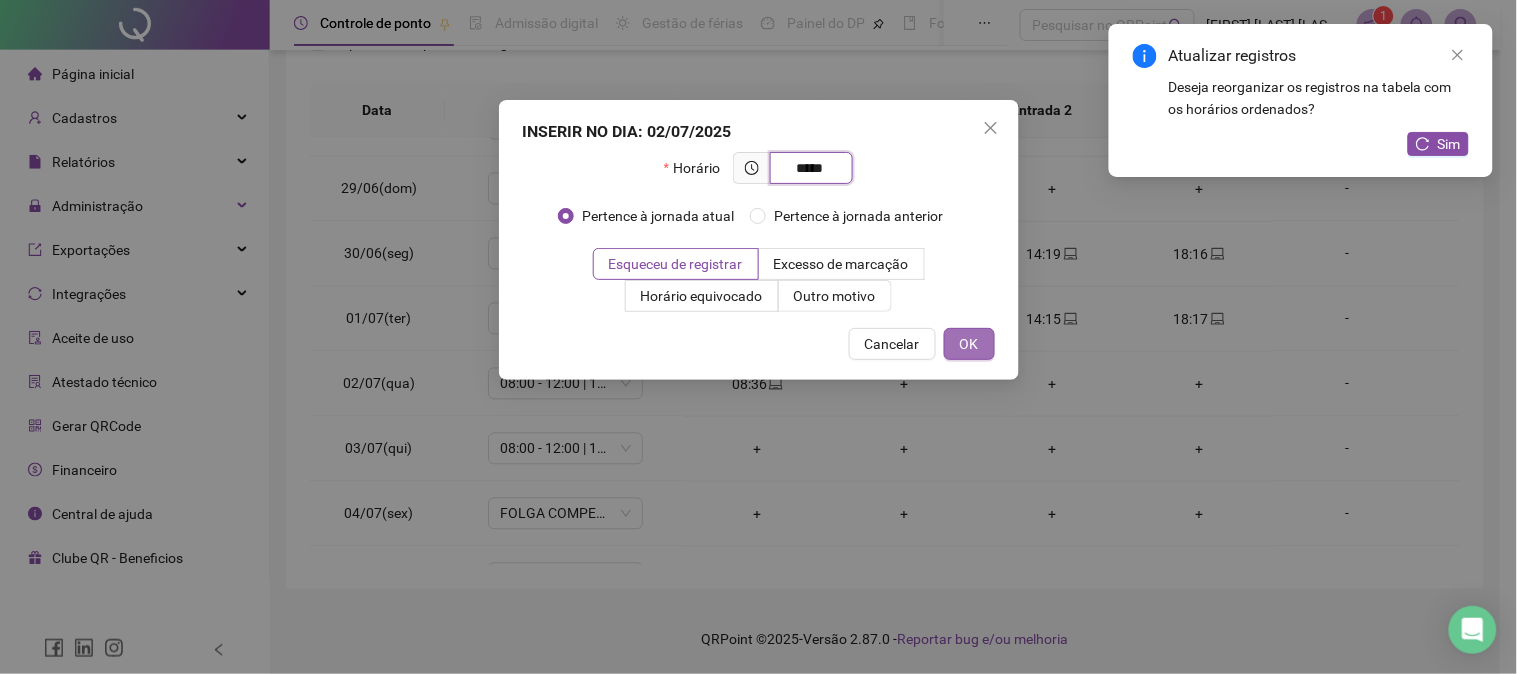type on "*****" 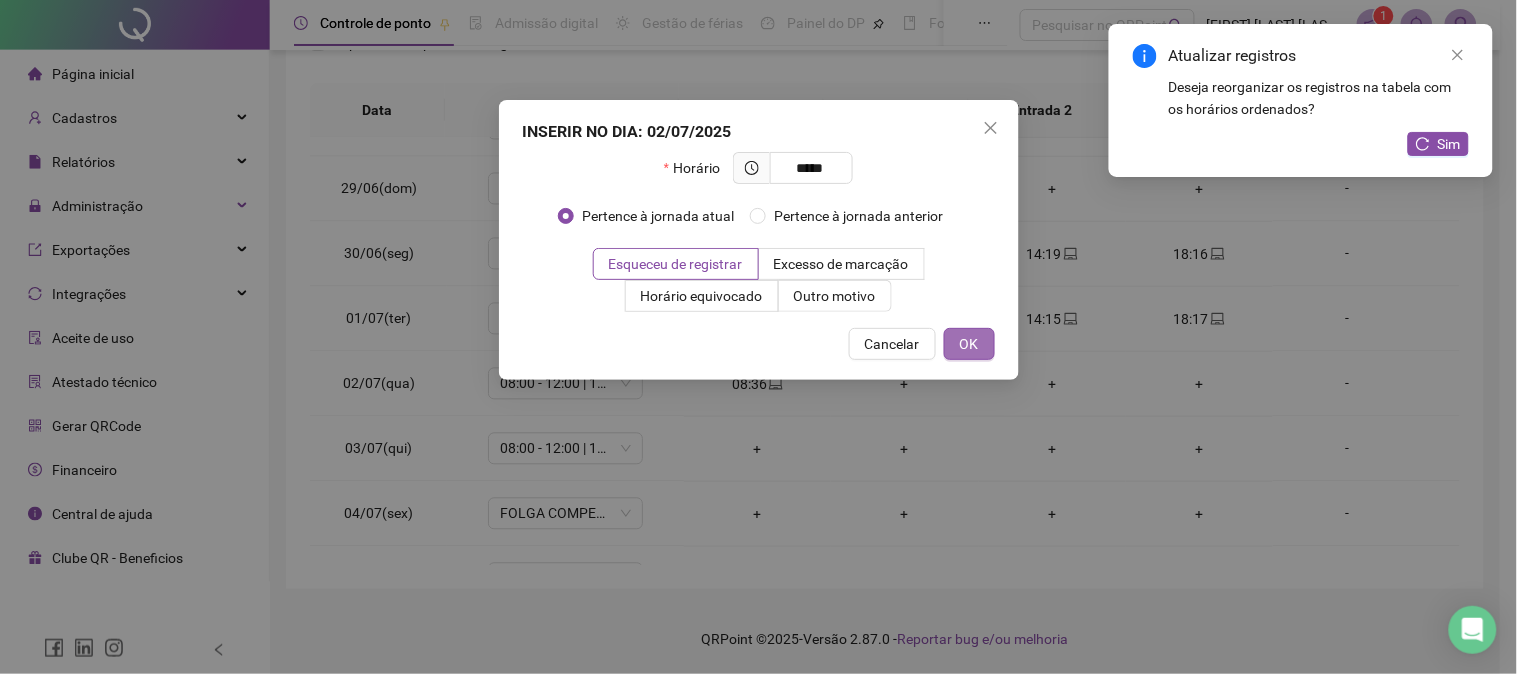 click on "OK" at bounding box center (969, 344) 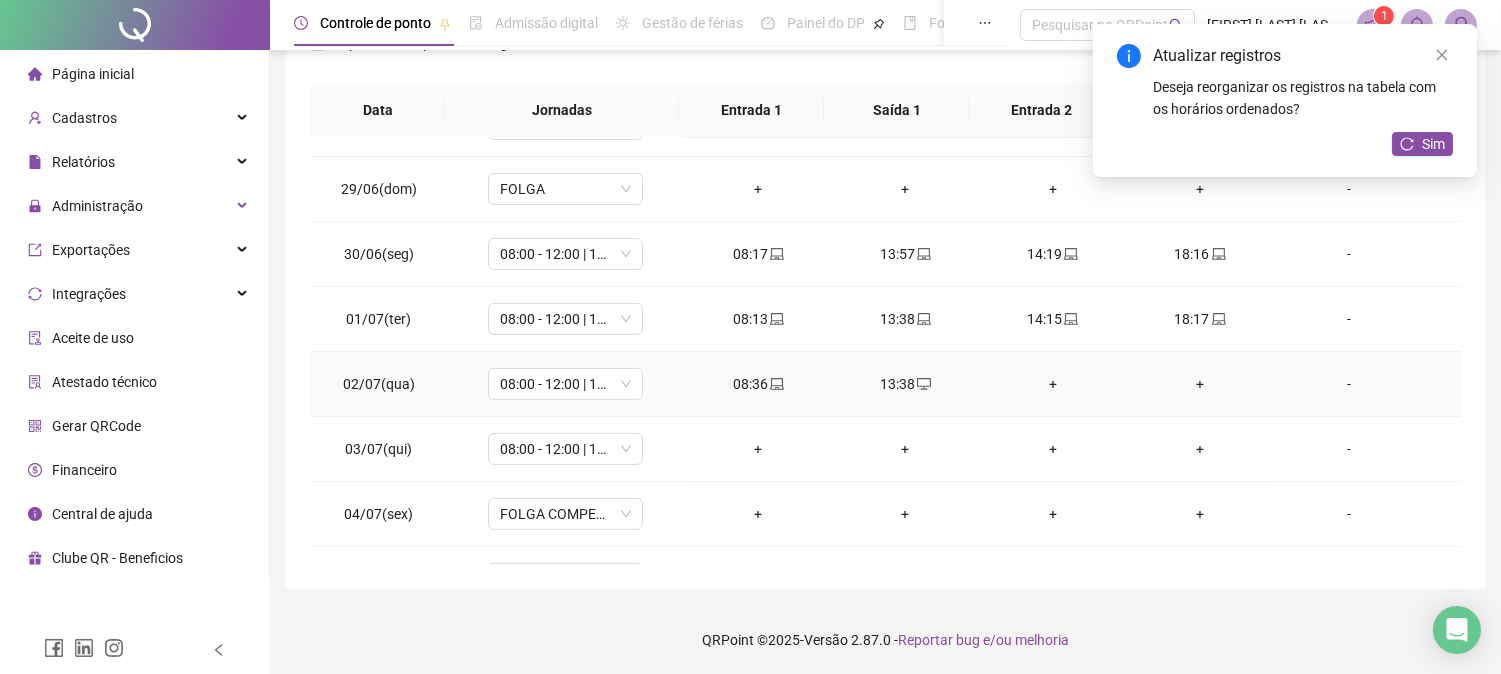 click on "+" at bounding box center (1052, 384) 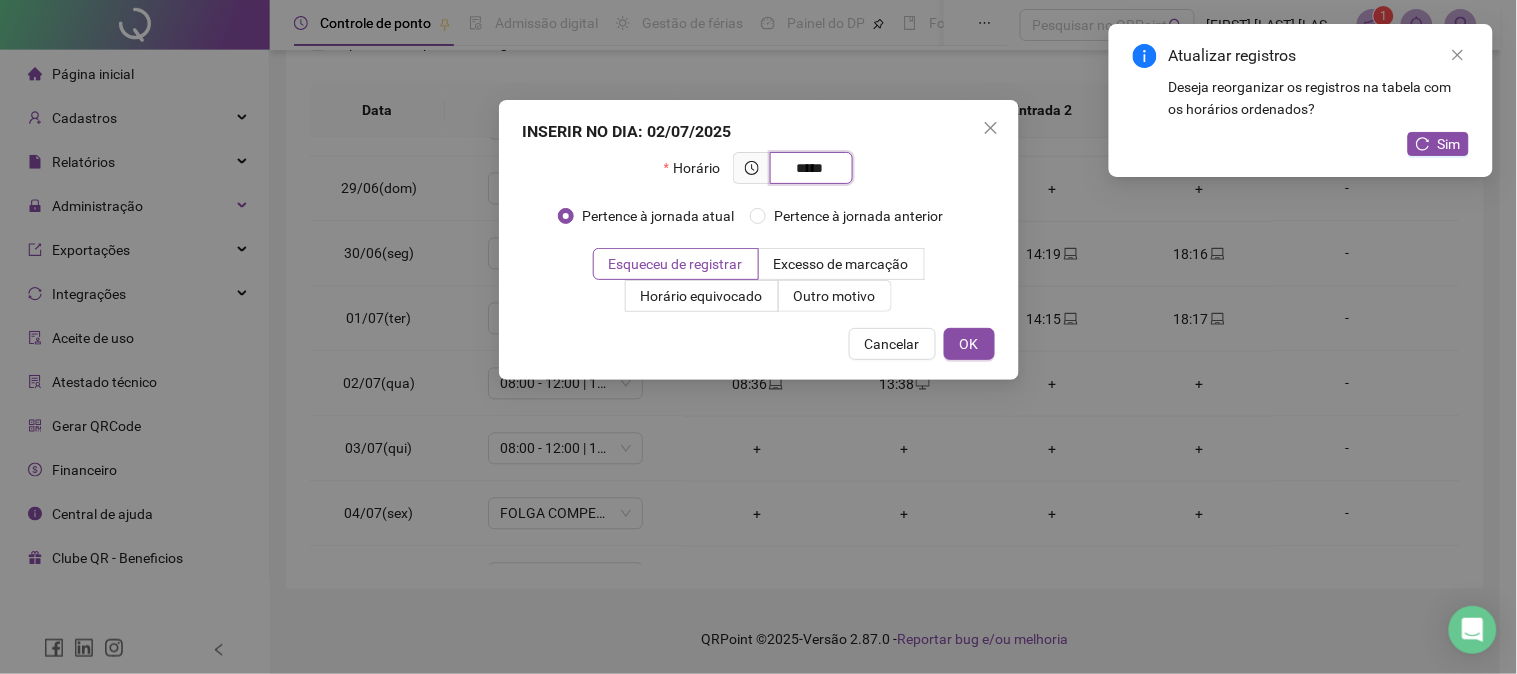 type on "*****" 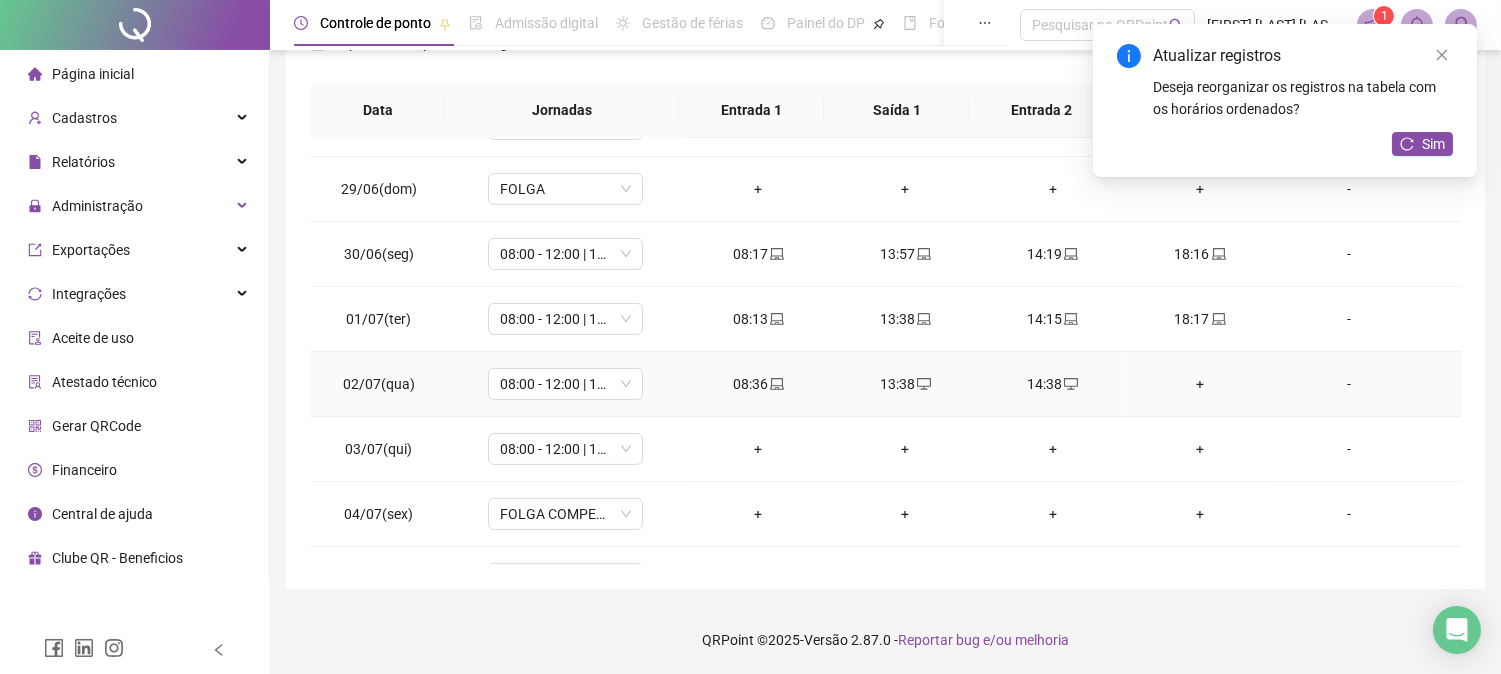 click on "+" at bounding box center (1199, 384) 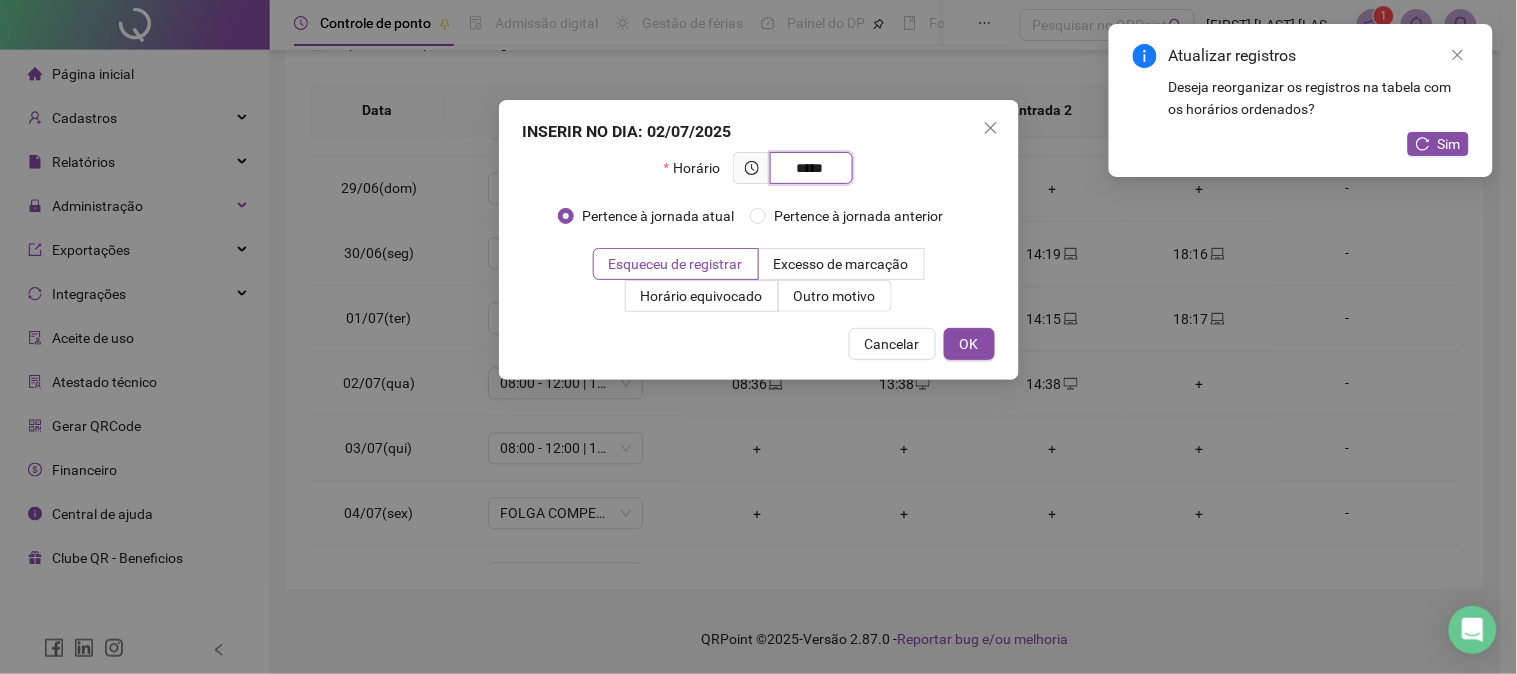 type on "*****" 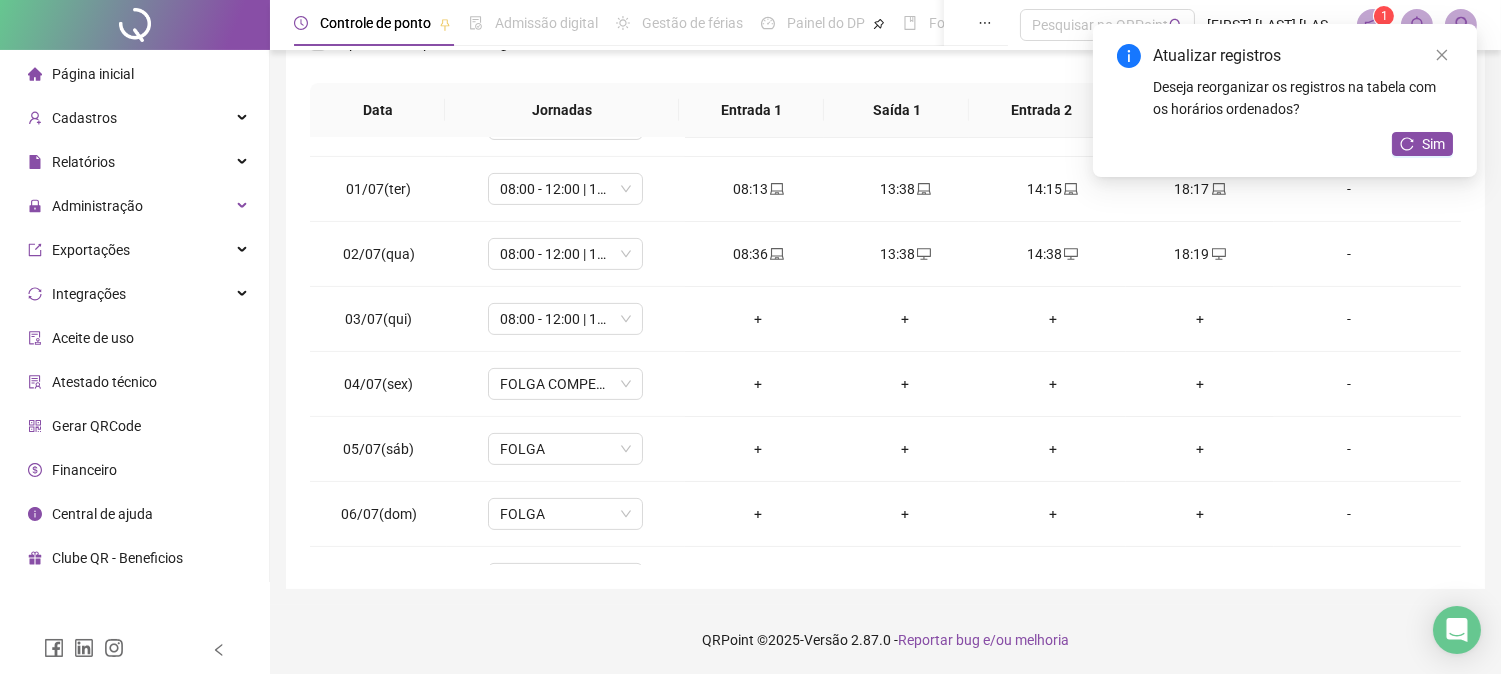 scroll, scrollTop: 1162, scrollLeft: 0, axis: vertical 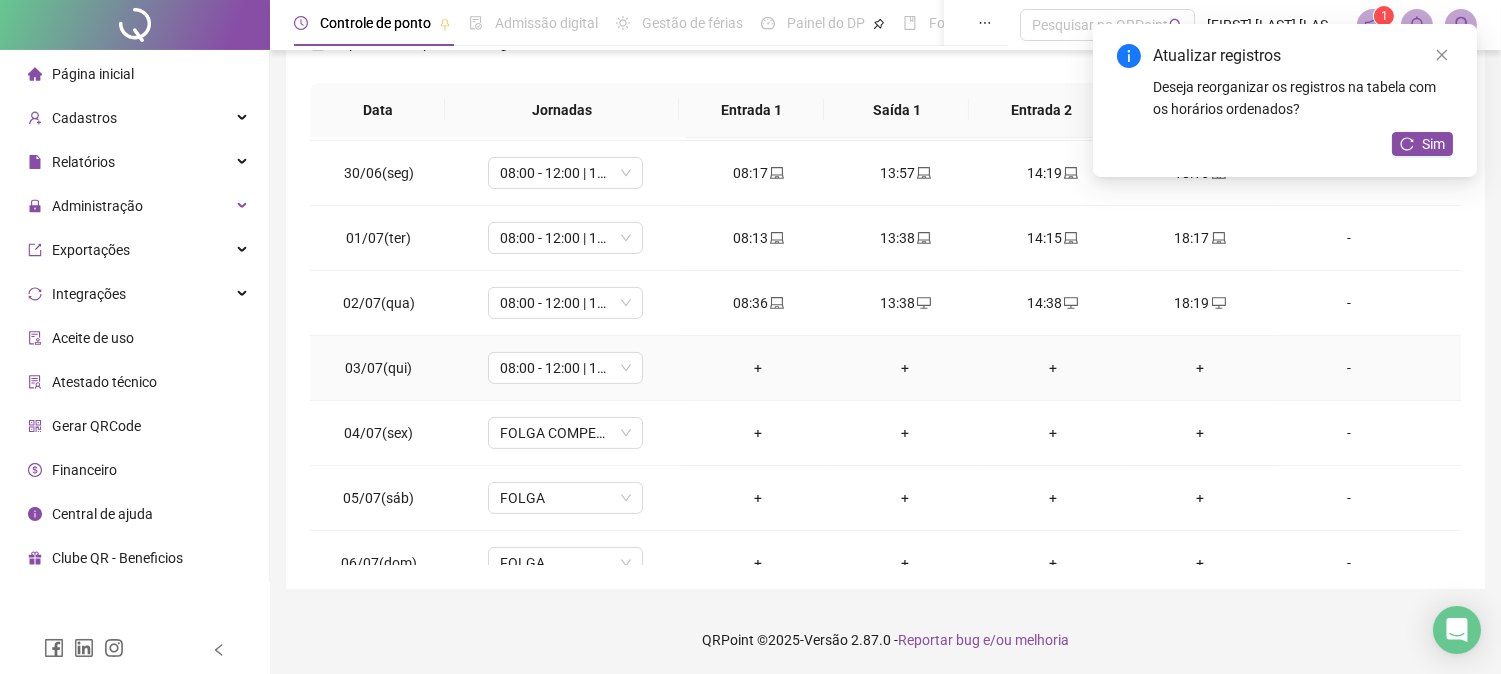 click on "+" at bounding box center (758, 368) 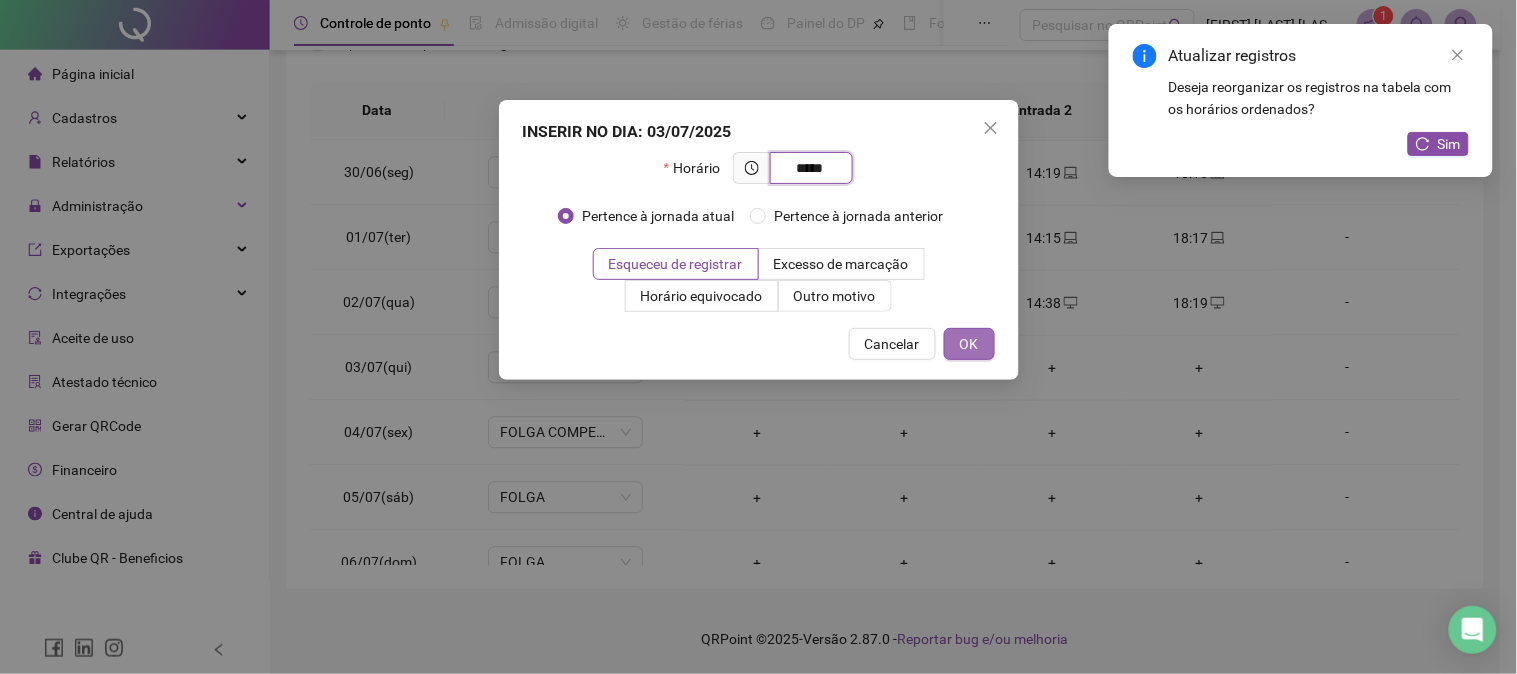 type on "*****" 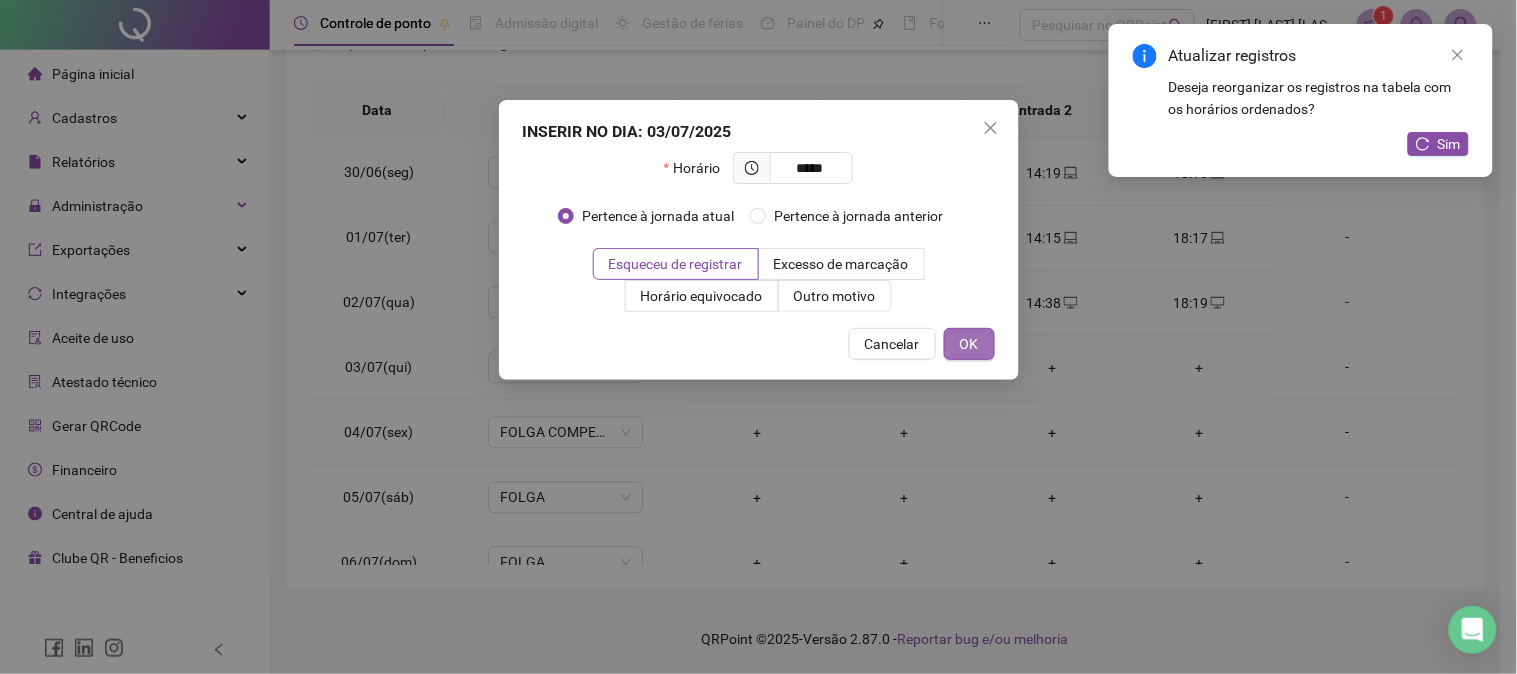 click on "OK" at bounding box center [969, 344] 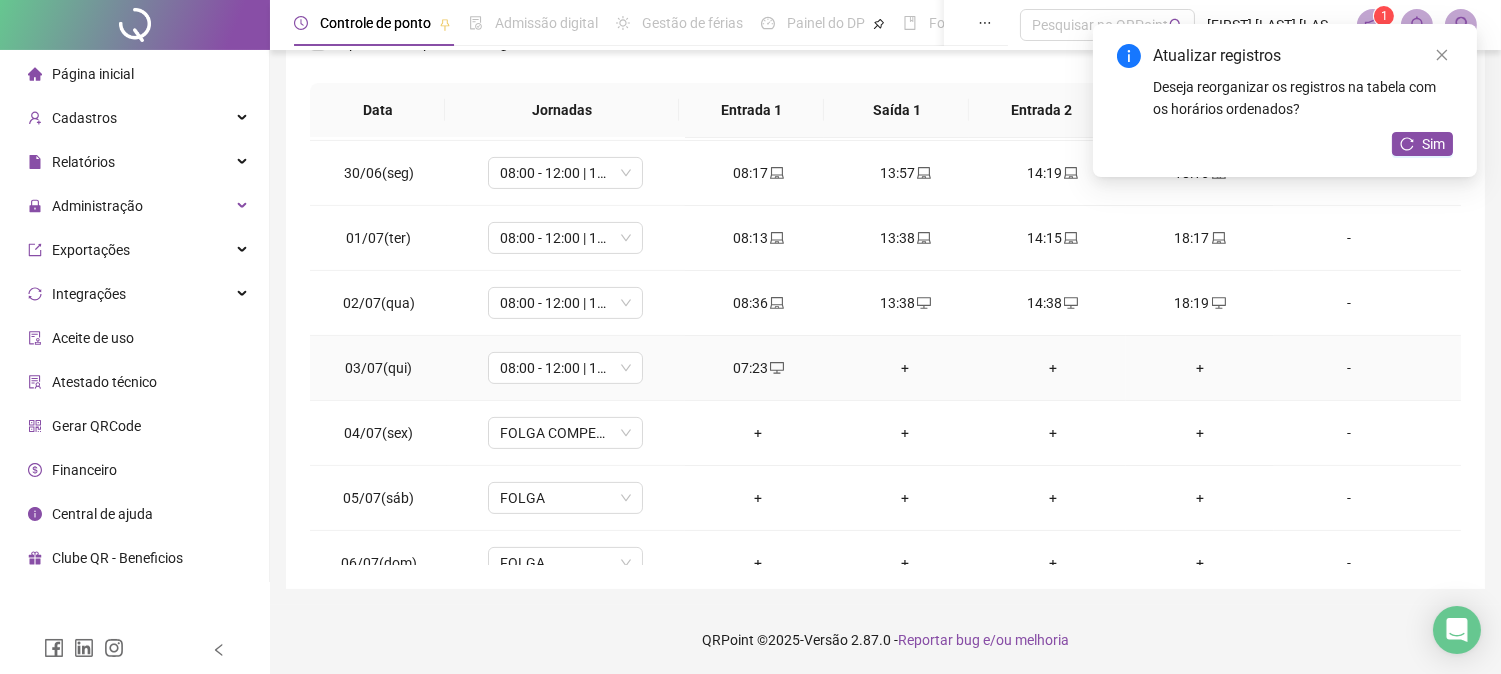 click on "+" at bounding box center (1199, 368) 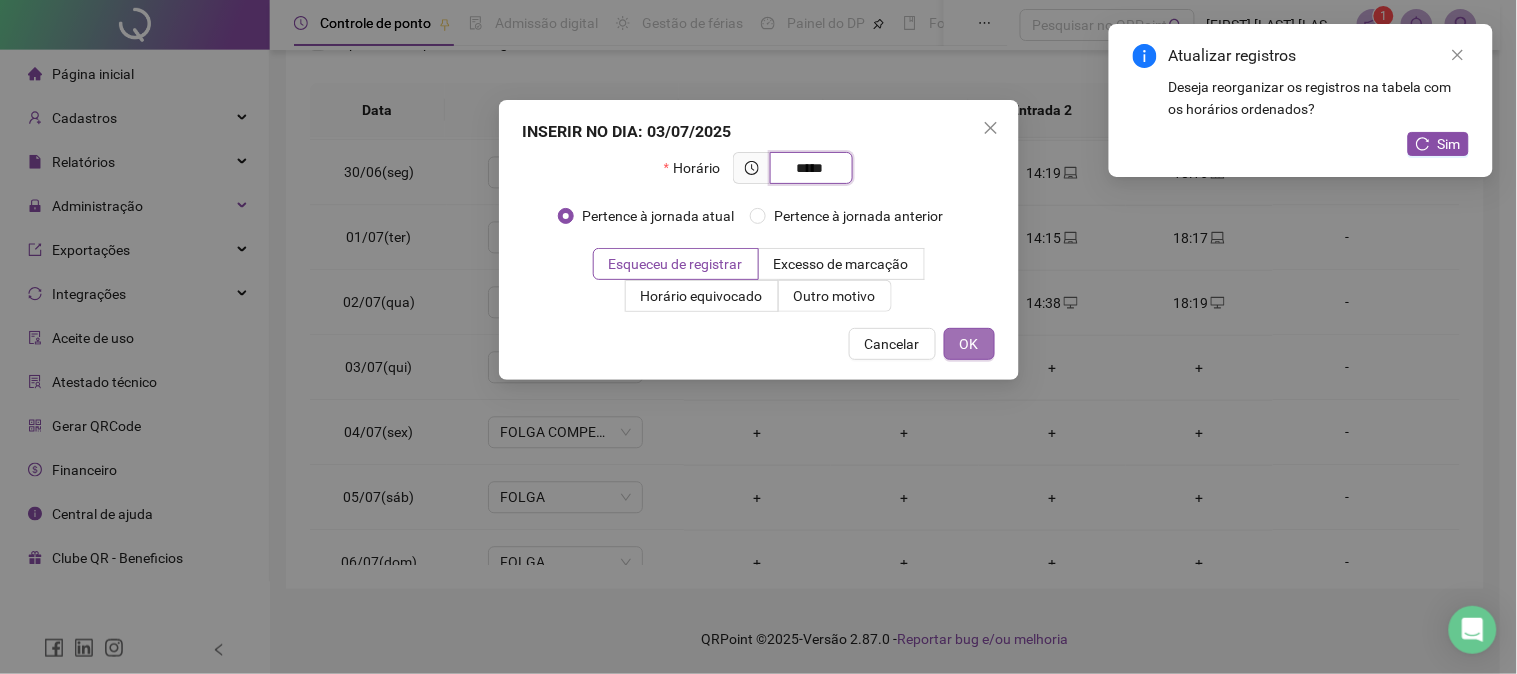 type on "*****" 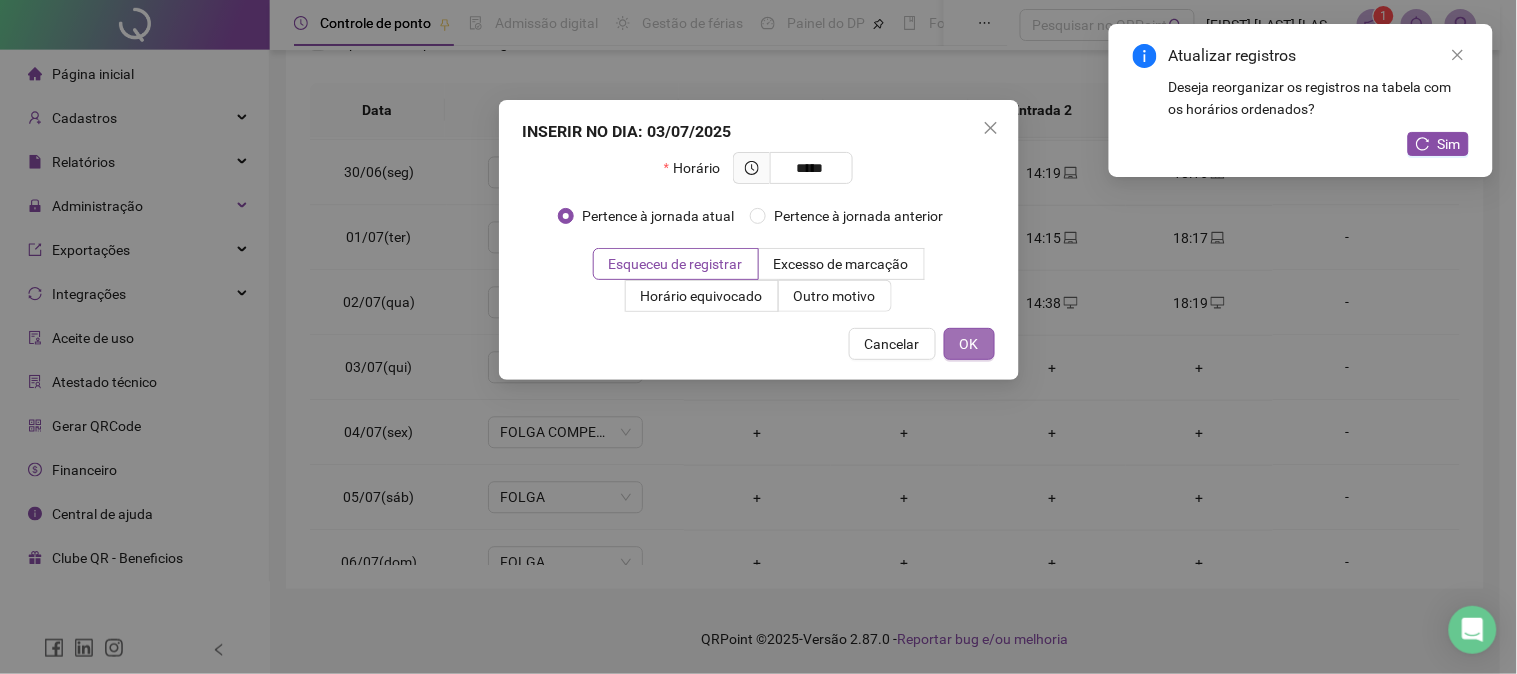 click on "OK" at bounding box center [969, 344] 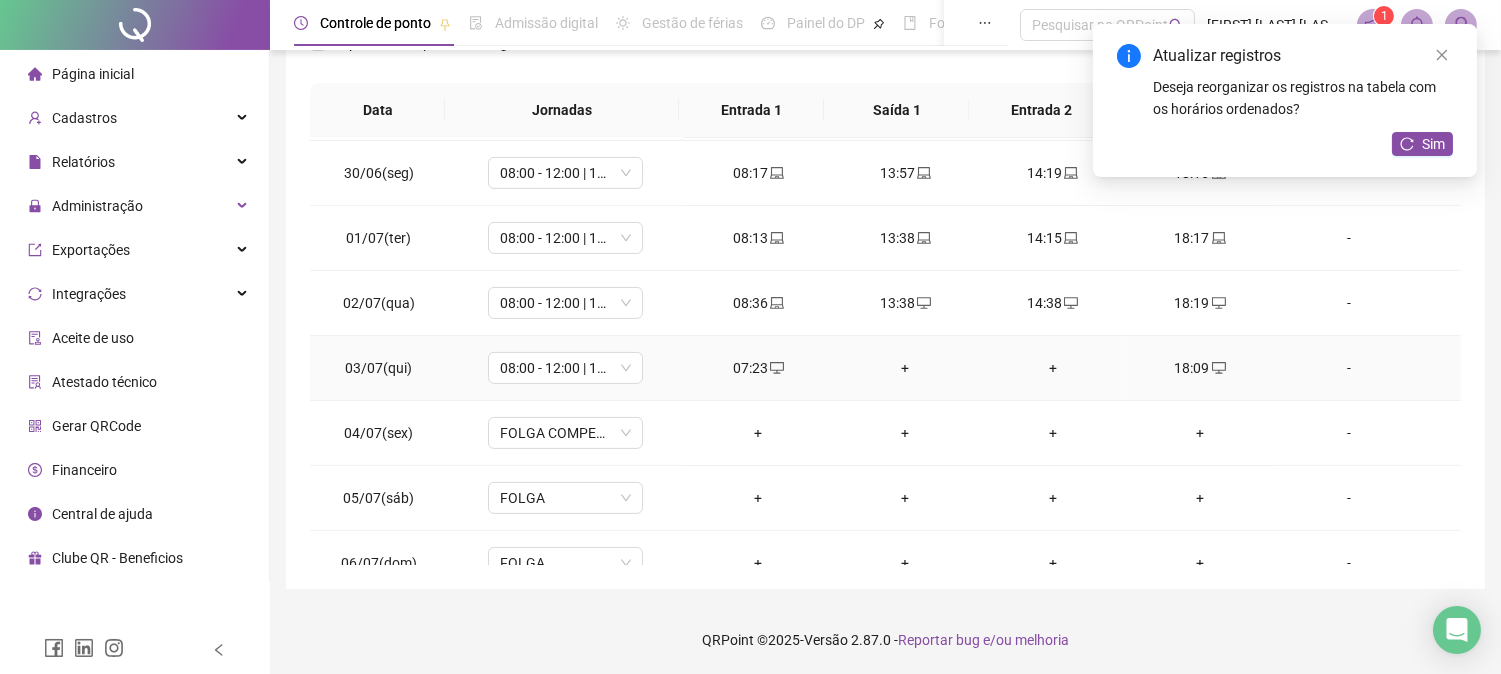 click on "+" at bounding box center (905, 368) 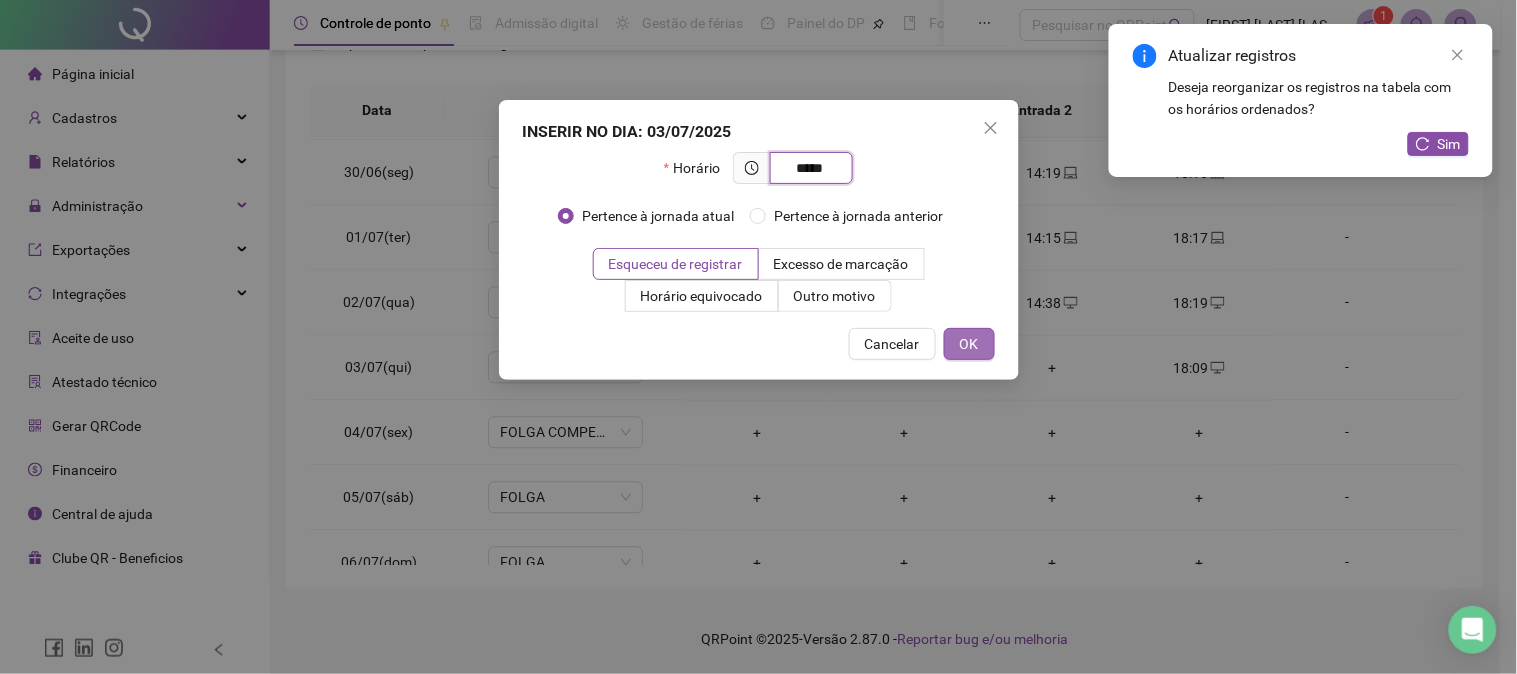 type on "*****" 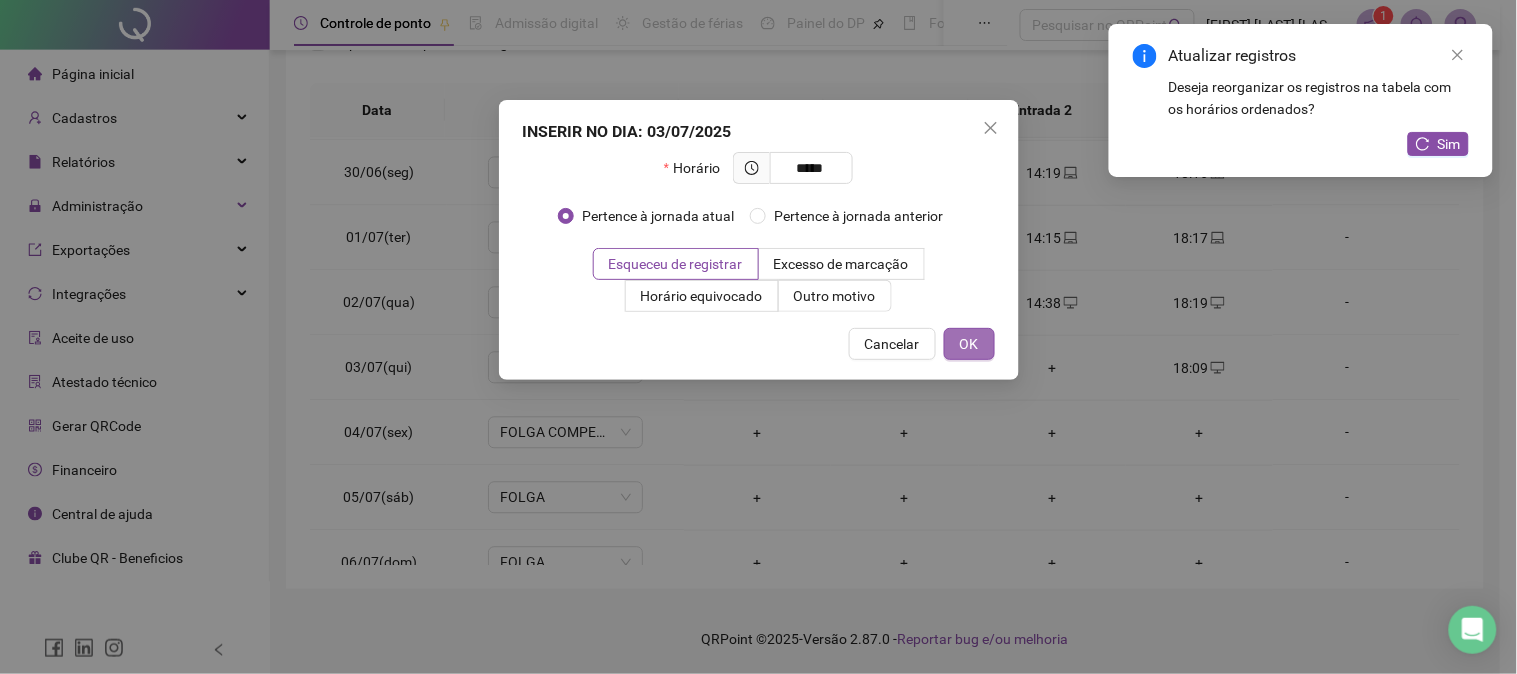 click on "OK" at bounding box center (969, 344) 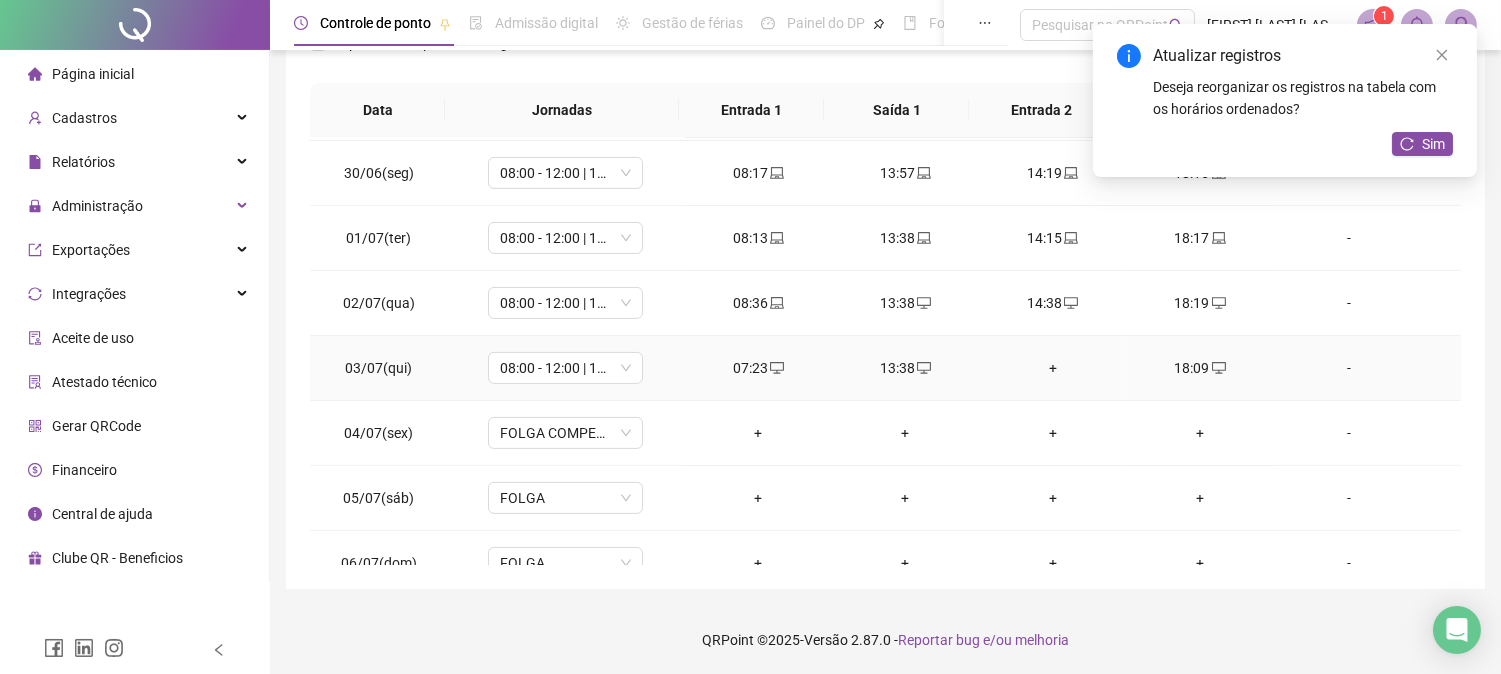 click on "+" at bounding box center [1052, 368] 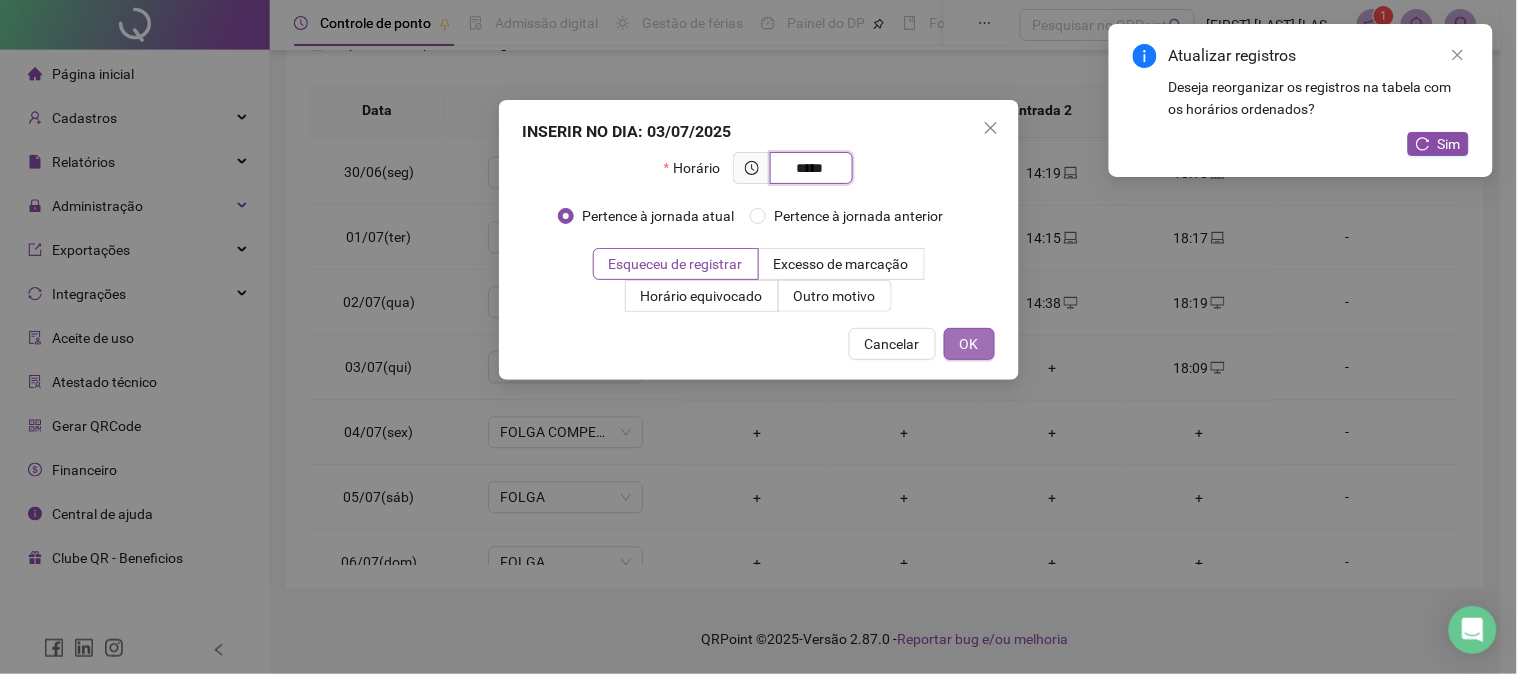 type on "*****" 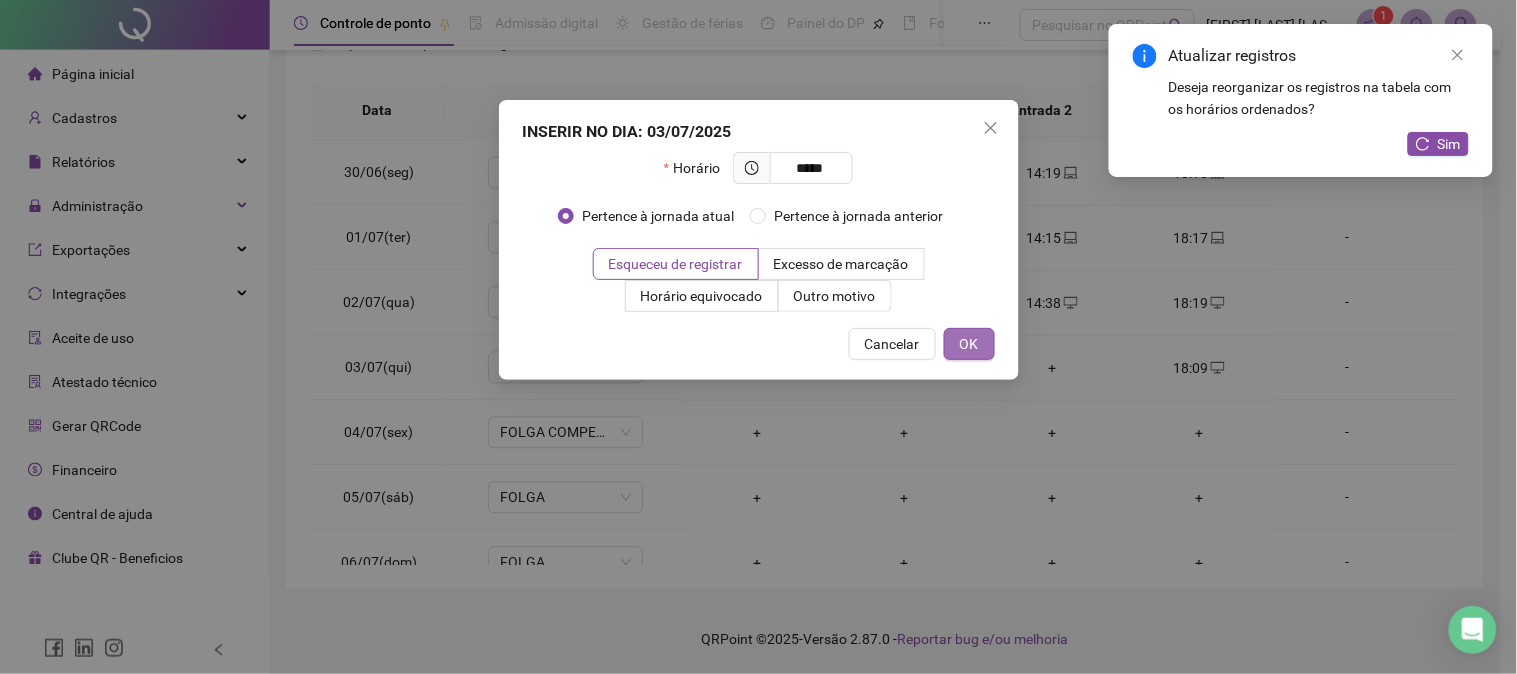 click on "OK" at bounding box center (969, 344) 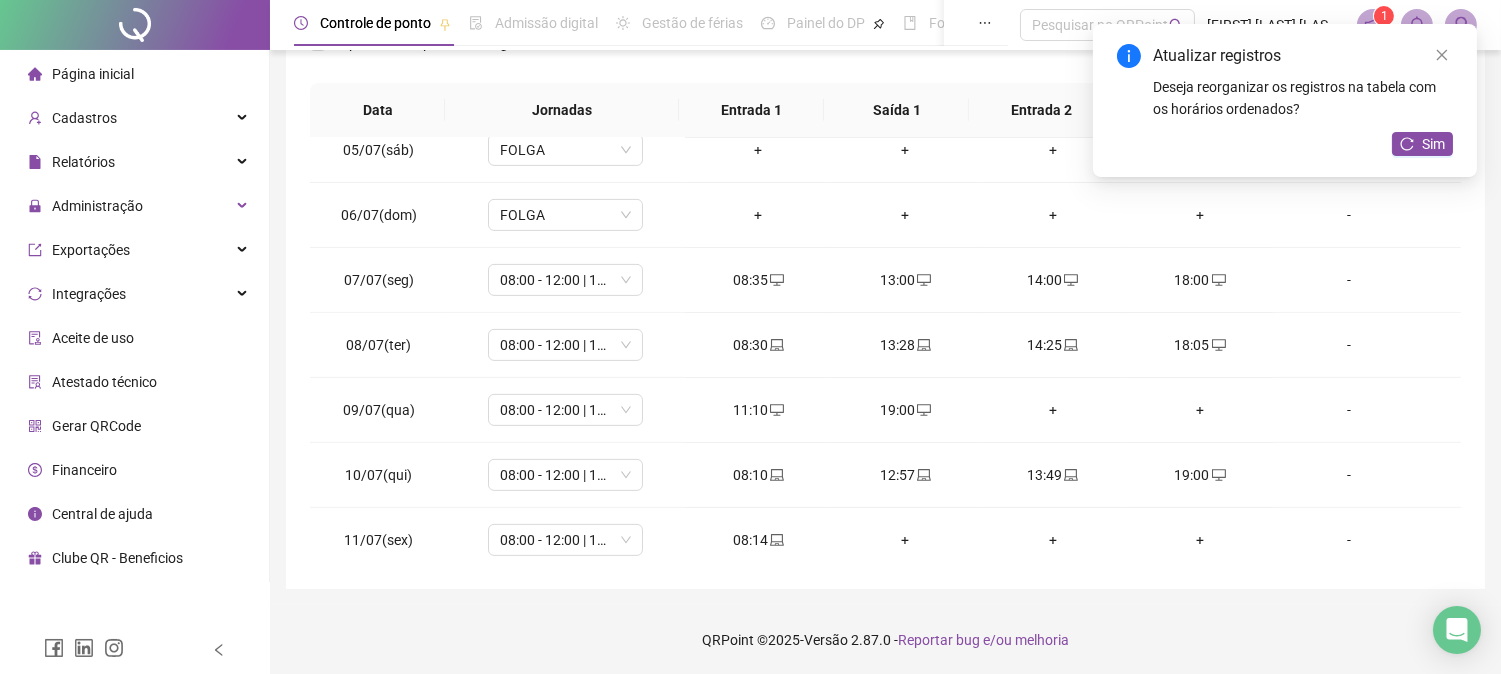 scroll, scrollTop: 1460, scrollLeft: 0, axis: vertical 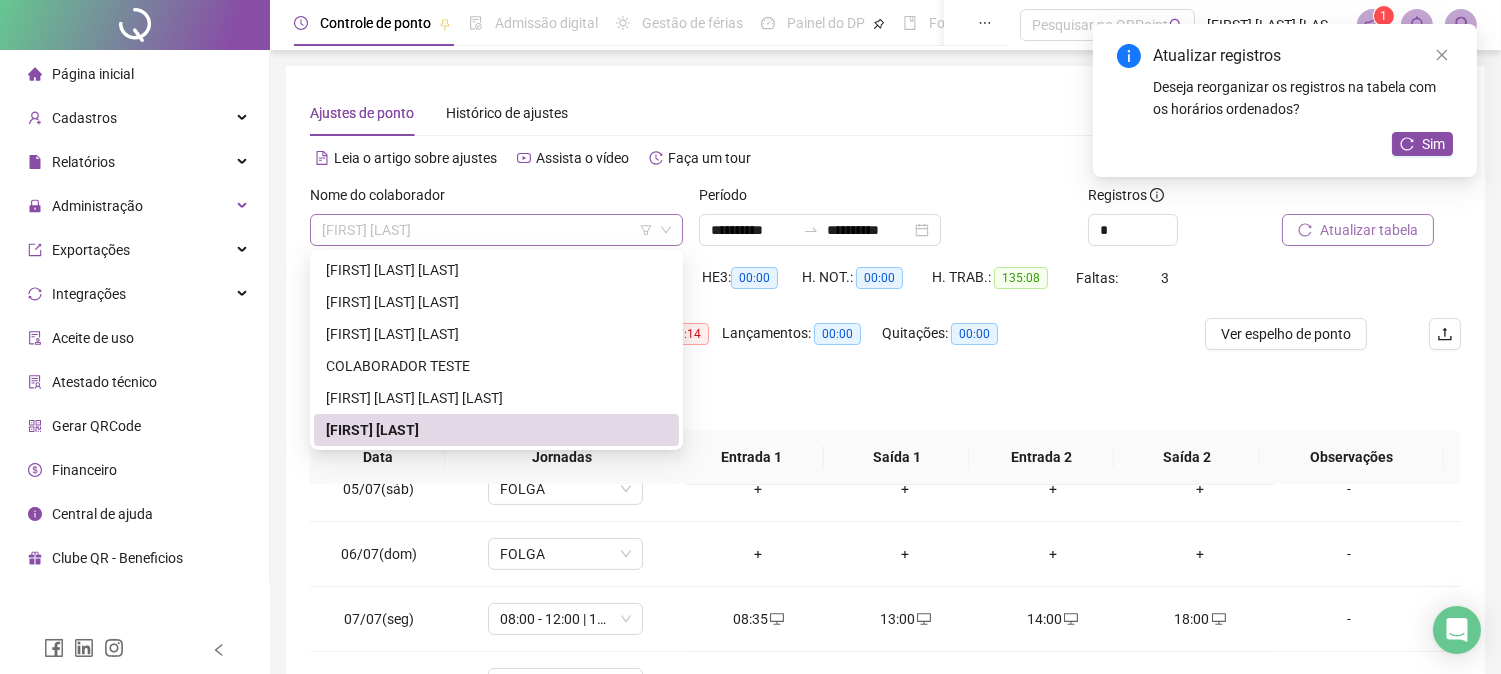 click on "[FIRST] [LAST]" at bounding box center (496, 230) 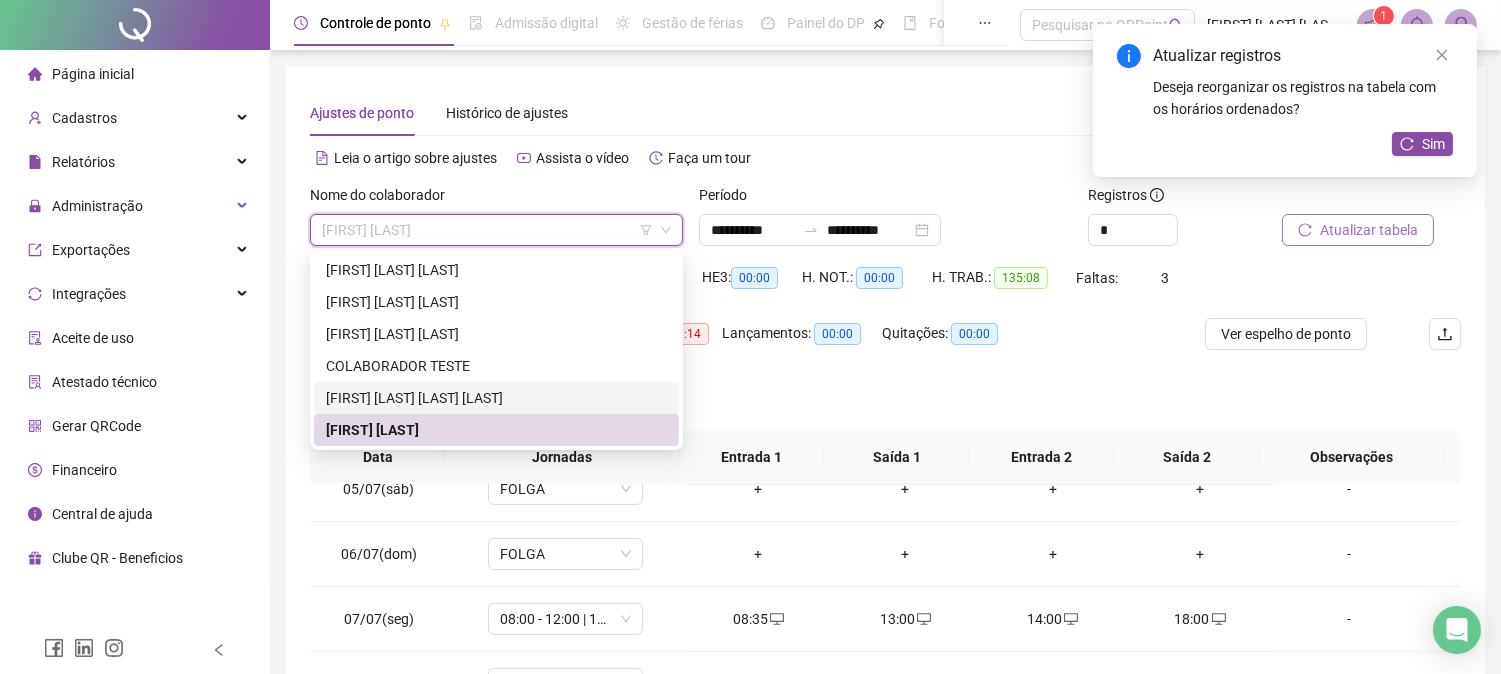 click on "[FIRST] [LAST] [LAST] [LAST]" at bounding box center [496, 398] 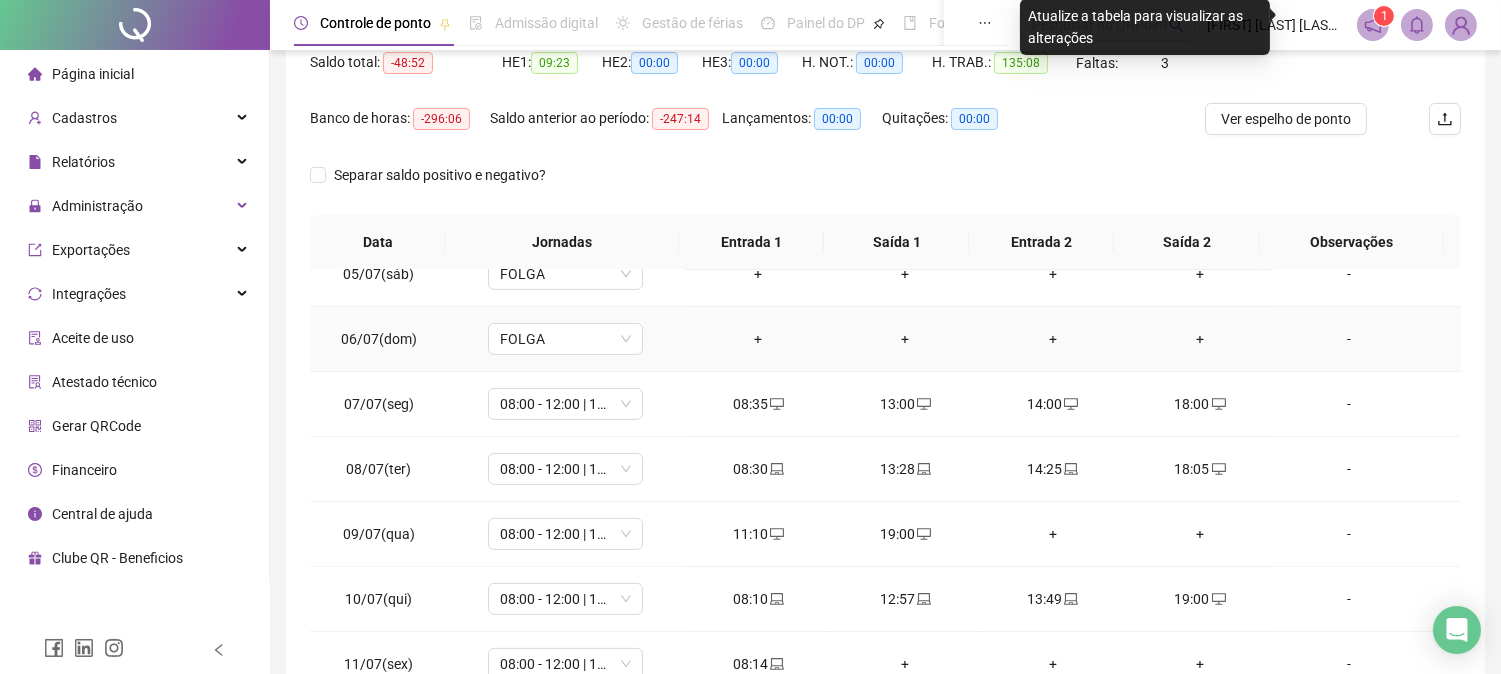 scroll, scrollTop: 236, scrollLeft: 0, axis: vertical 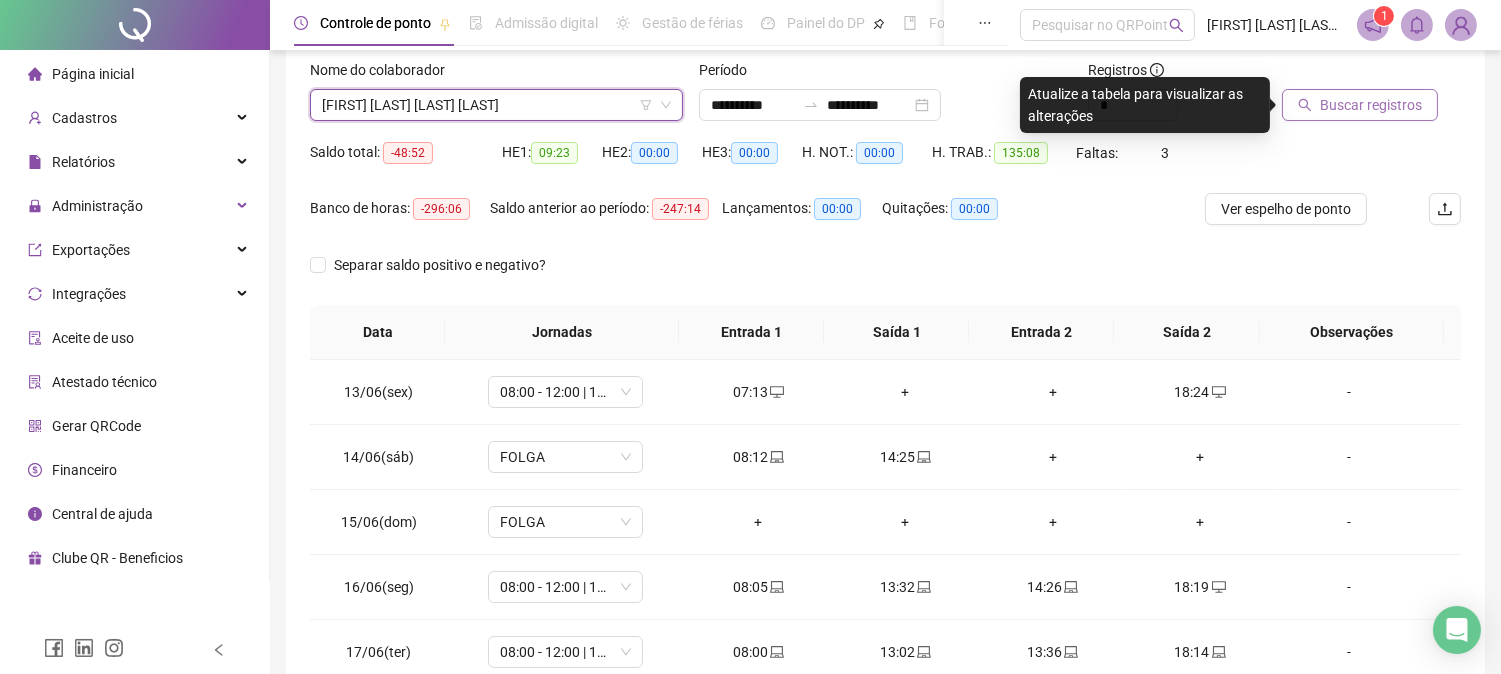 click 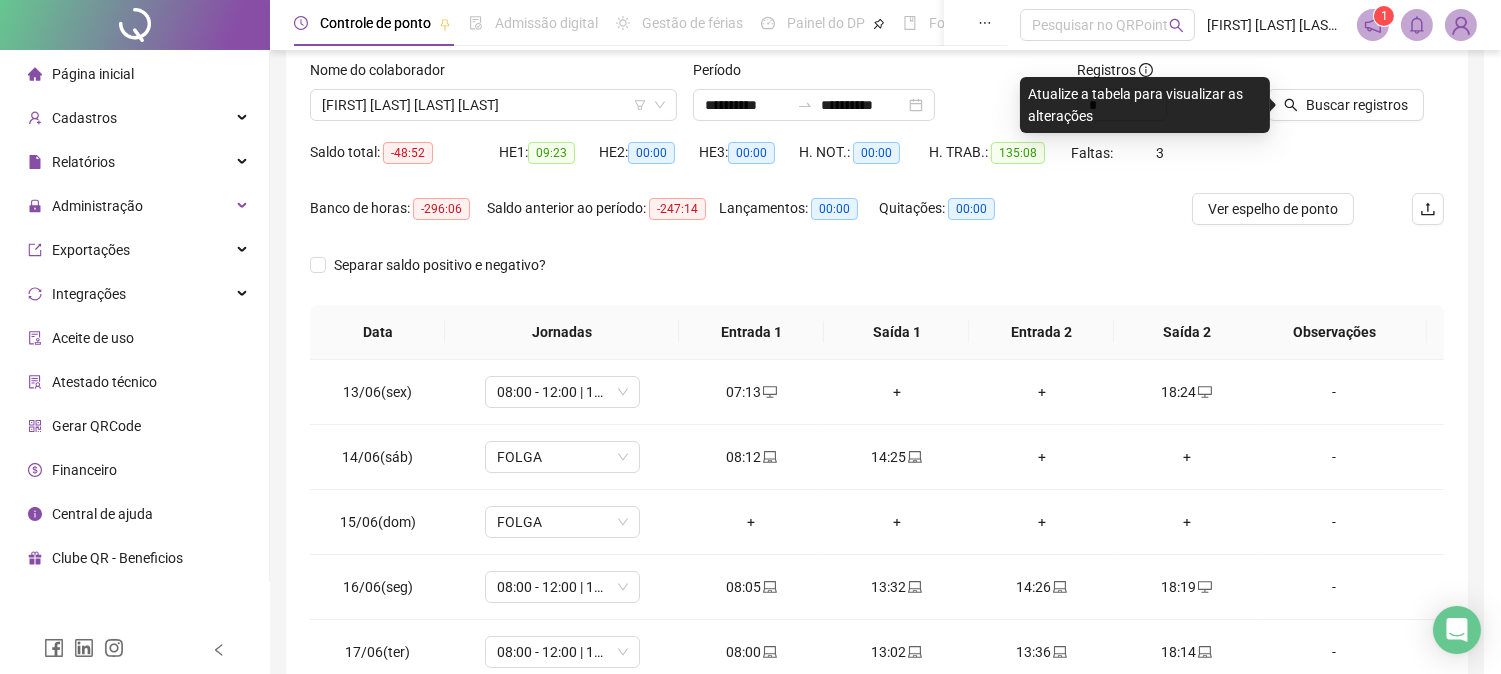 scroll, scrollTop: 115, scrollLeft: 0, axis: vertical 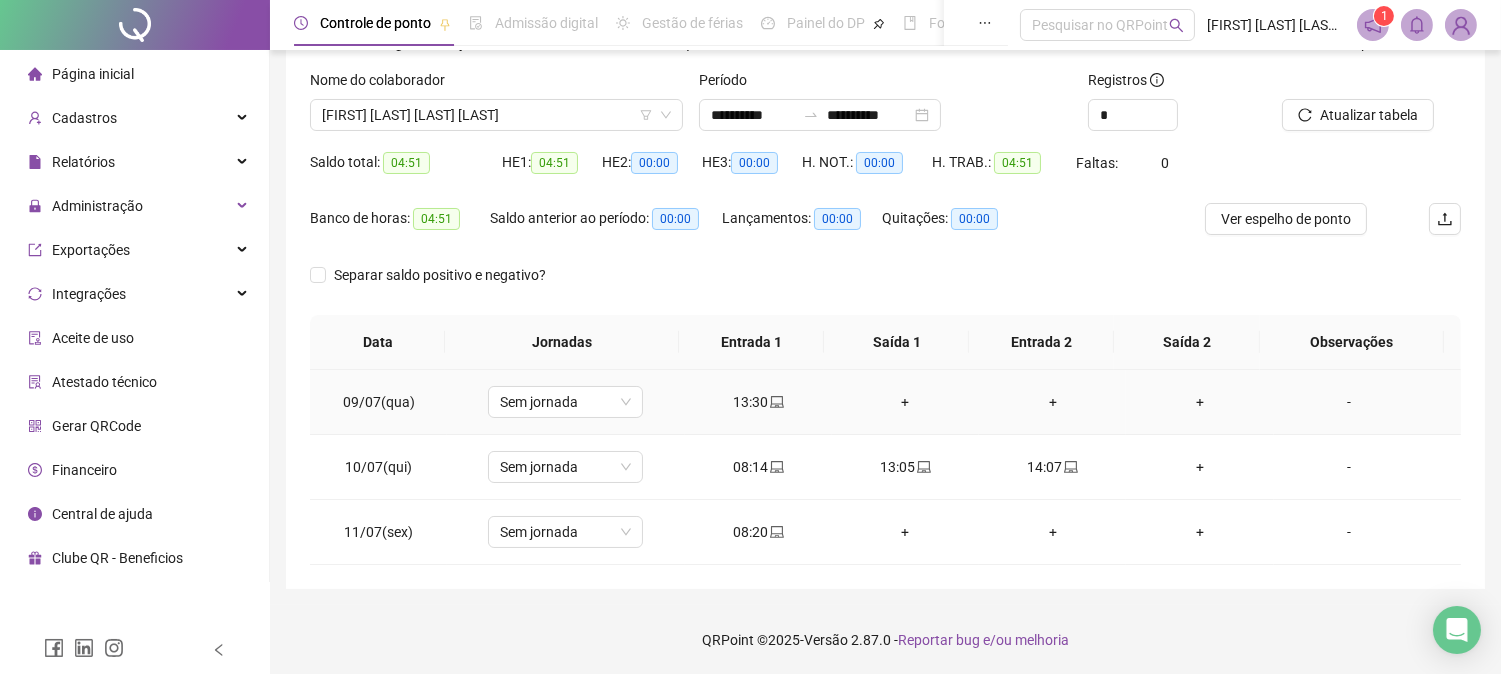 click on "13:30" at bounding box center [758, 402] 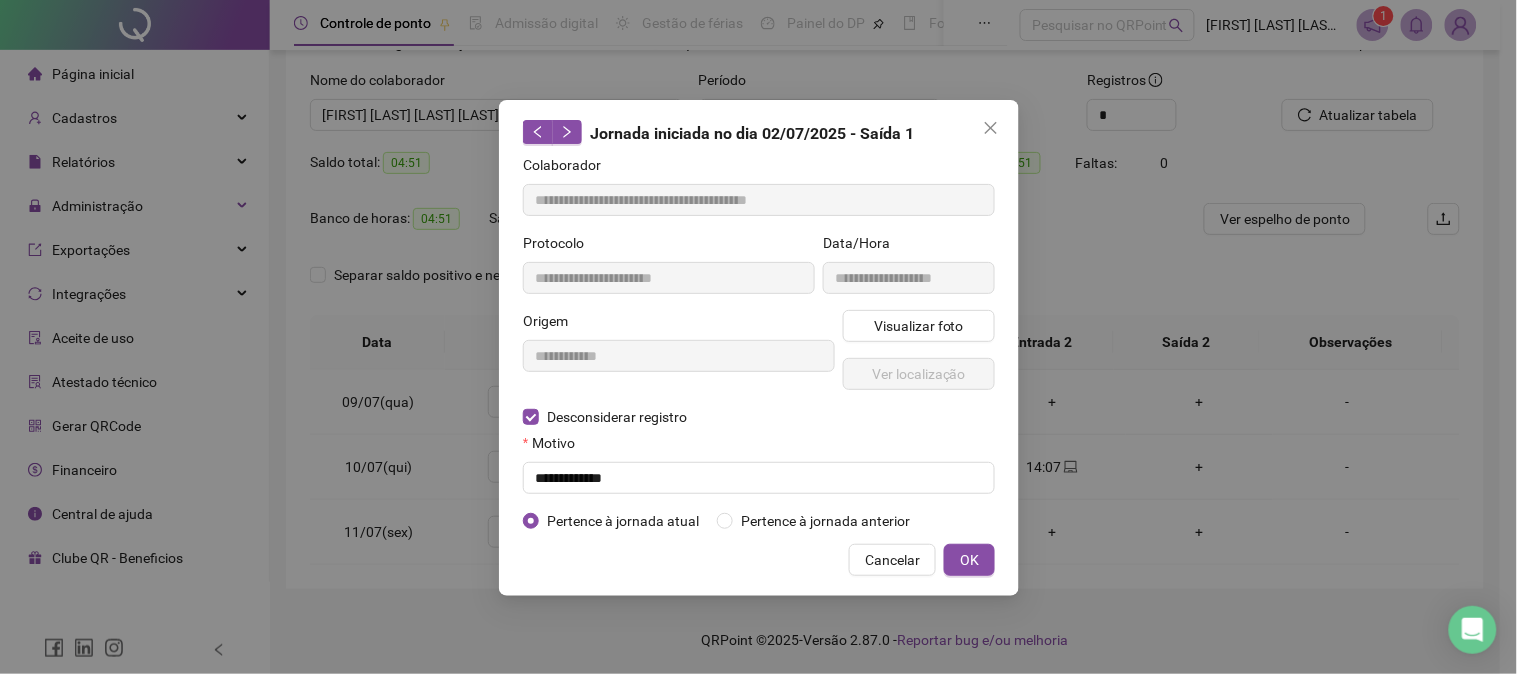 type on "**********" 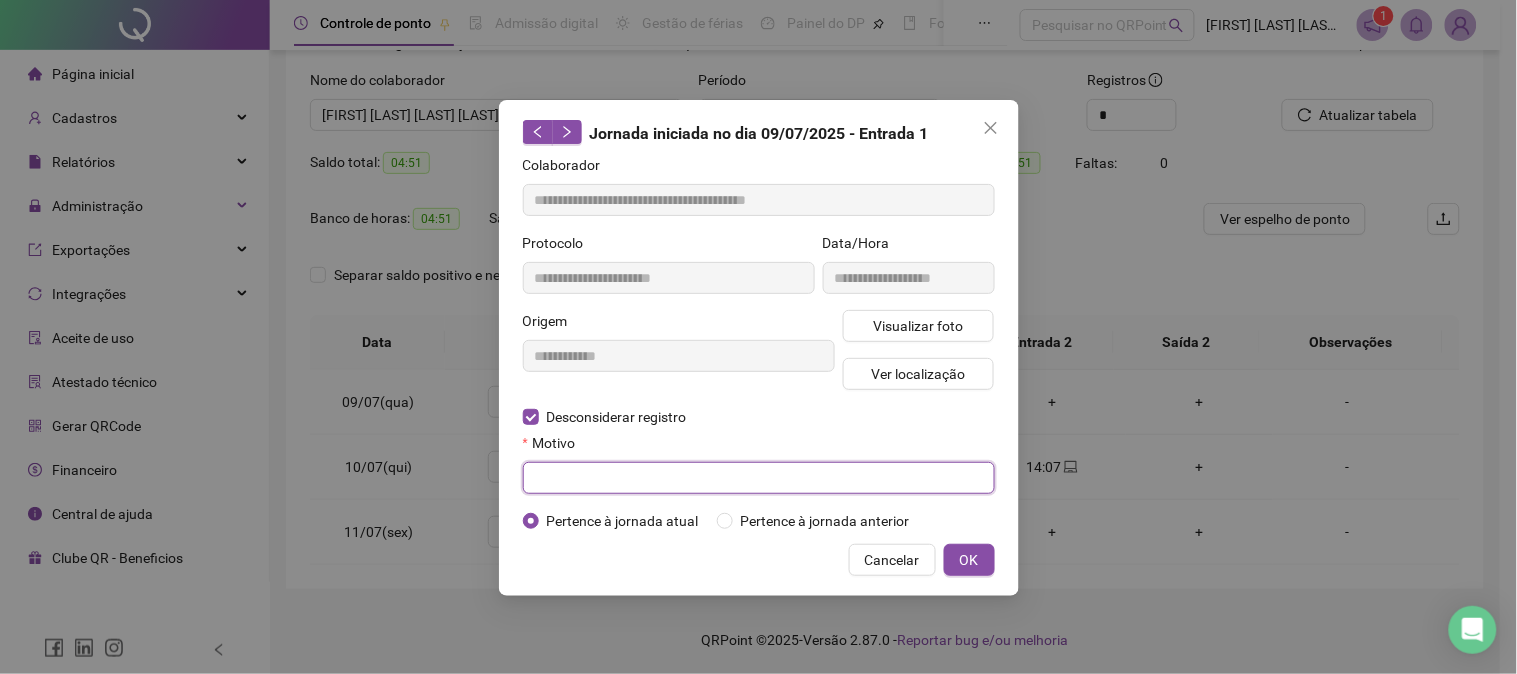 click at bounding box center (759, 478) 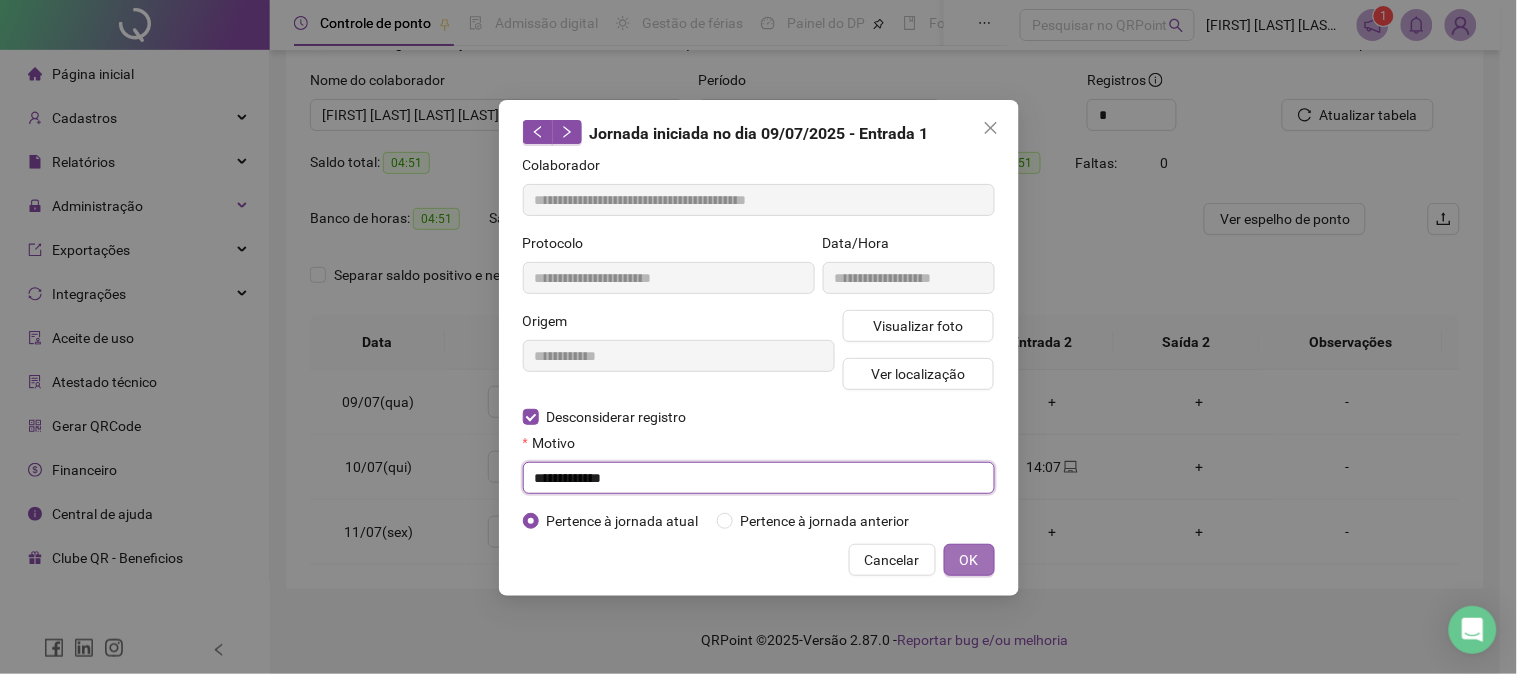 type on "**********" 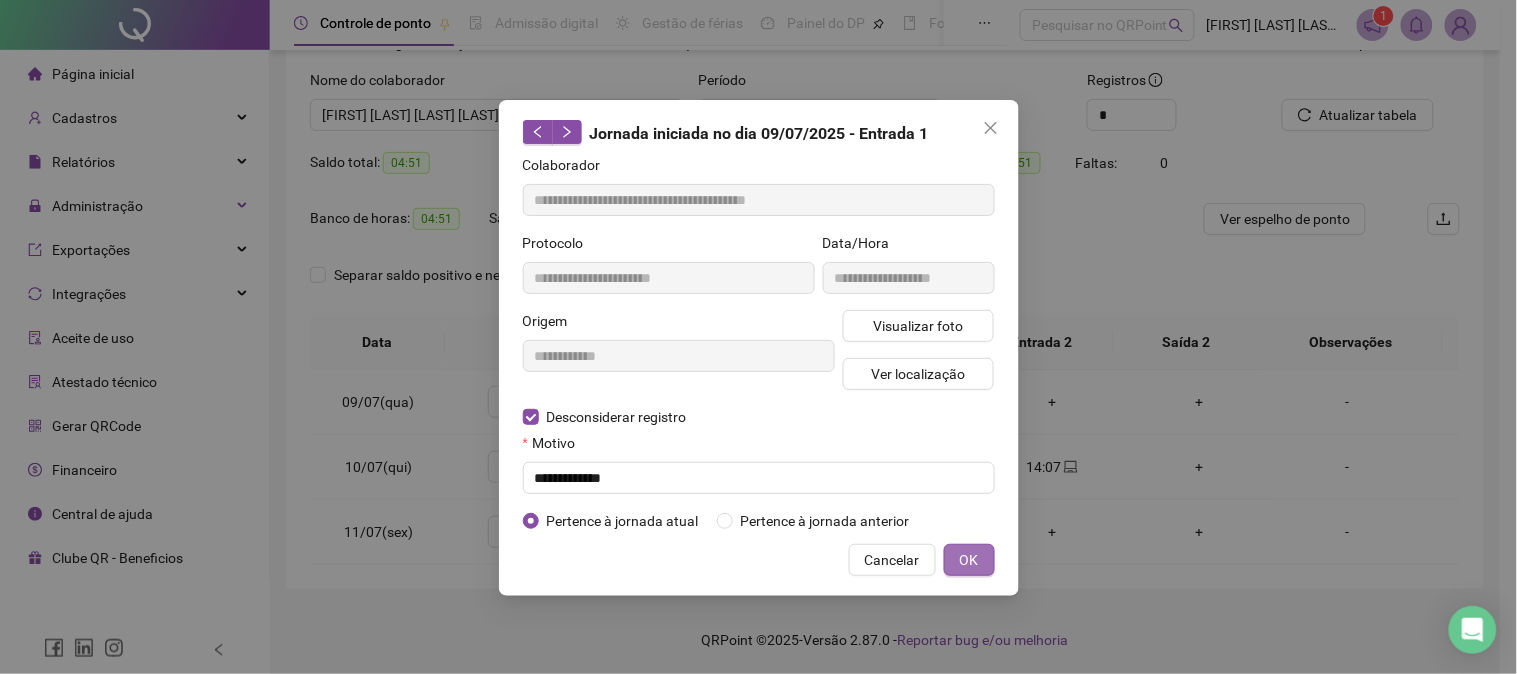 click on "OK" at bounding box center (969, 560) 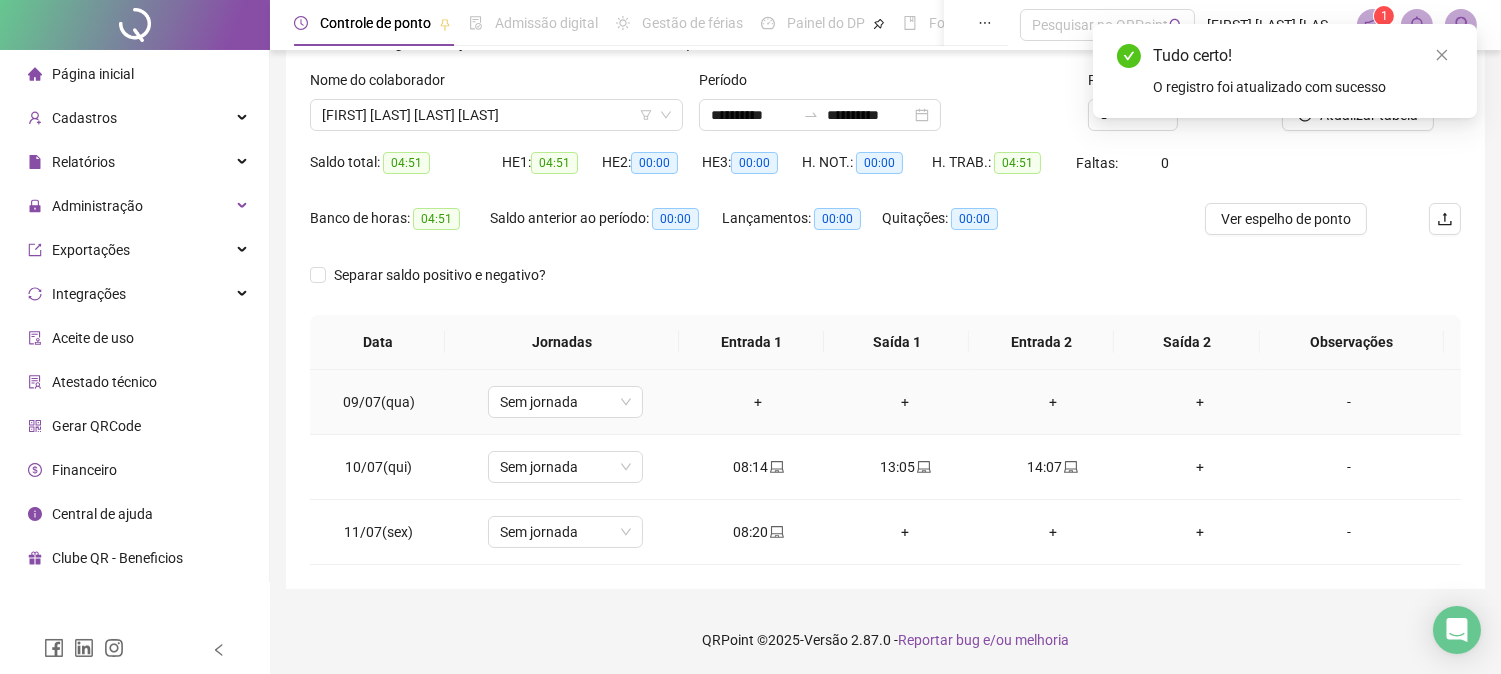 click on "+" at bounding box center (1199, 402) 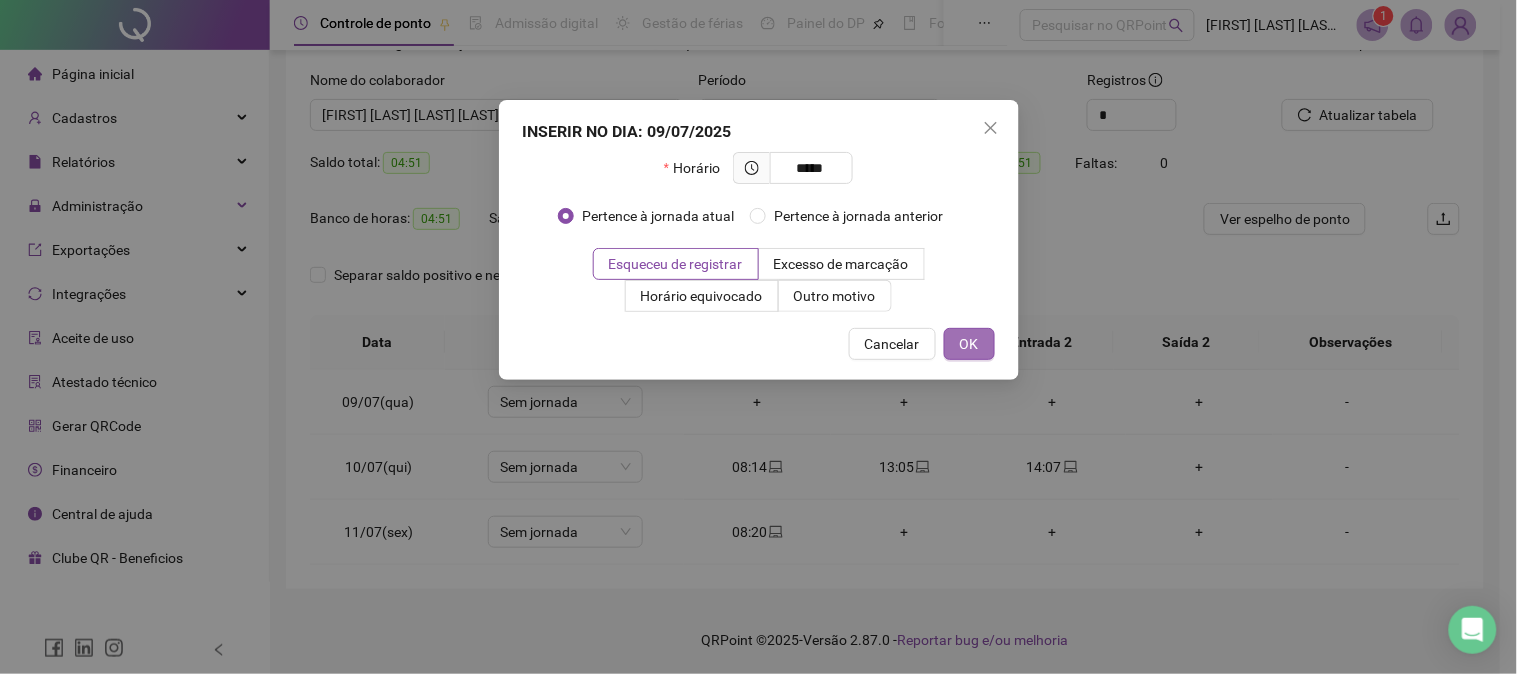 type on "*****" 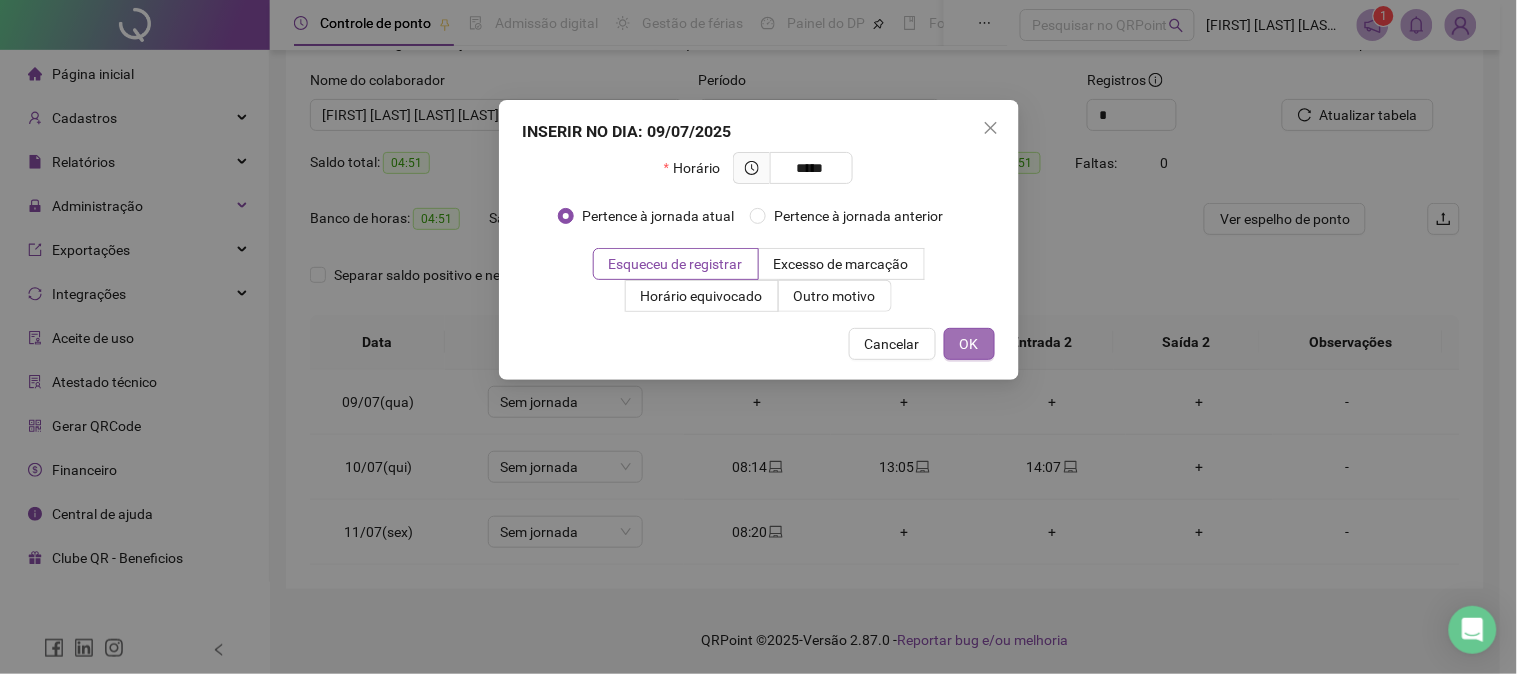 click on "OK" at bounding box center (969, 344) 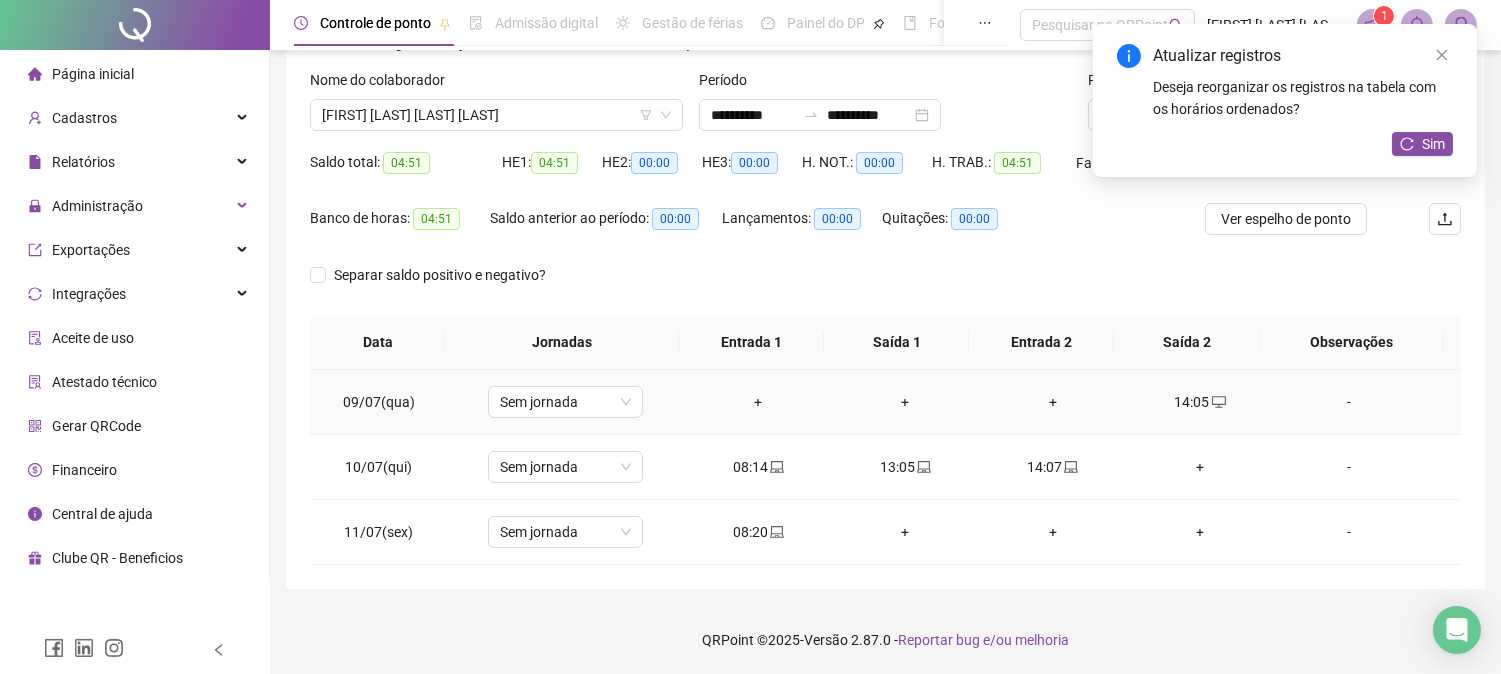 click on "+" at bounding box center (758, 402) 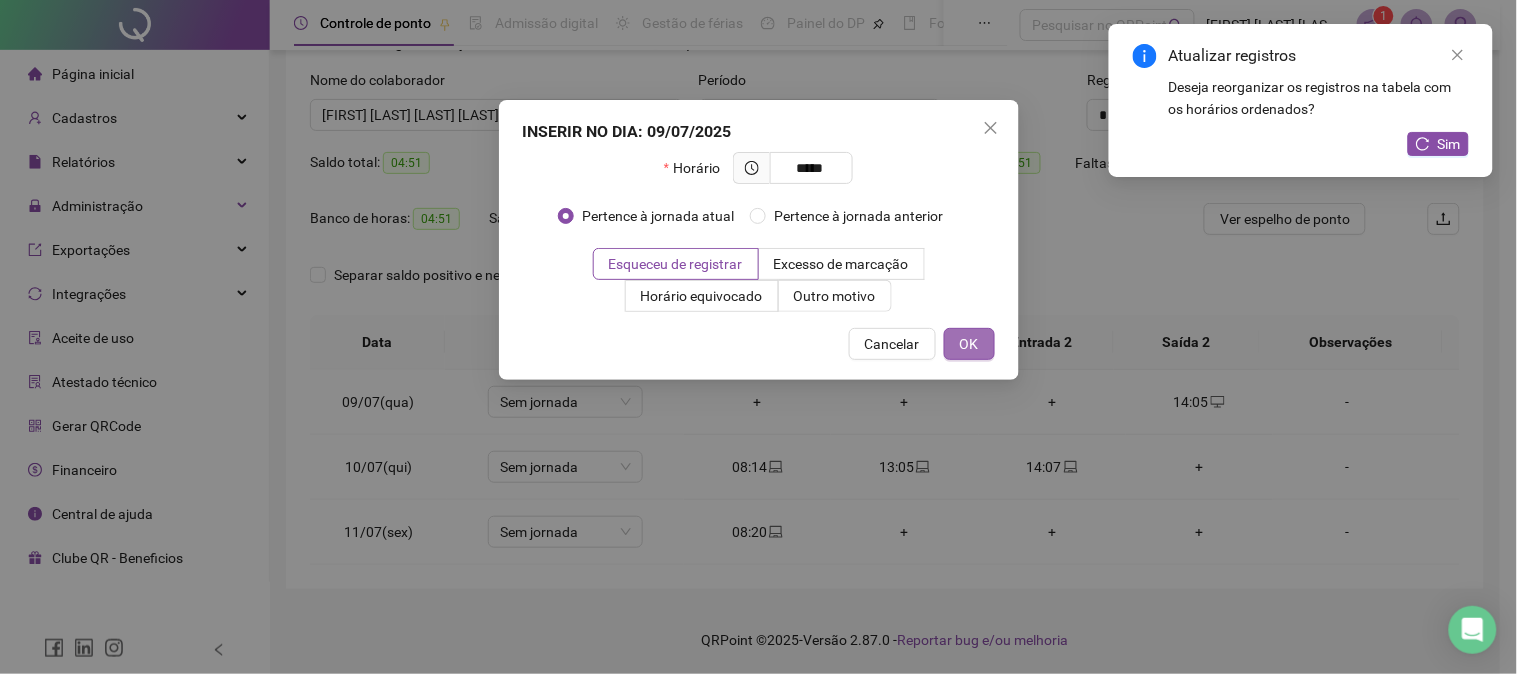 type on "*****" 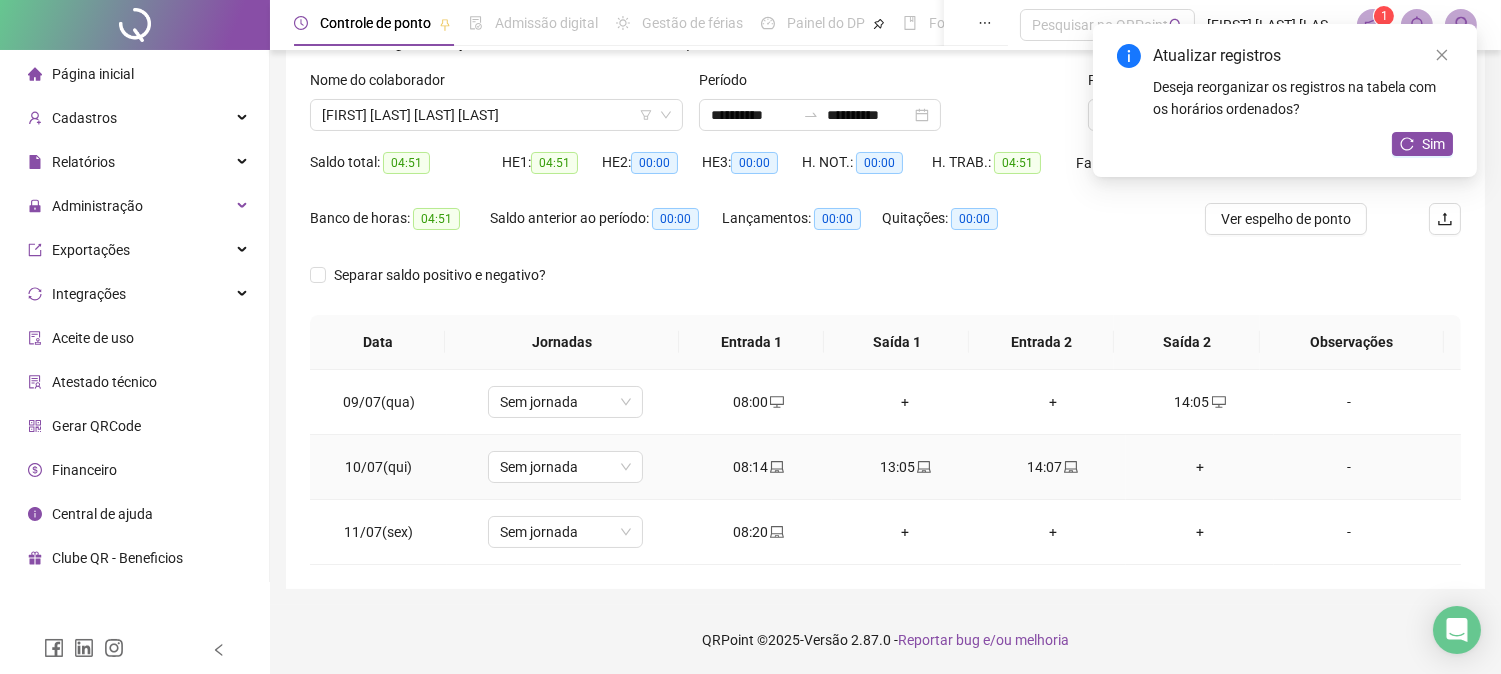click on "08:14" at bounding box center (758, 467) 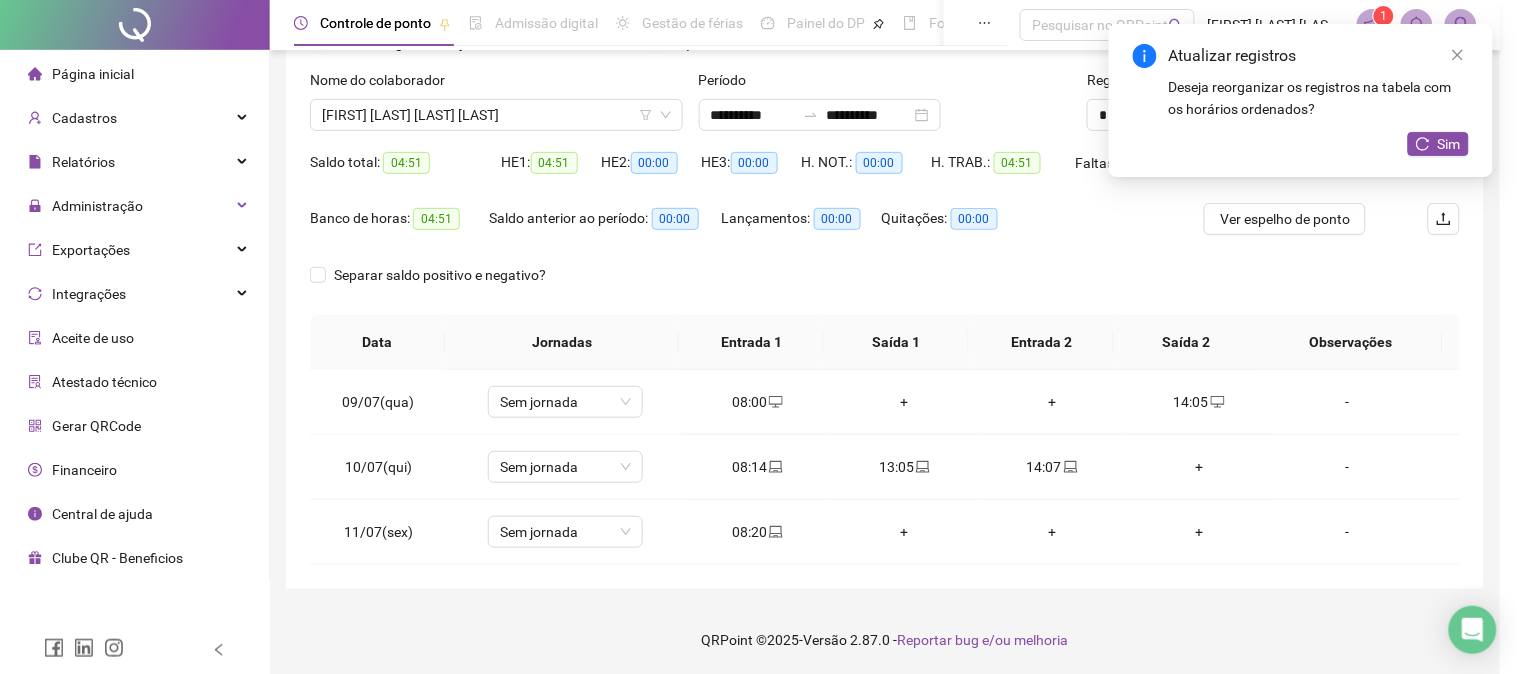type on "**********" 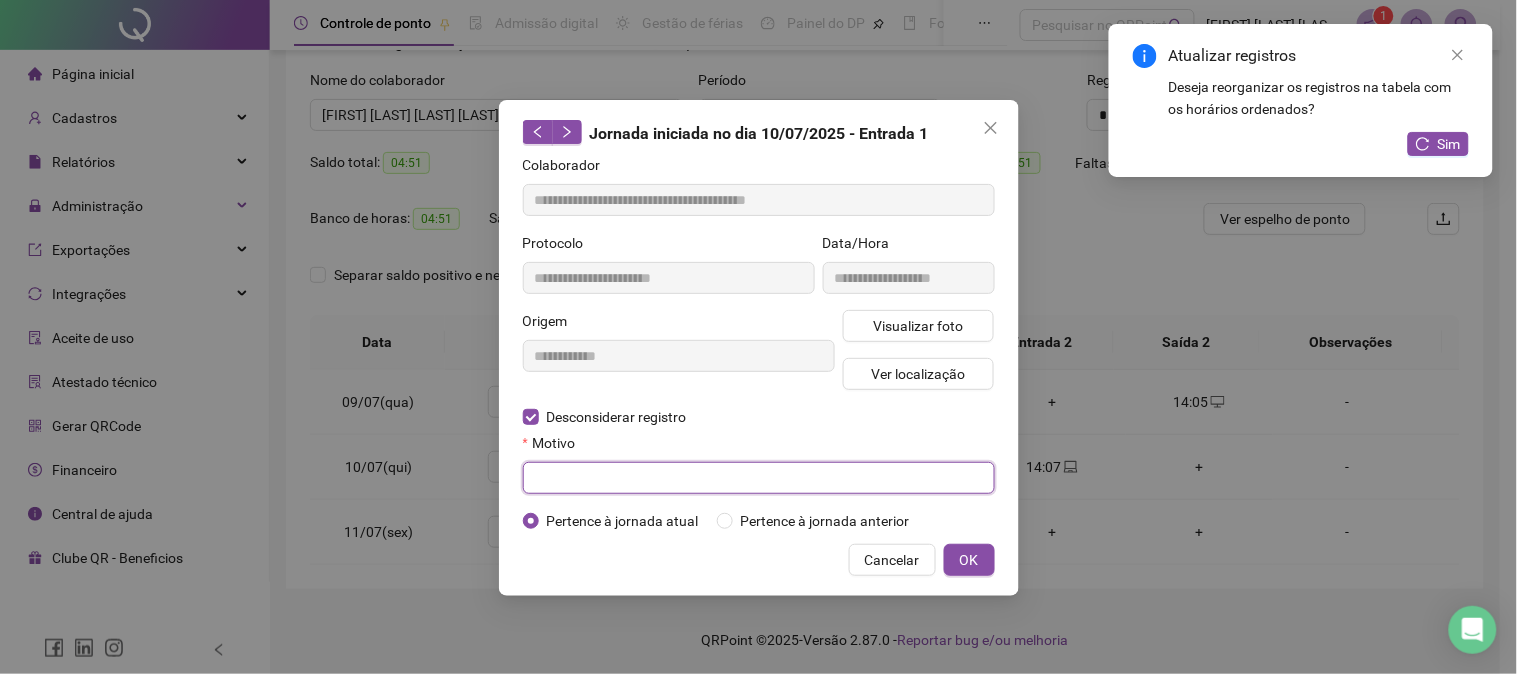 click at bounding box center [759, 478] 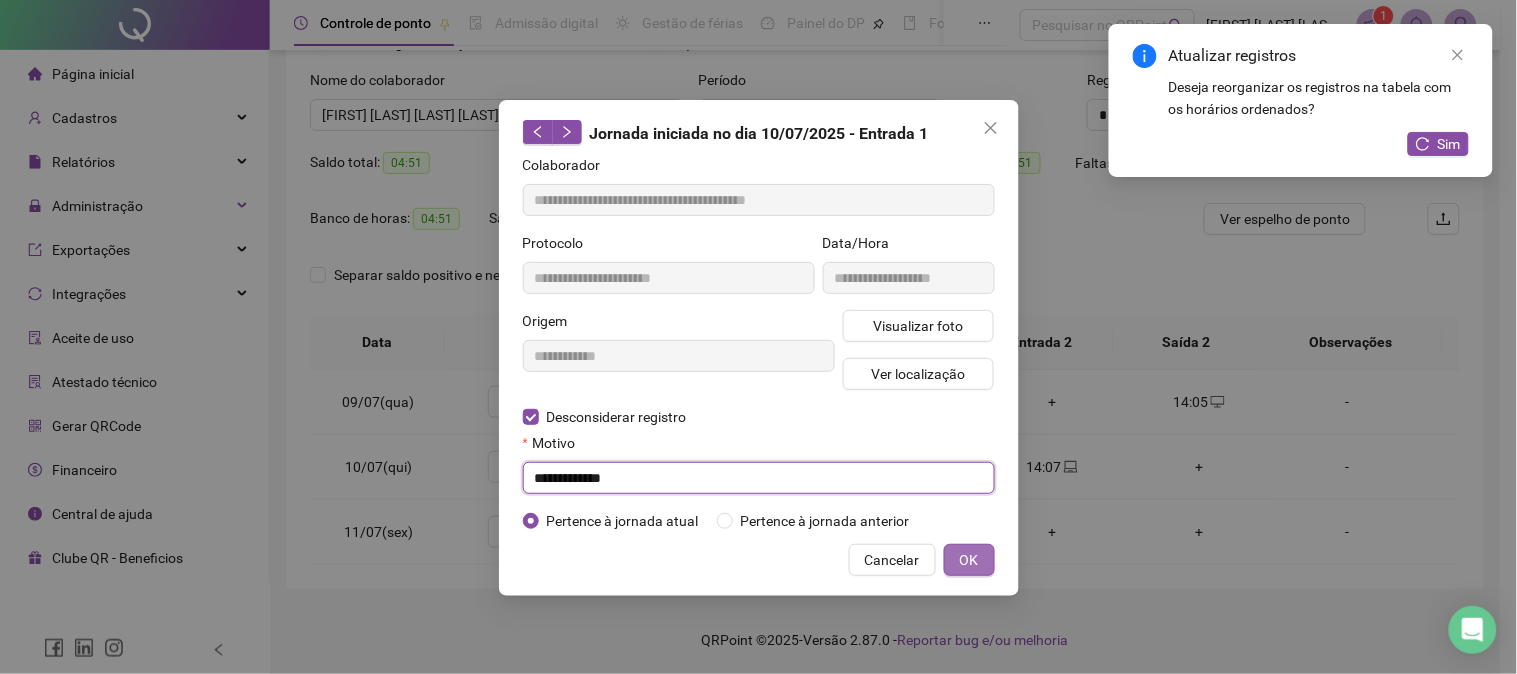 type on "**********" 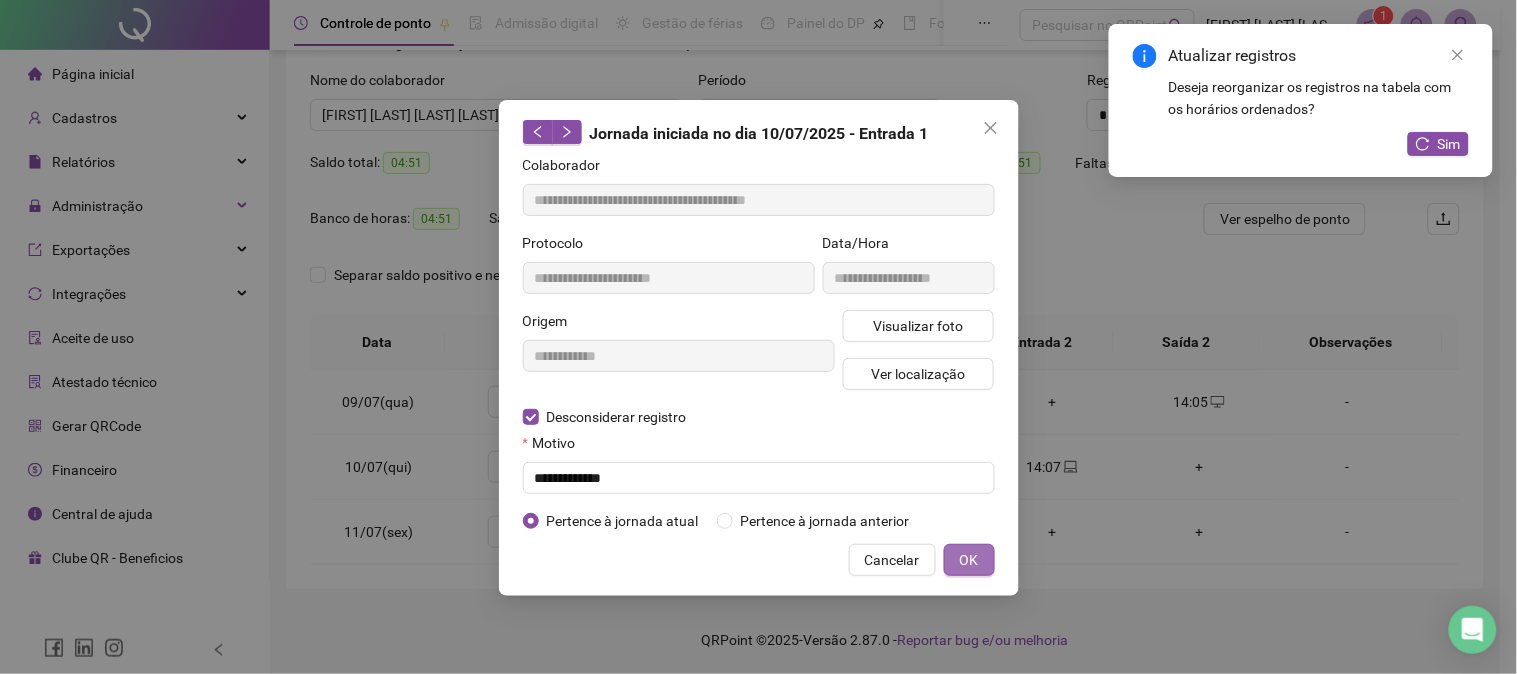 click on "OK" at bounding box center [969, 560] 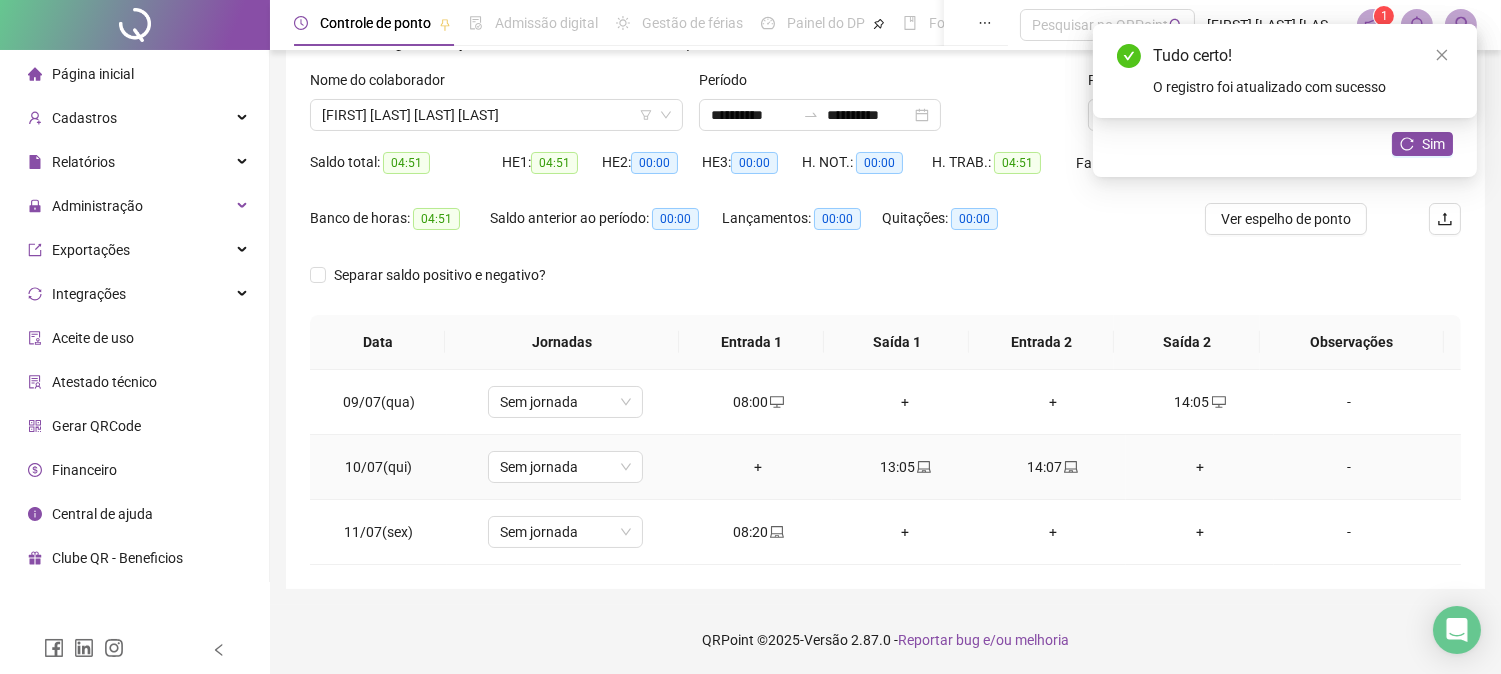 click on "+" at bounding box center (758, 467) 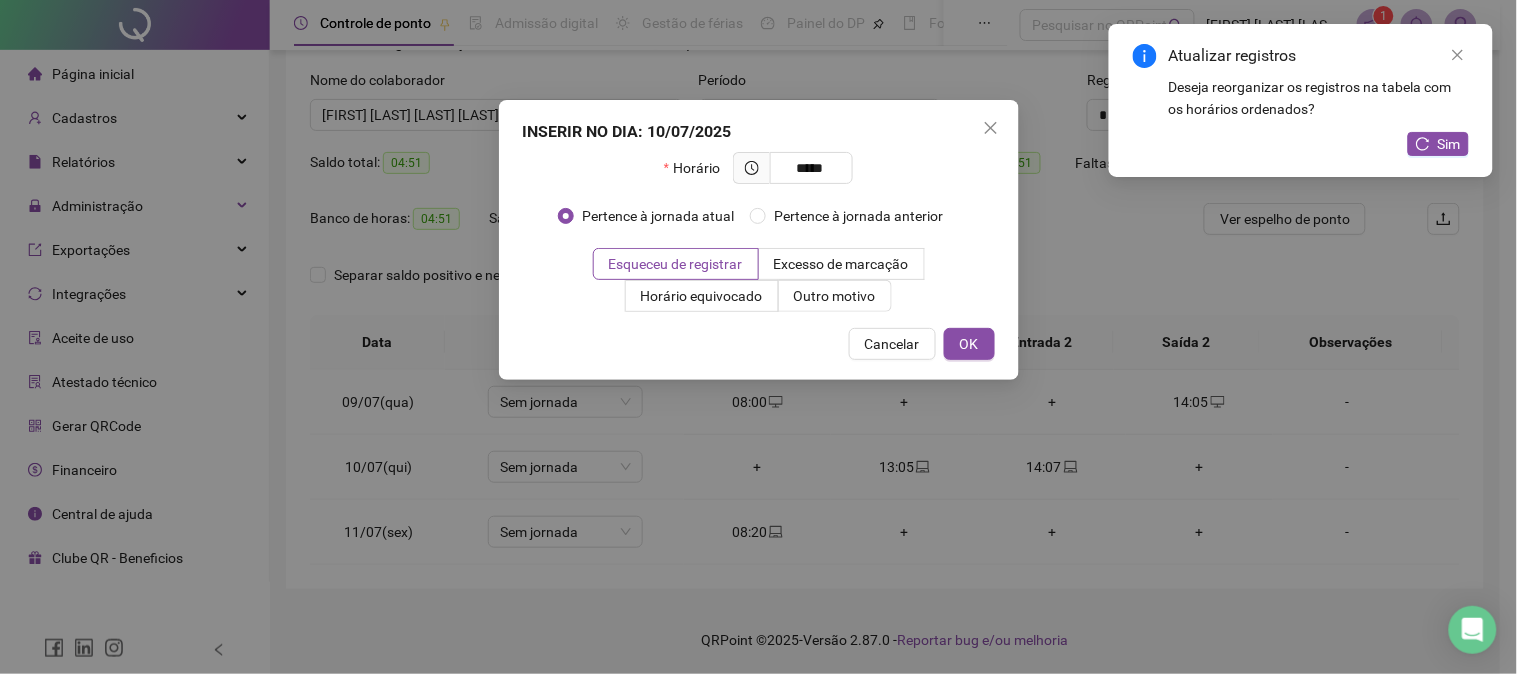 type on "*****" 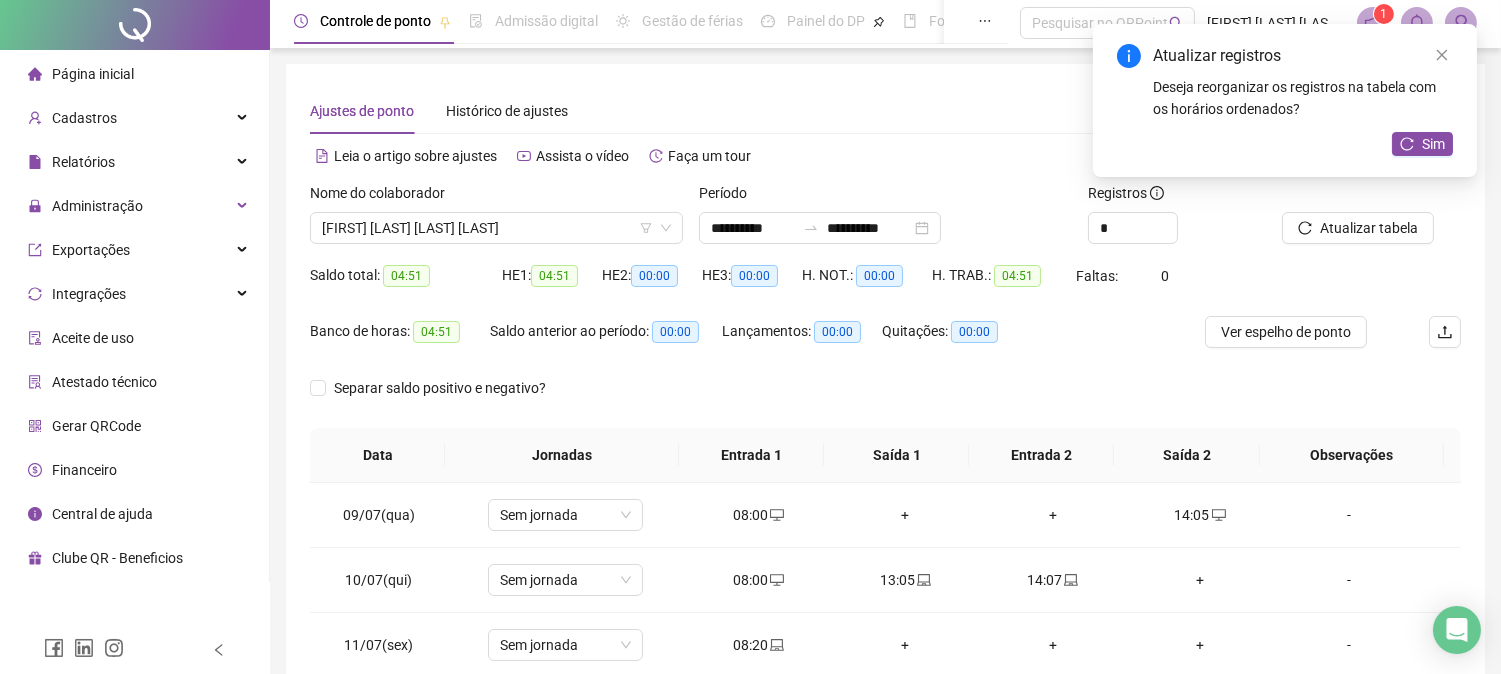 scroll, scrollTop: 0, scrollLeft: 0, axis: both 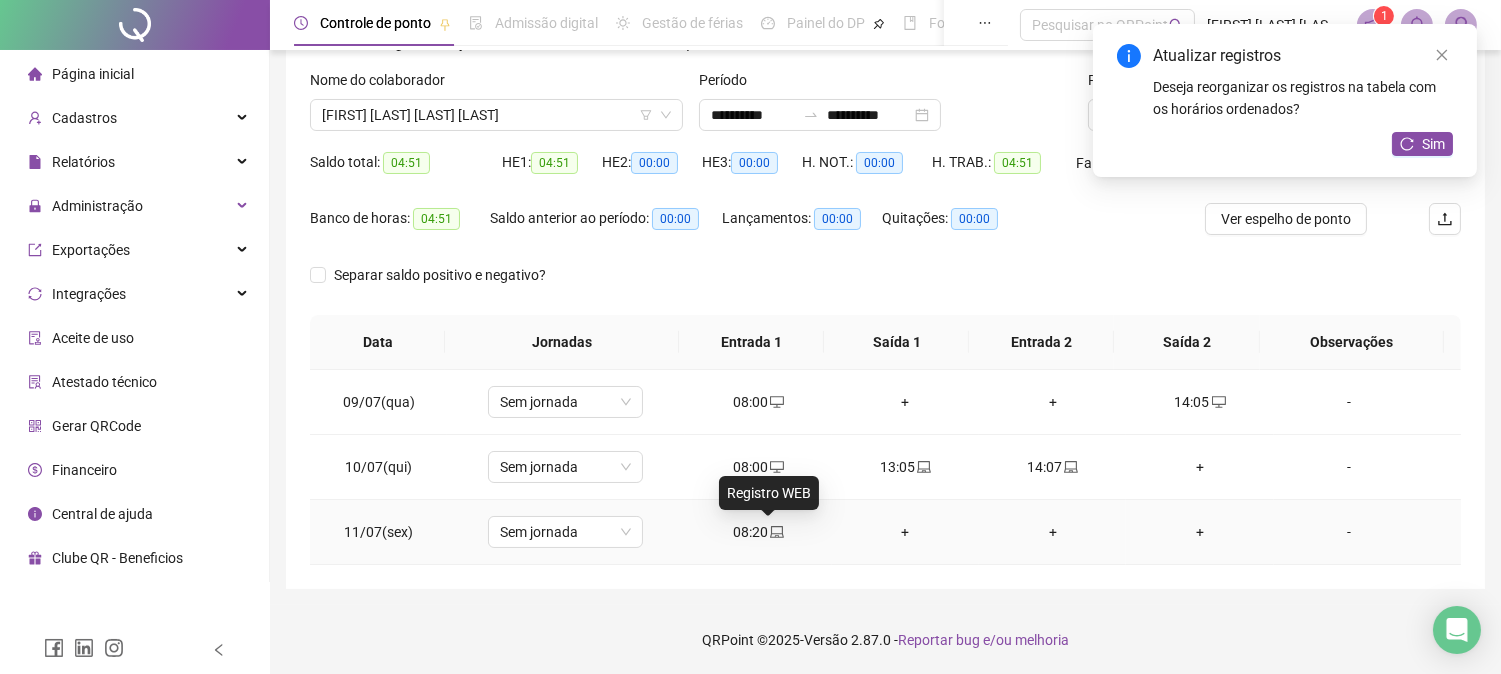 click 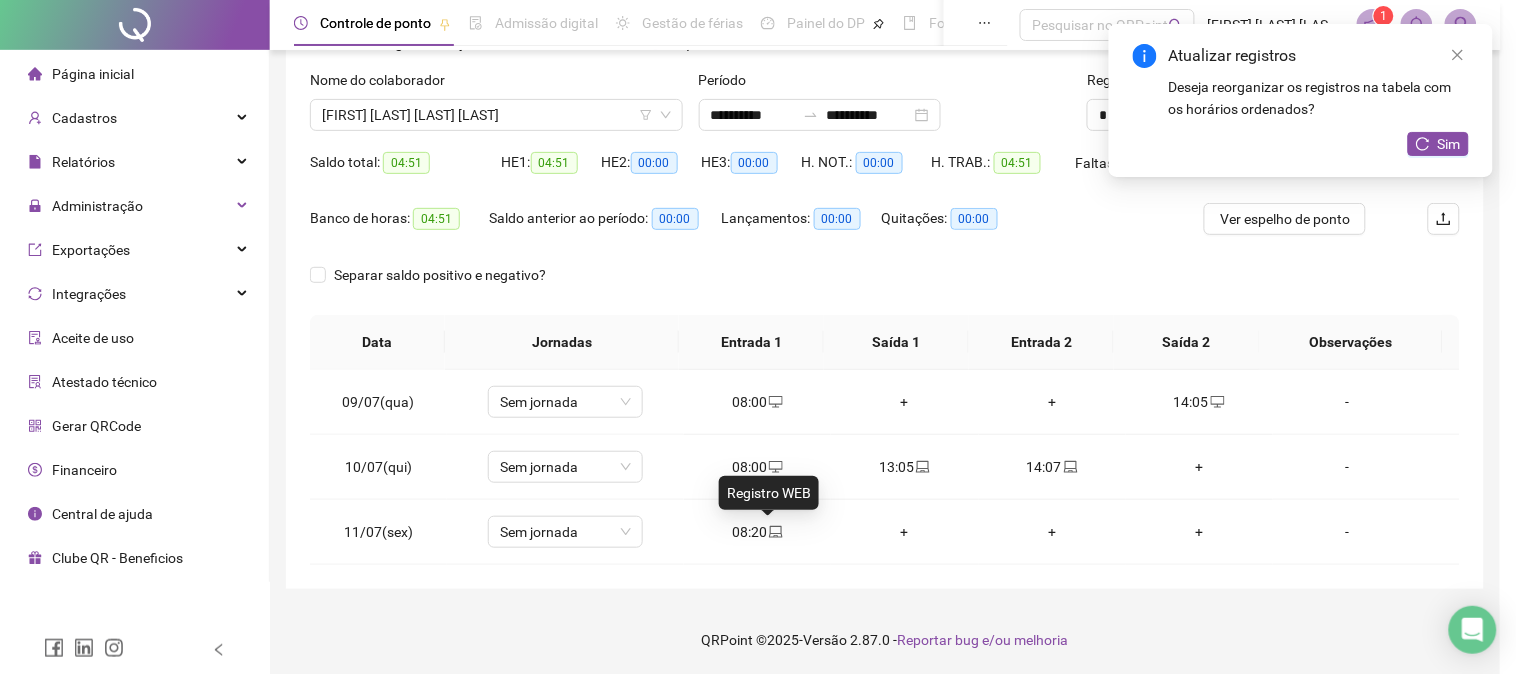 type on "**********" 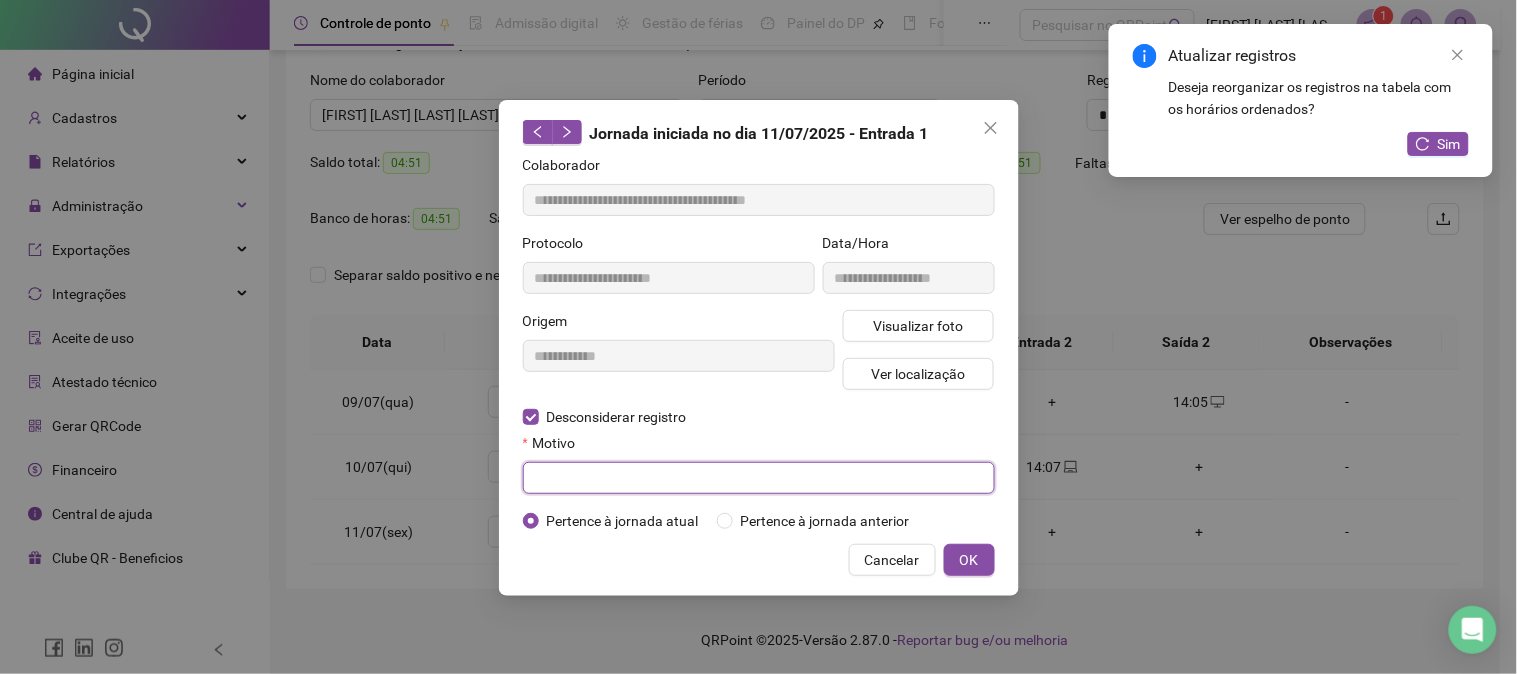 click at bounding box center [759, 478] 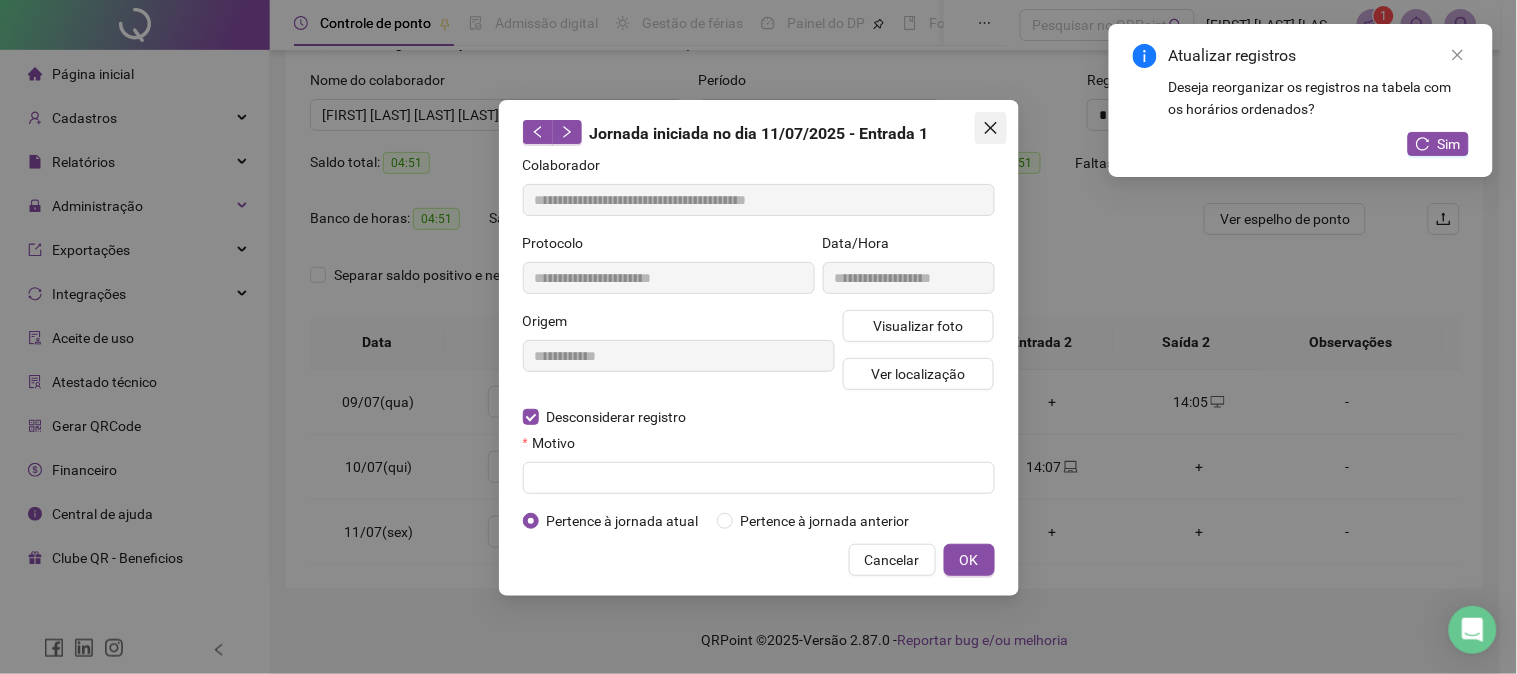 click at bounding box center [991, 128] 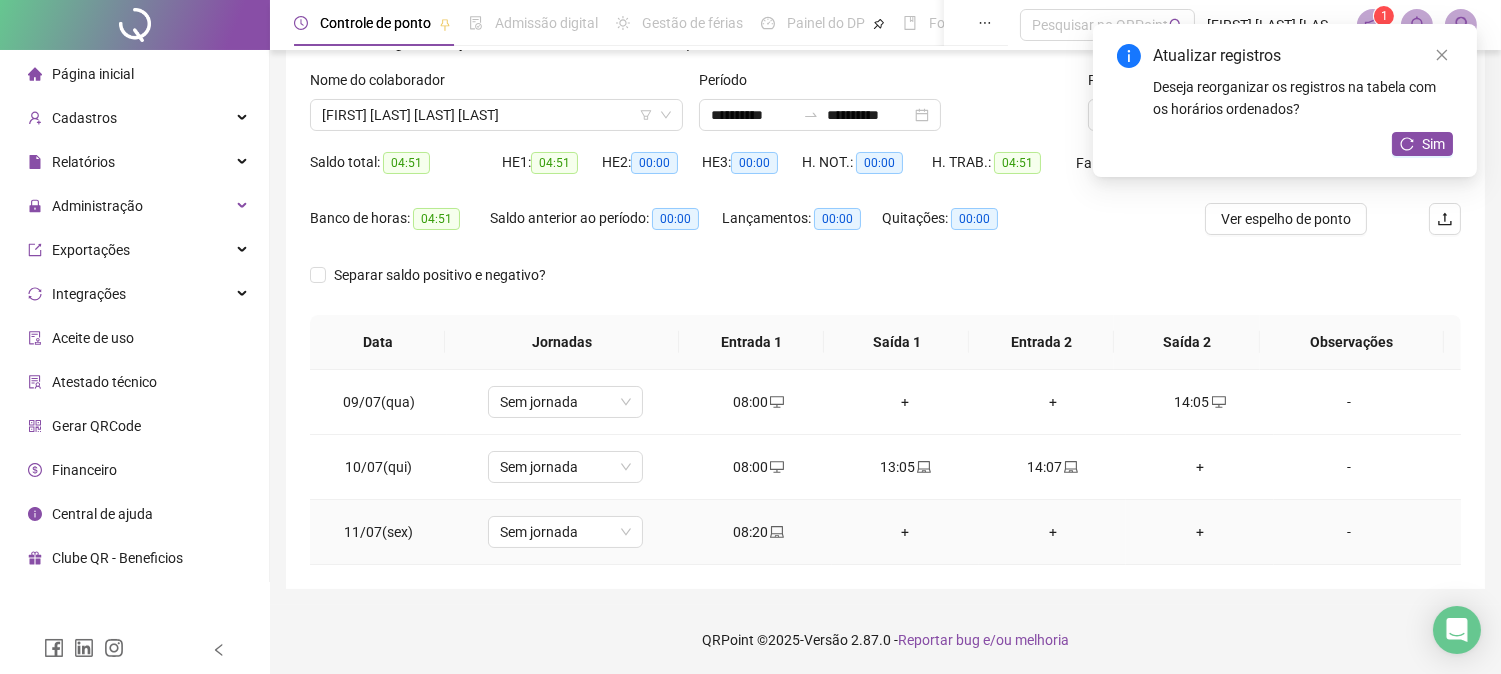 click on "+" at bounding box center [1199, 532] 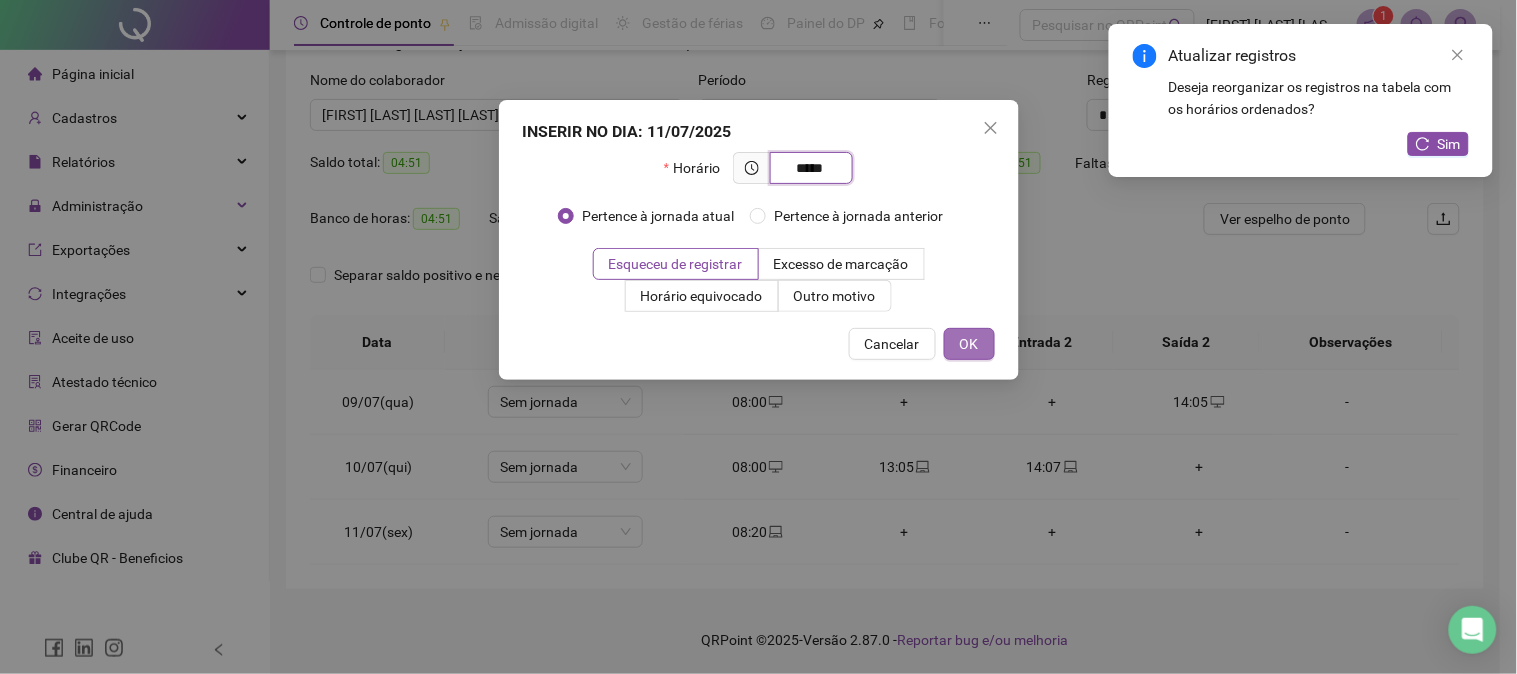 type on "*****" 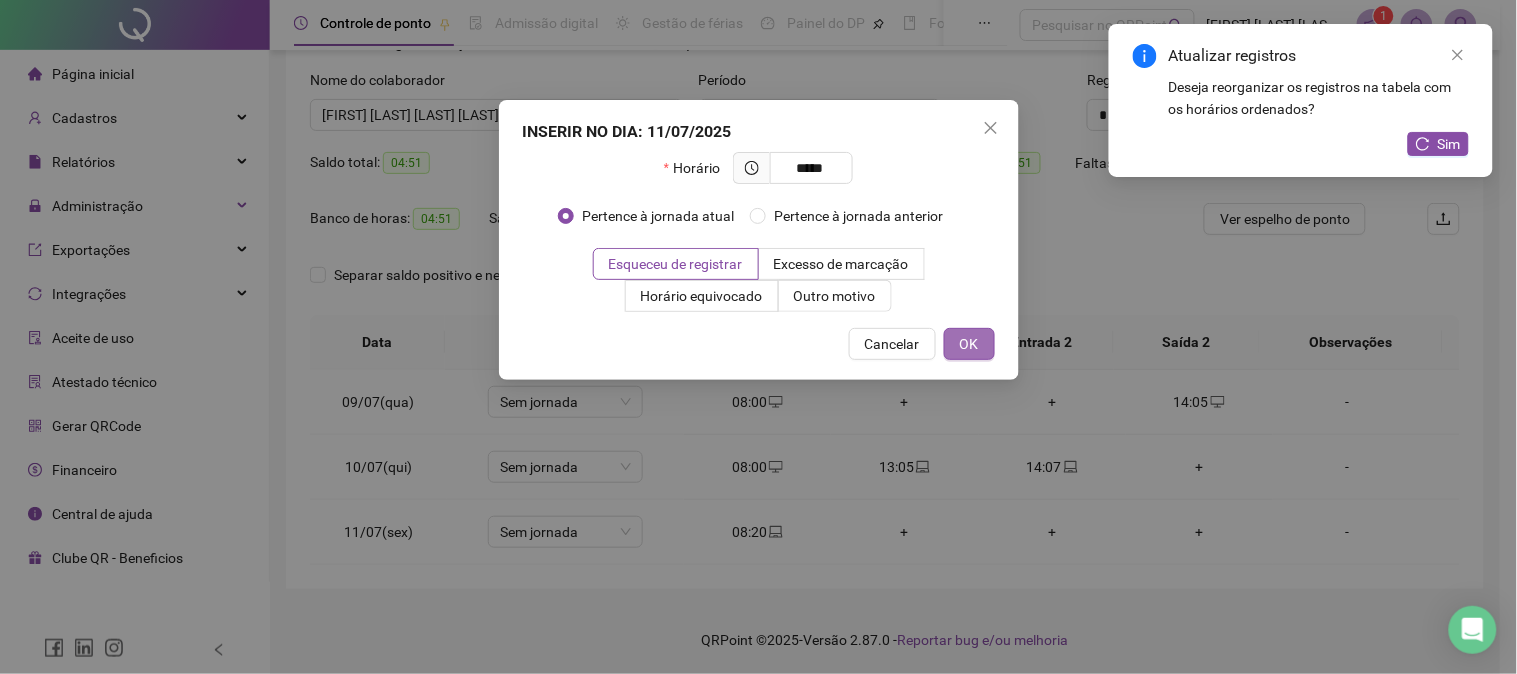 click on "OK" at bounding box center [969, 344] 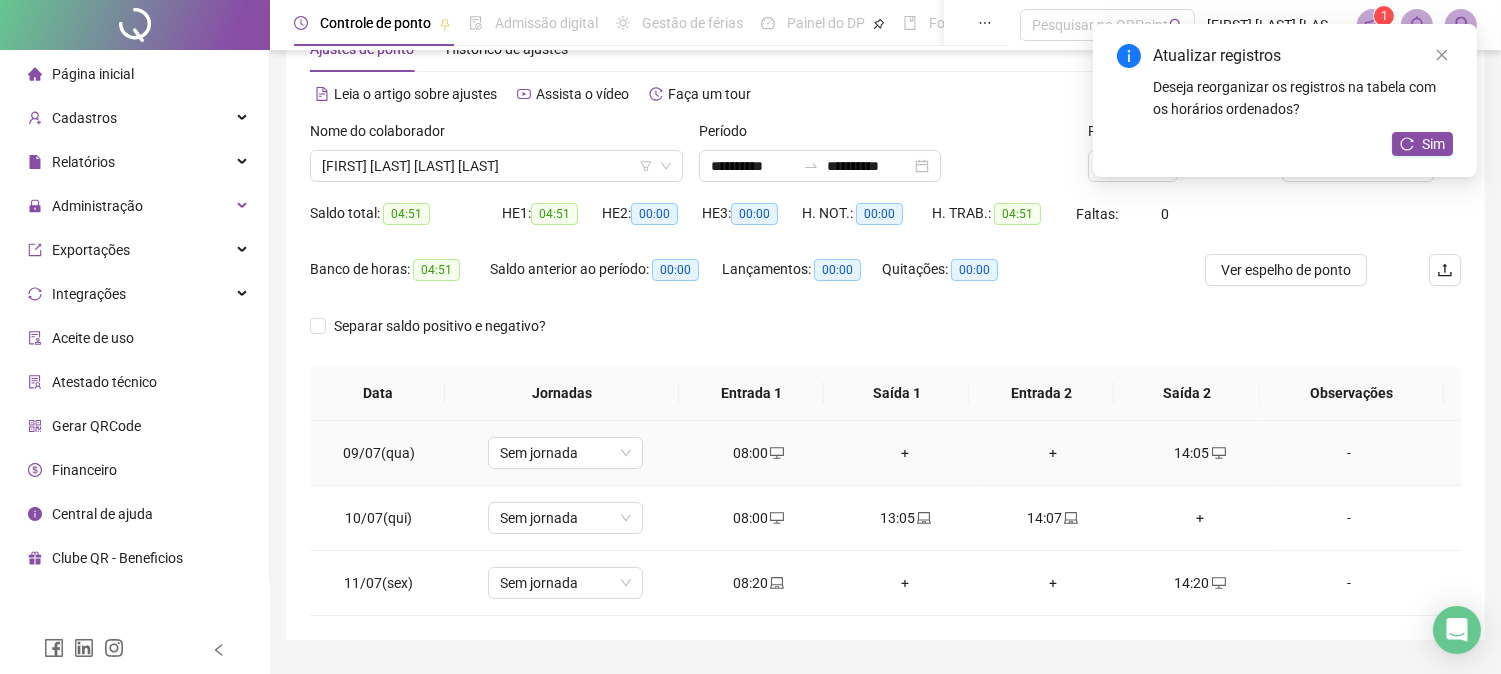 scroll, scrollTop: 115, scrollLeft: 0, axis: vertical 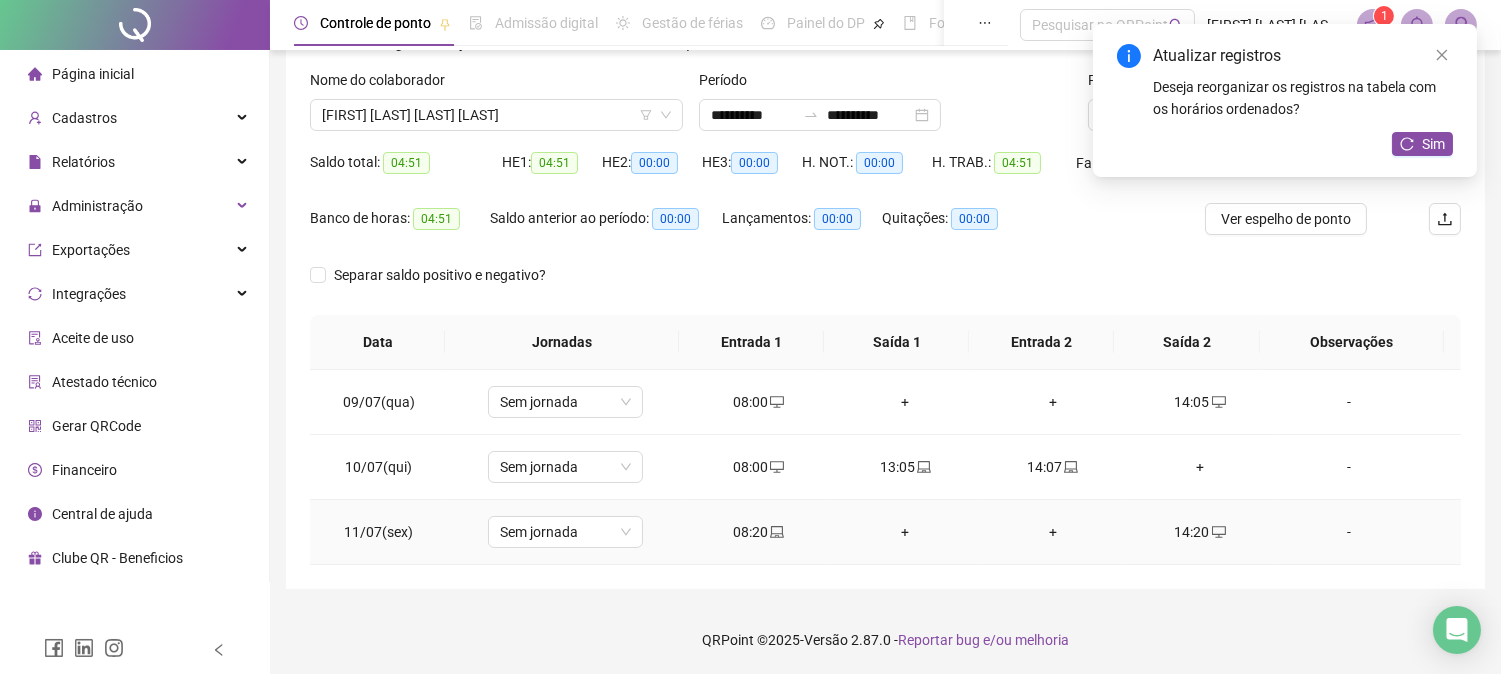 click on "14:20" at bounding box center [1199, 532] 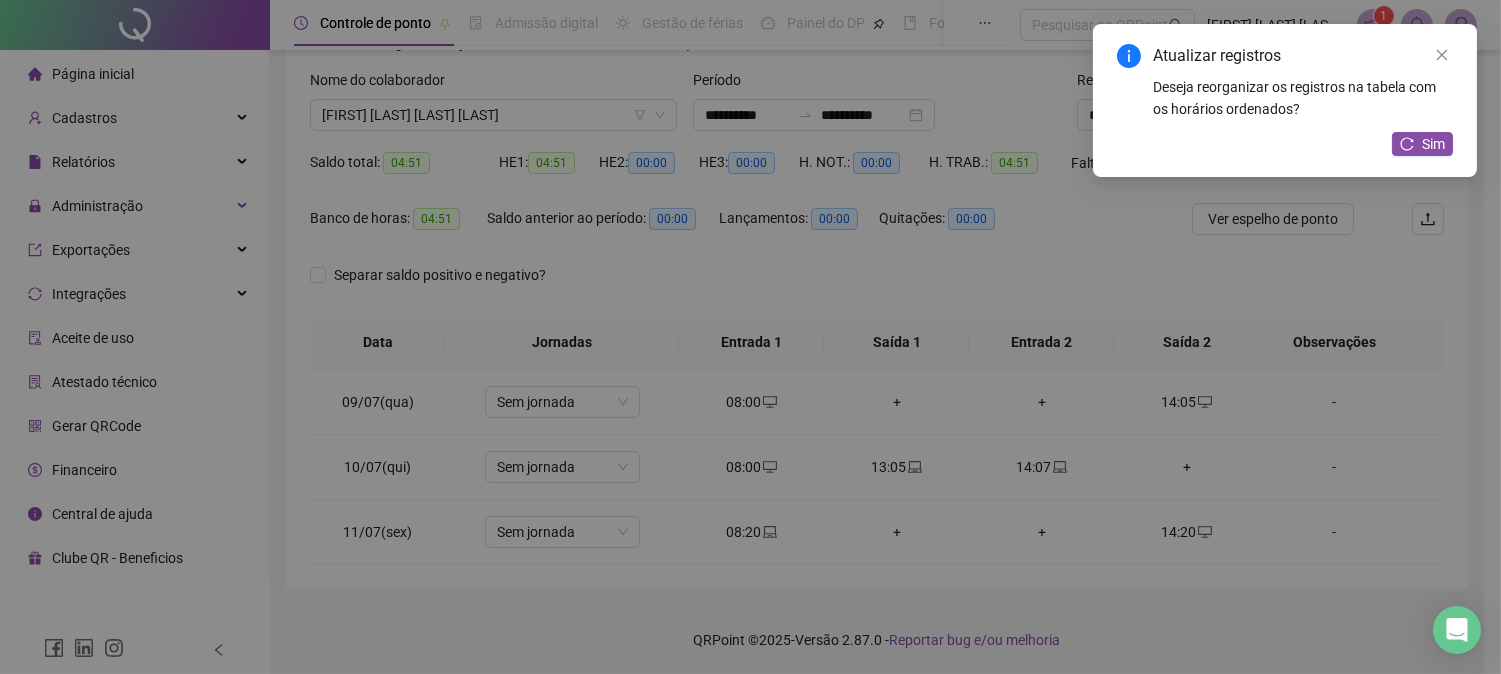 type on "**********" 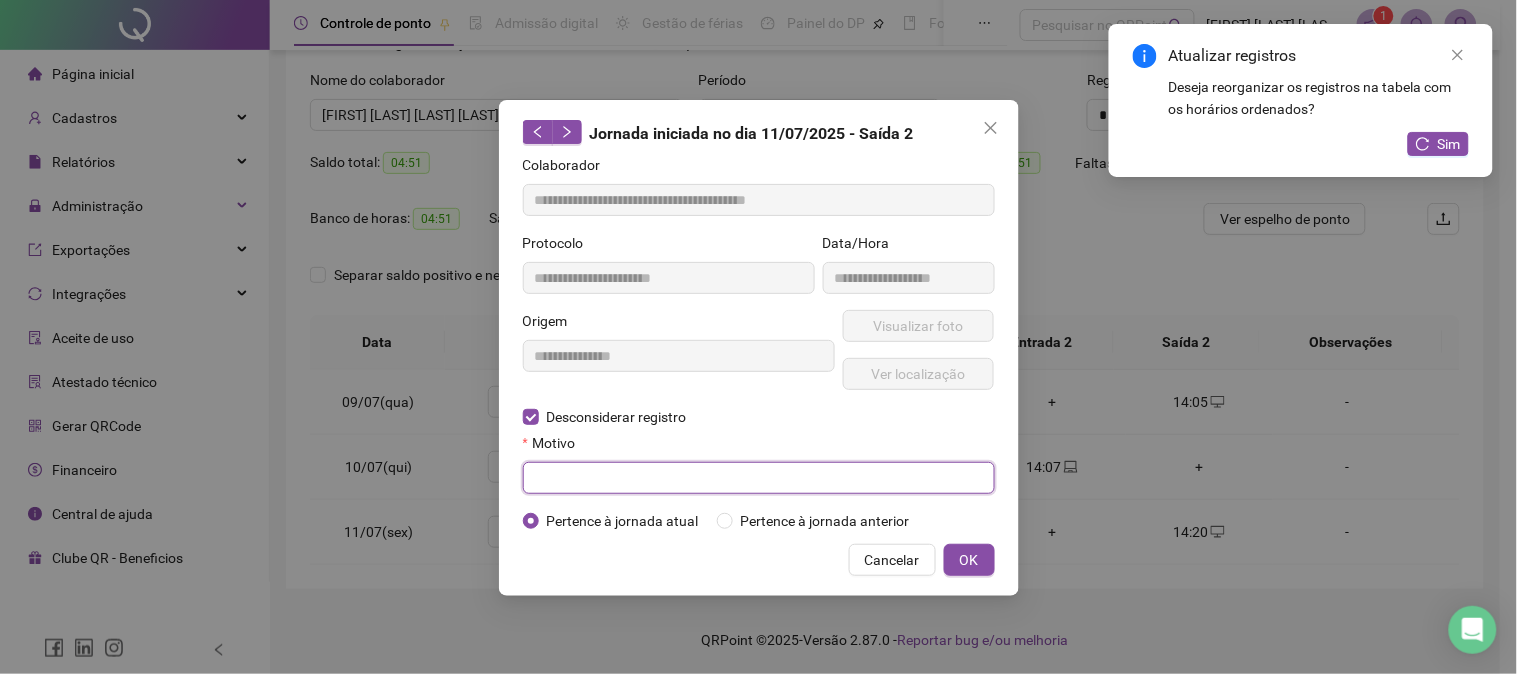 click at bounding box center [759, 478] 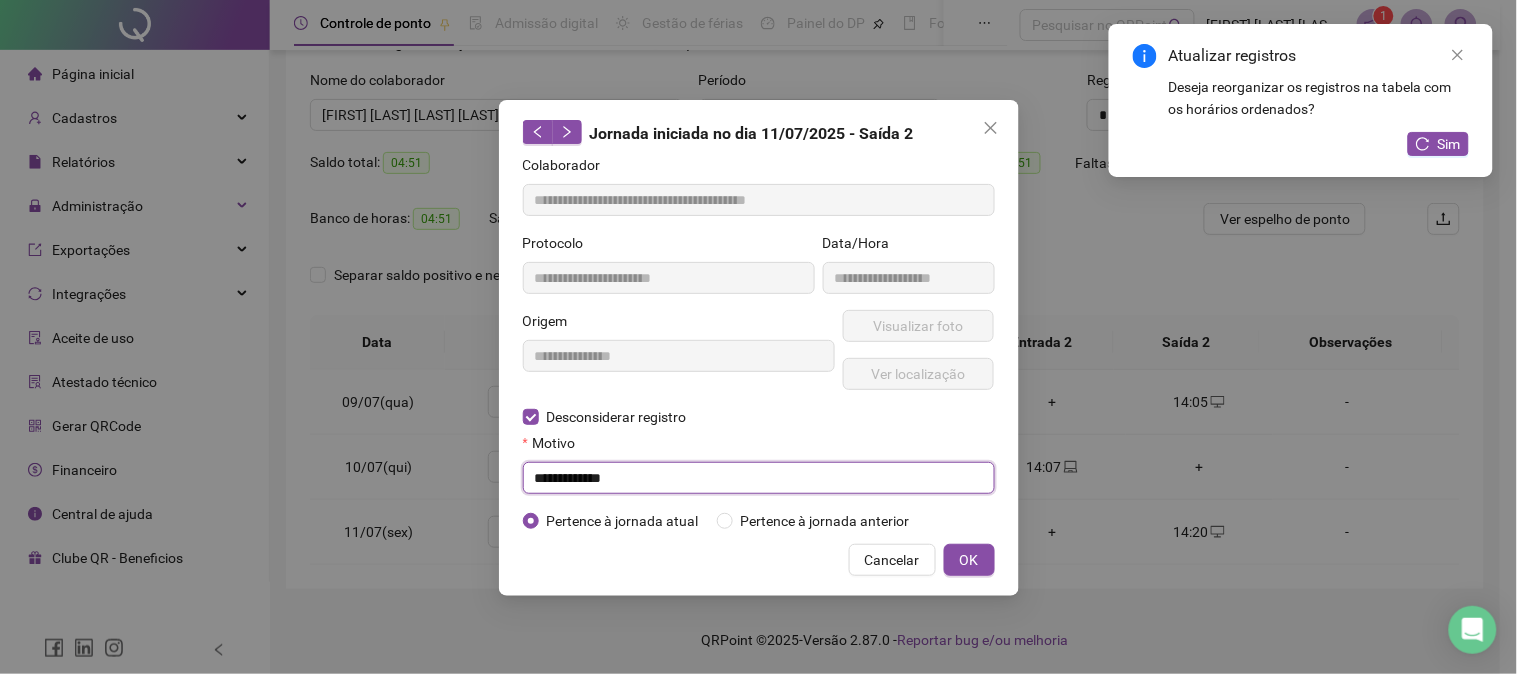 type on "**********" 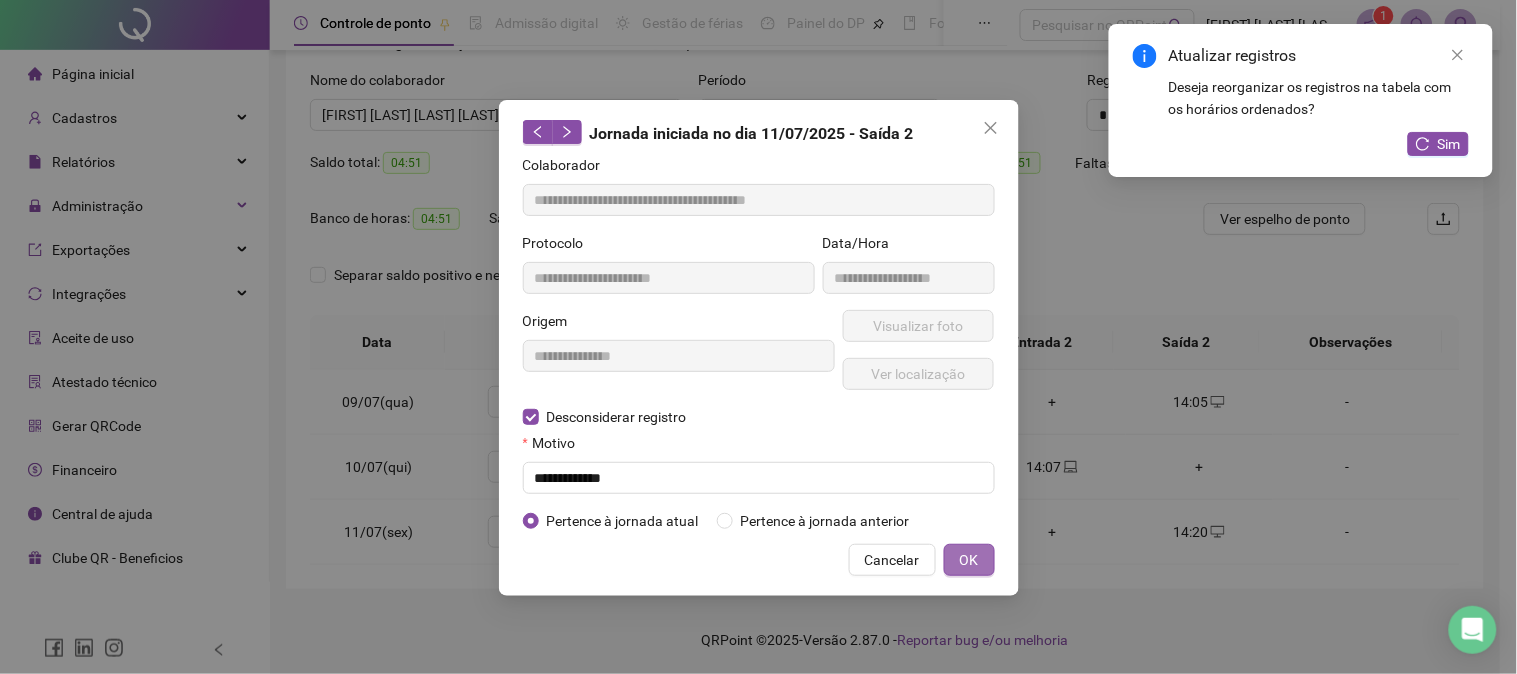 click on "OK" at bounding box center [969, 560] 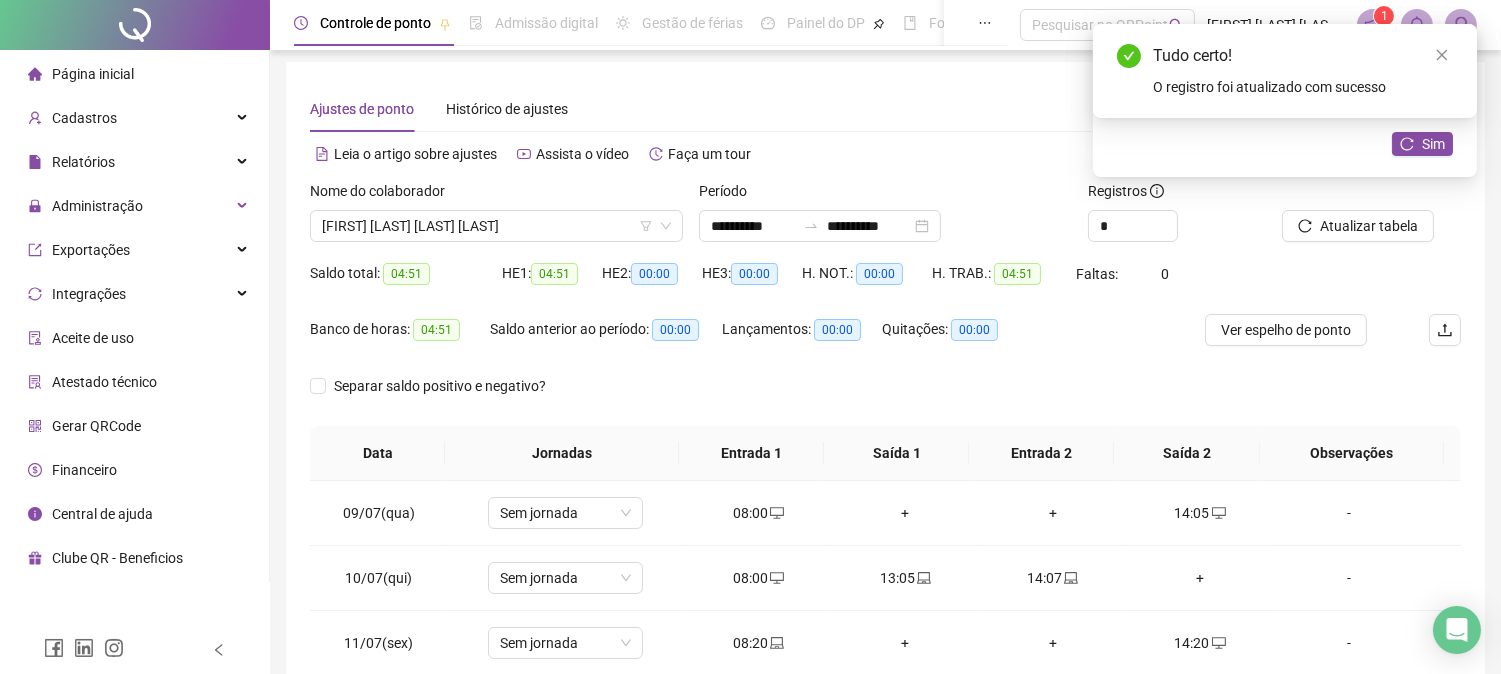scroll, scrollTop: 0, scrollLeft: 0, axis: both 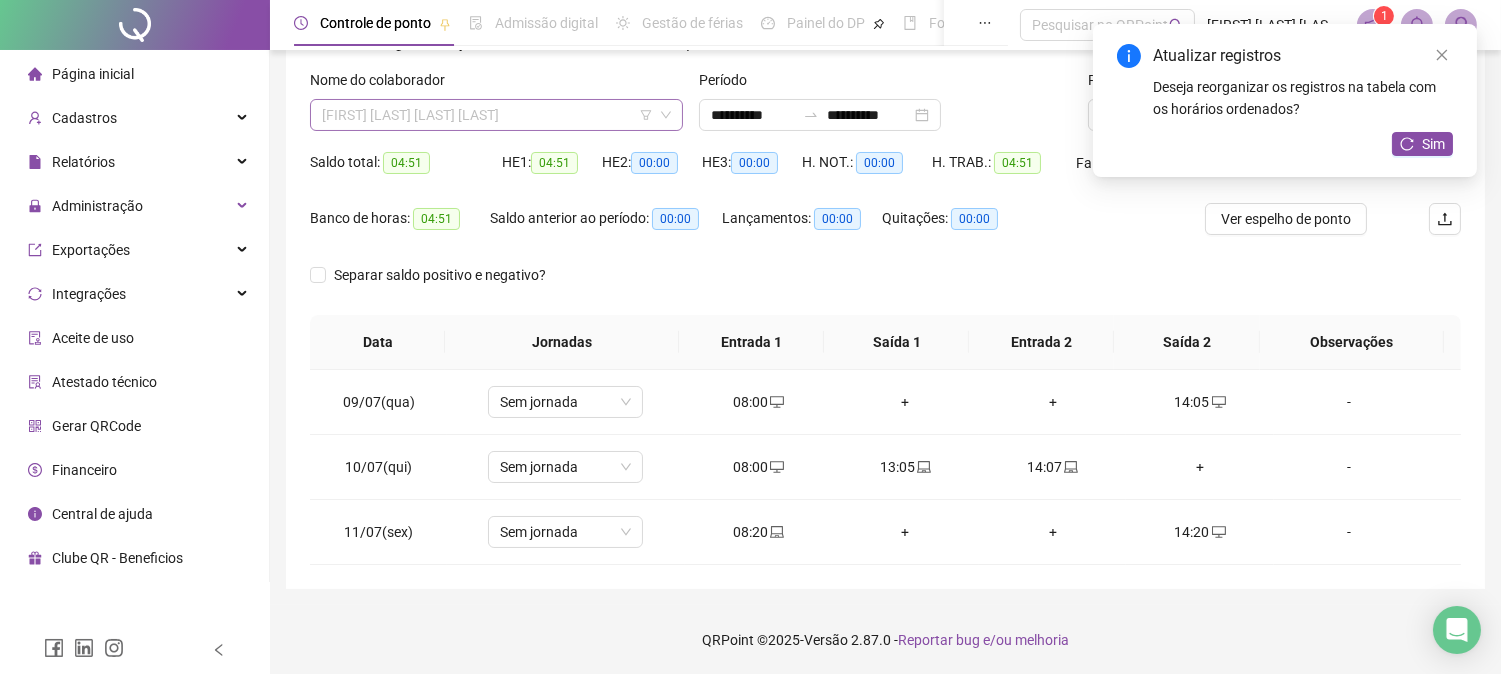 click on "[FIRST] [LAST] [LAST] [LAST]" at bounding box center (496, 115) 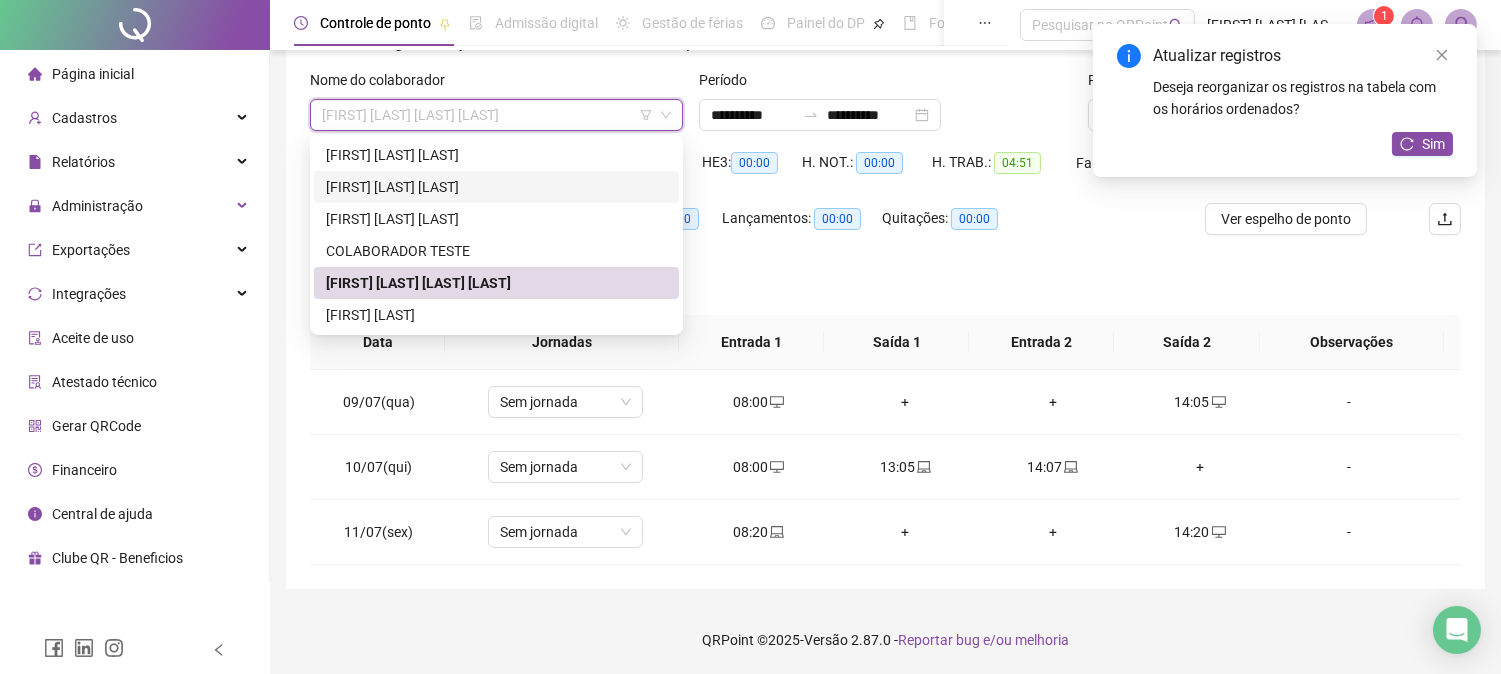 click on "[FIRST] [LAST] [LAST]" at bounding box center [496, 187] 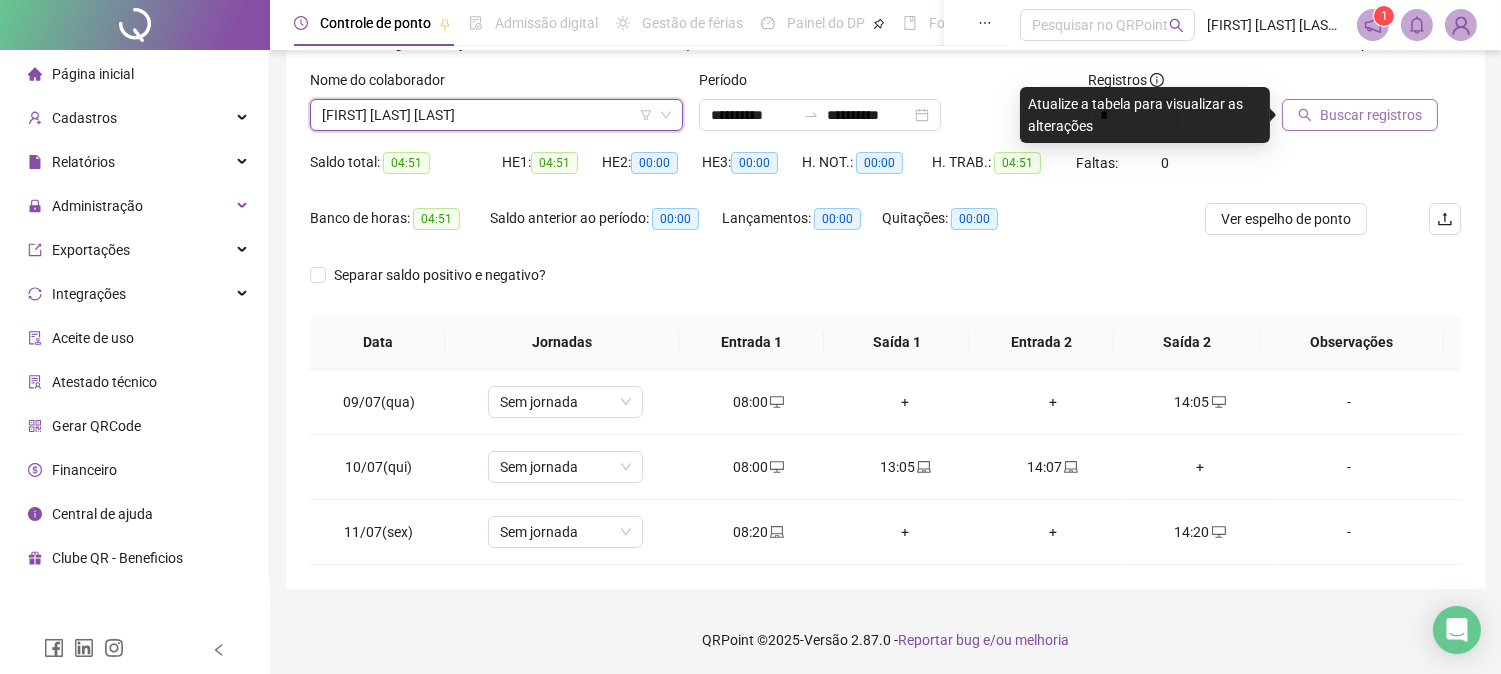click on "Buscar registros" at bounding box center (1371, 115) 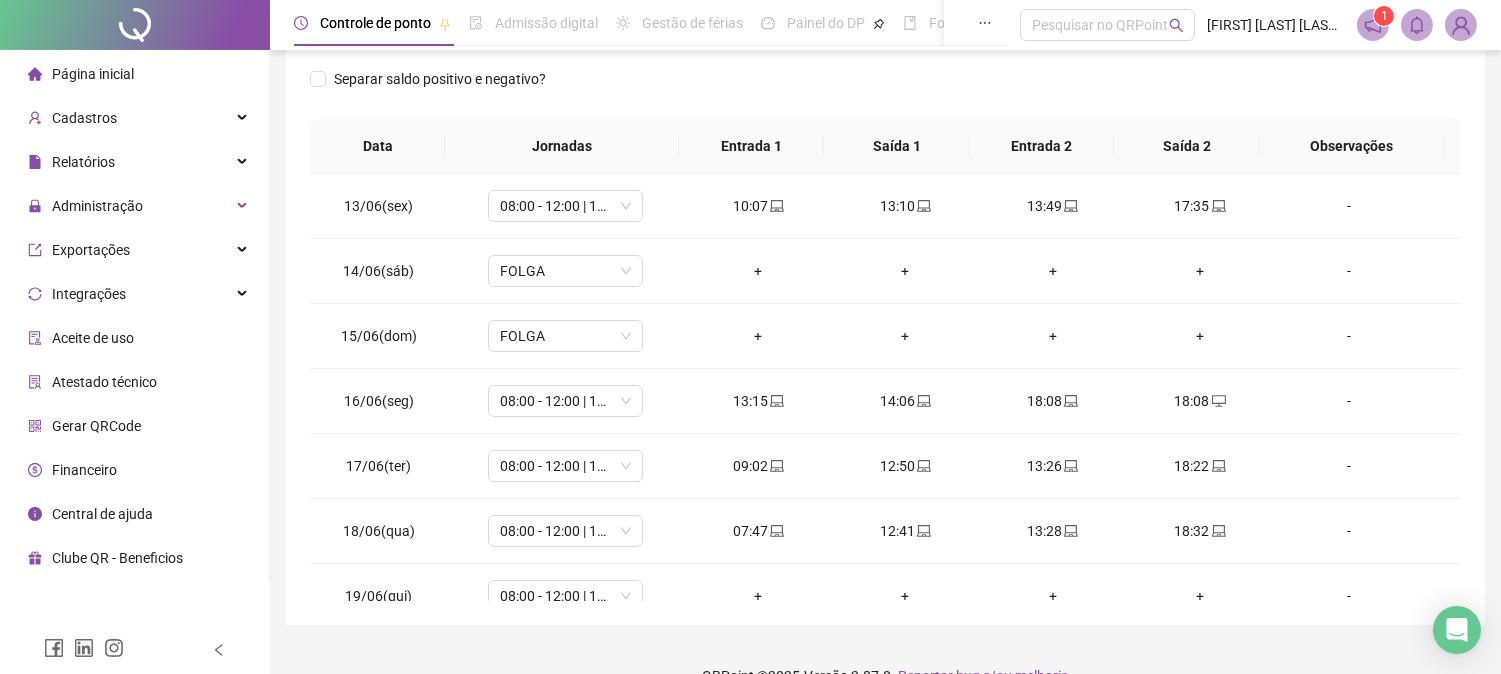 scroll, scrollTop: 347, scrollLeft: 0, axis: vertical 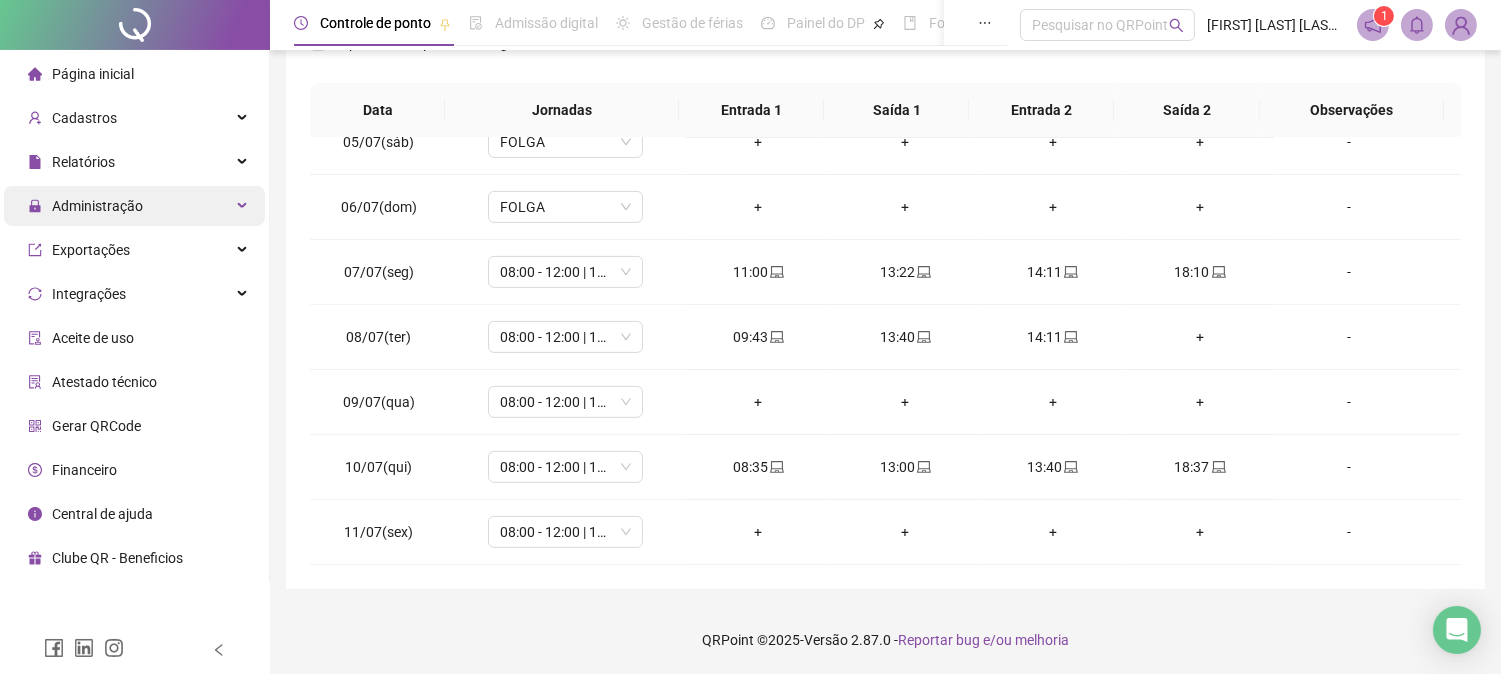 click on "Administração" at bounding box center [85, 206] 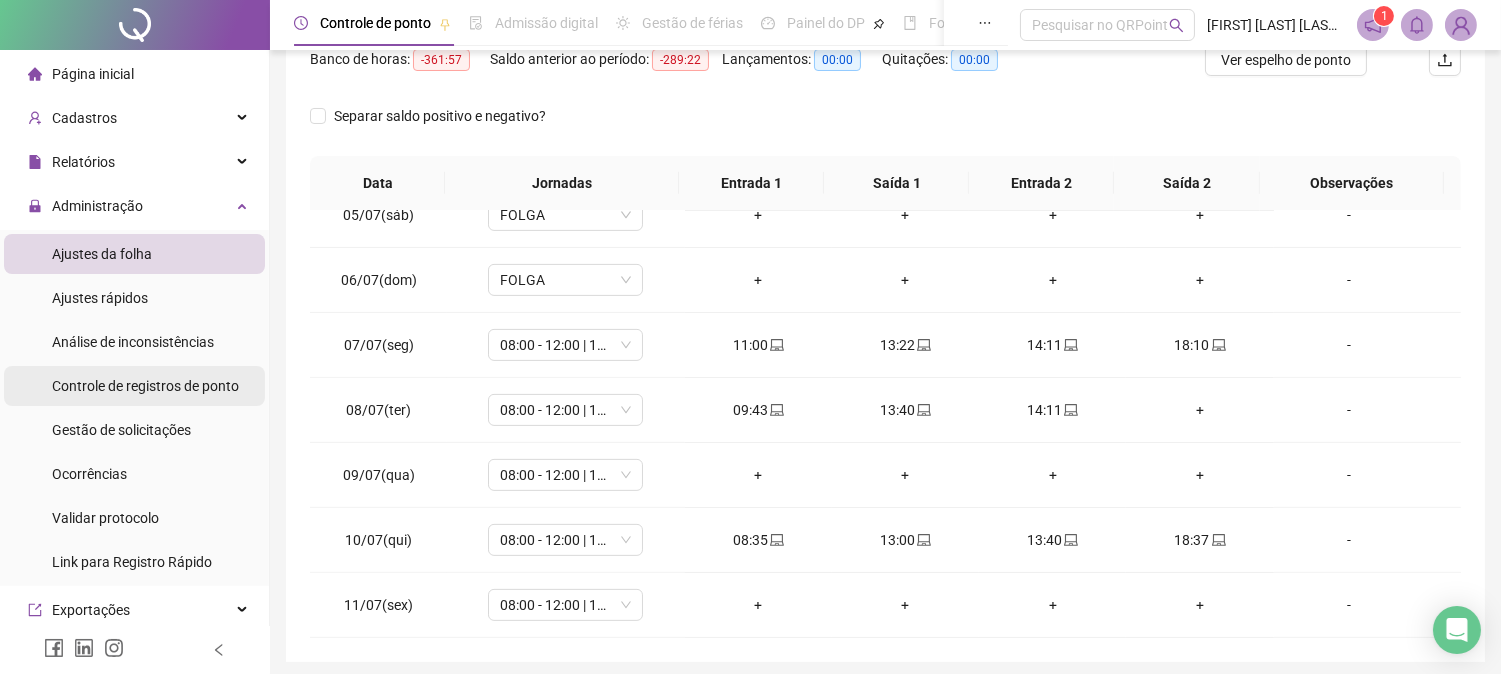 scroll, scrollTop: 236, scrollLeft: 0, axis: vertical 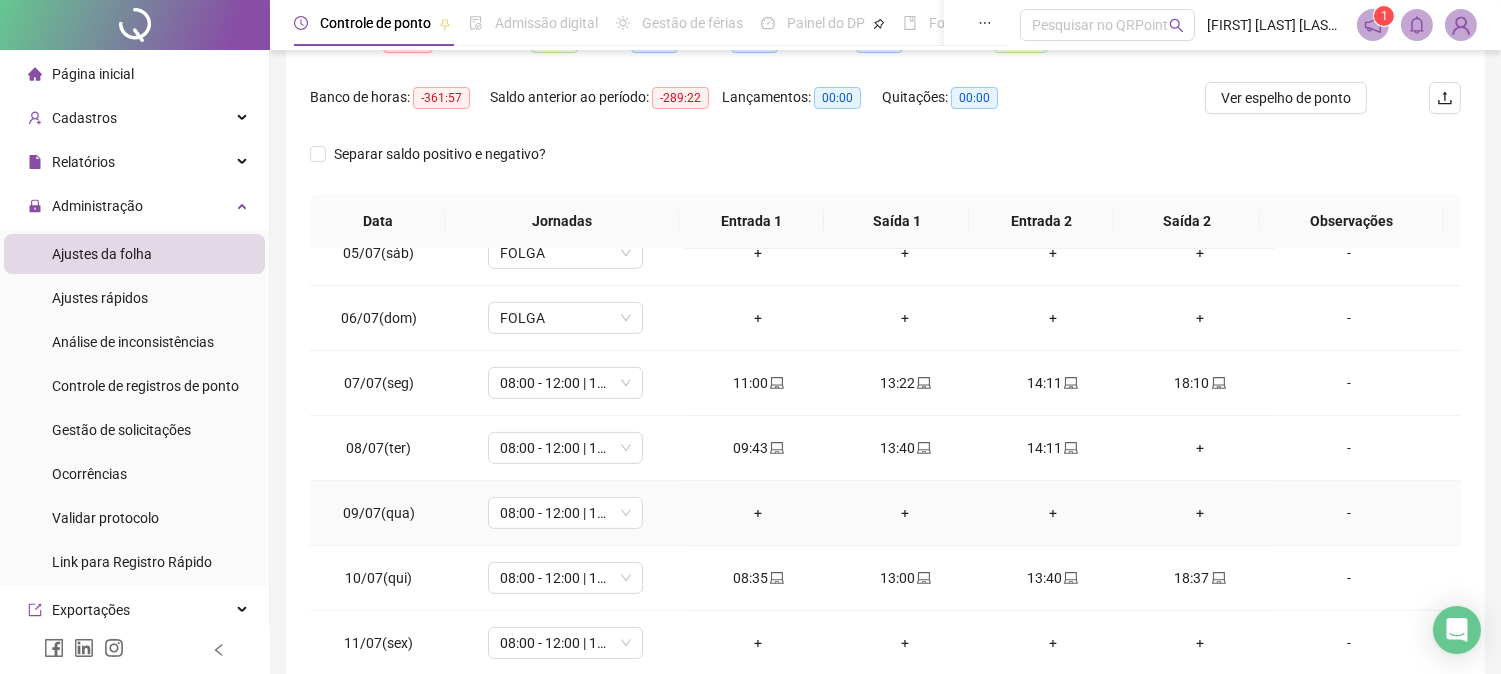 click on "-" at bounding box center [1349, 513] 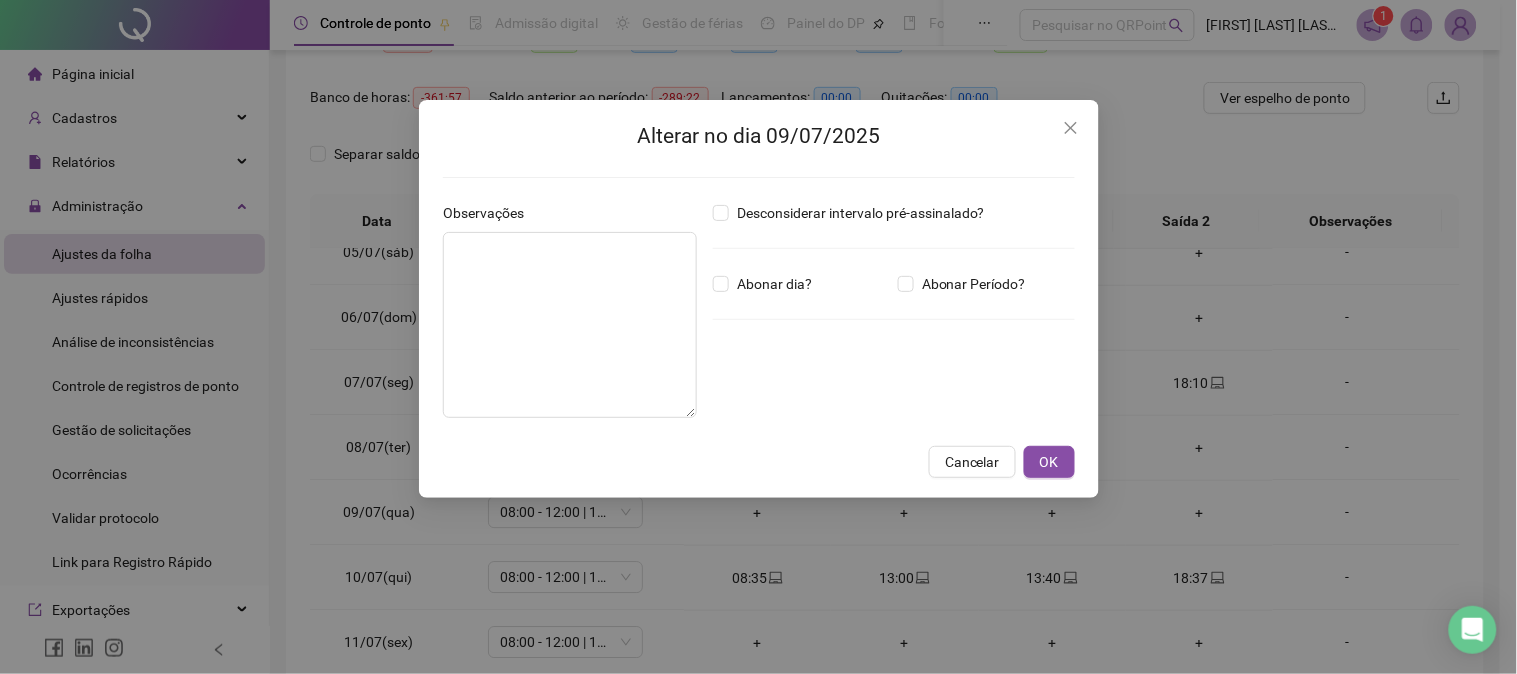 click on "Alterar no dia   09/07/2025 Observações Desconsiderar intervalo pré-assinalado? Abonar dia? Abonar Período? Horas a abonar ***** Aplicar regime de compensação Cancelar OK" at bounding box center (758, 337) 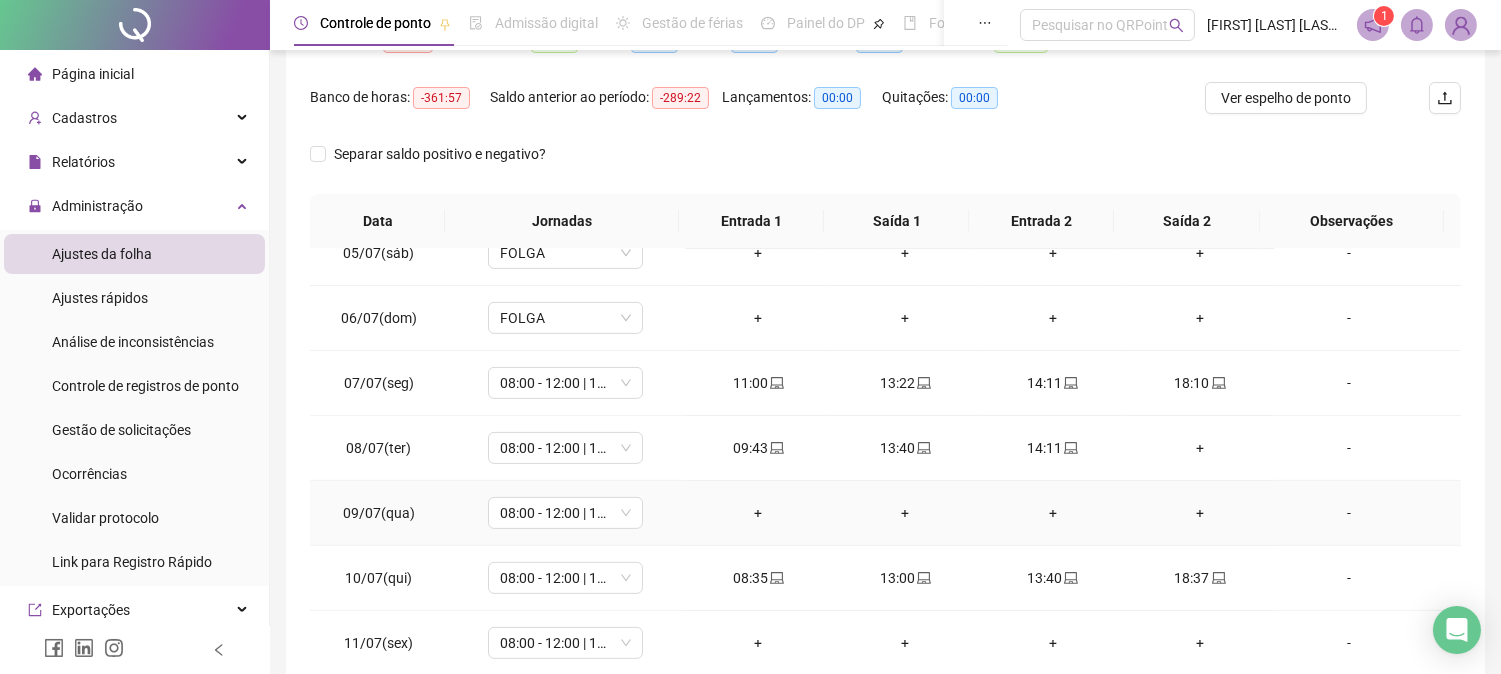 click on "-" at bounding box center (1349, 513) 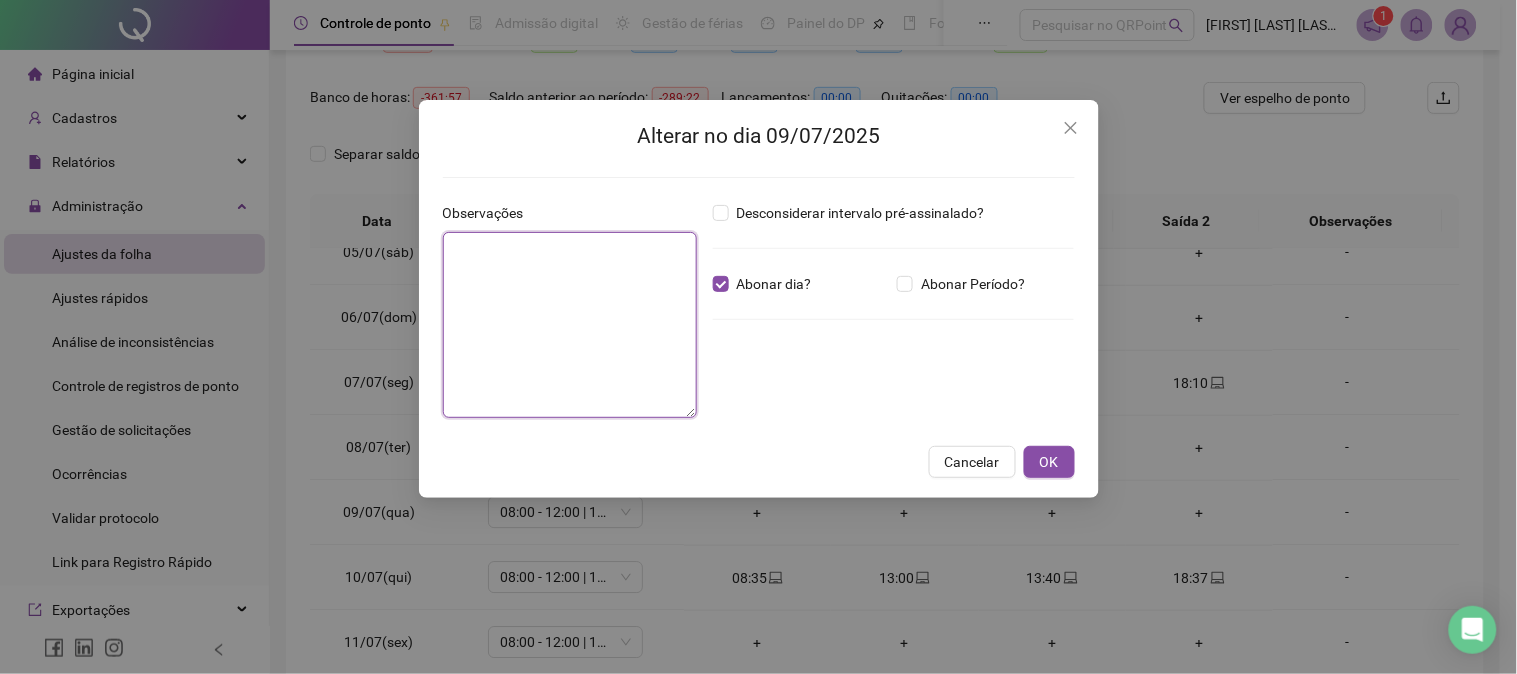 click at bounding box center [570, 325] 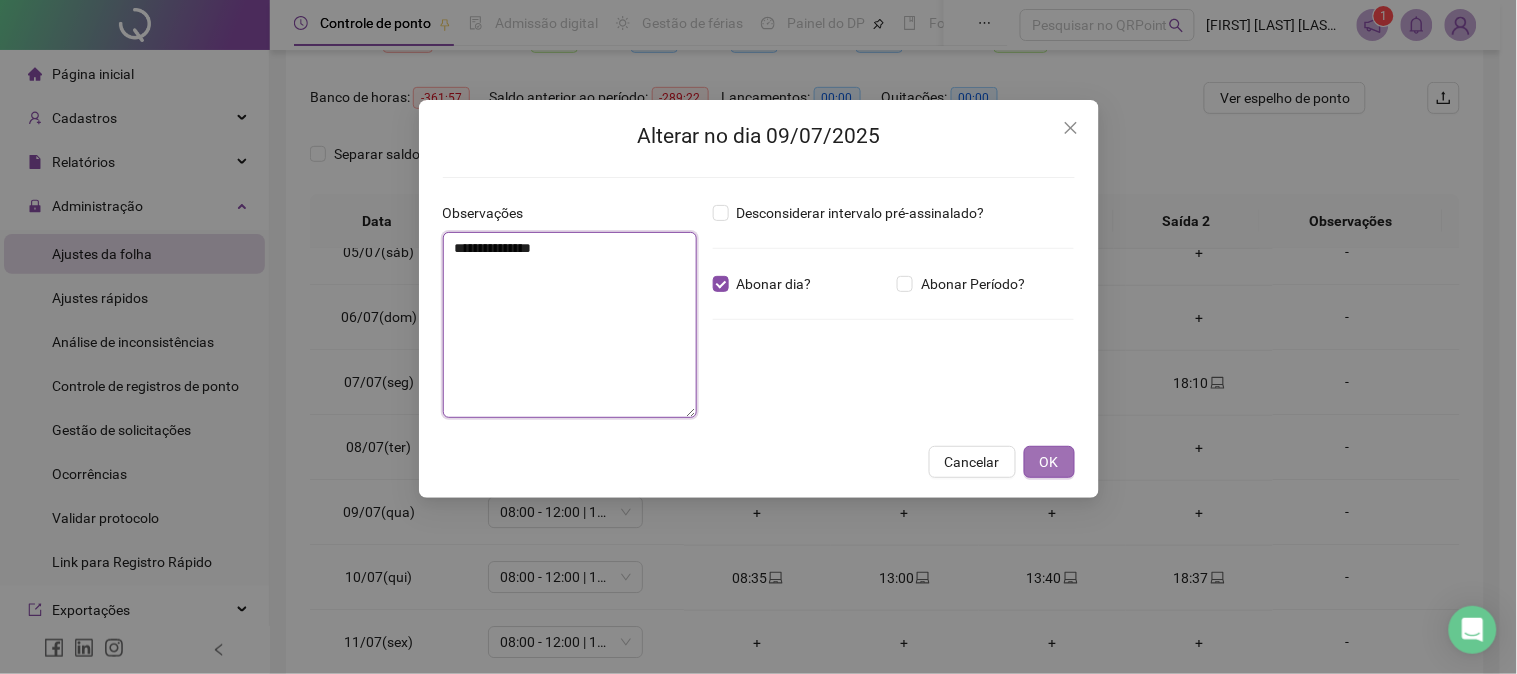 type on "**********" 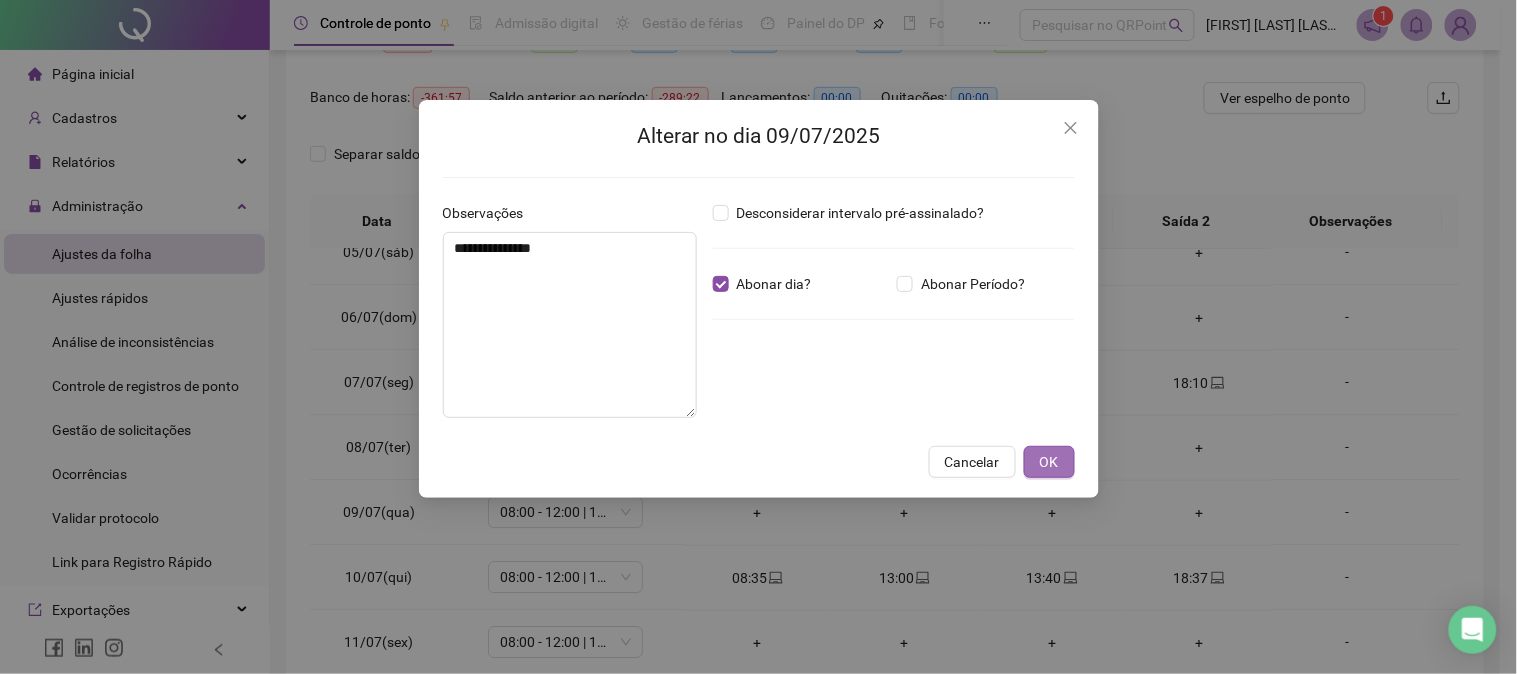 click on "OK" at bounding box center [1049, 462] 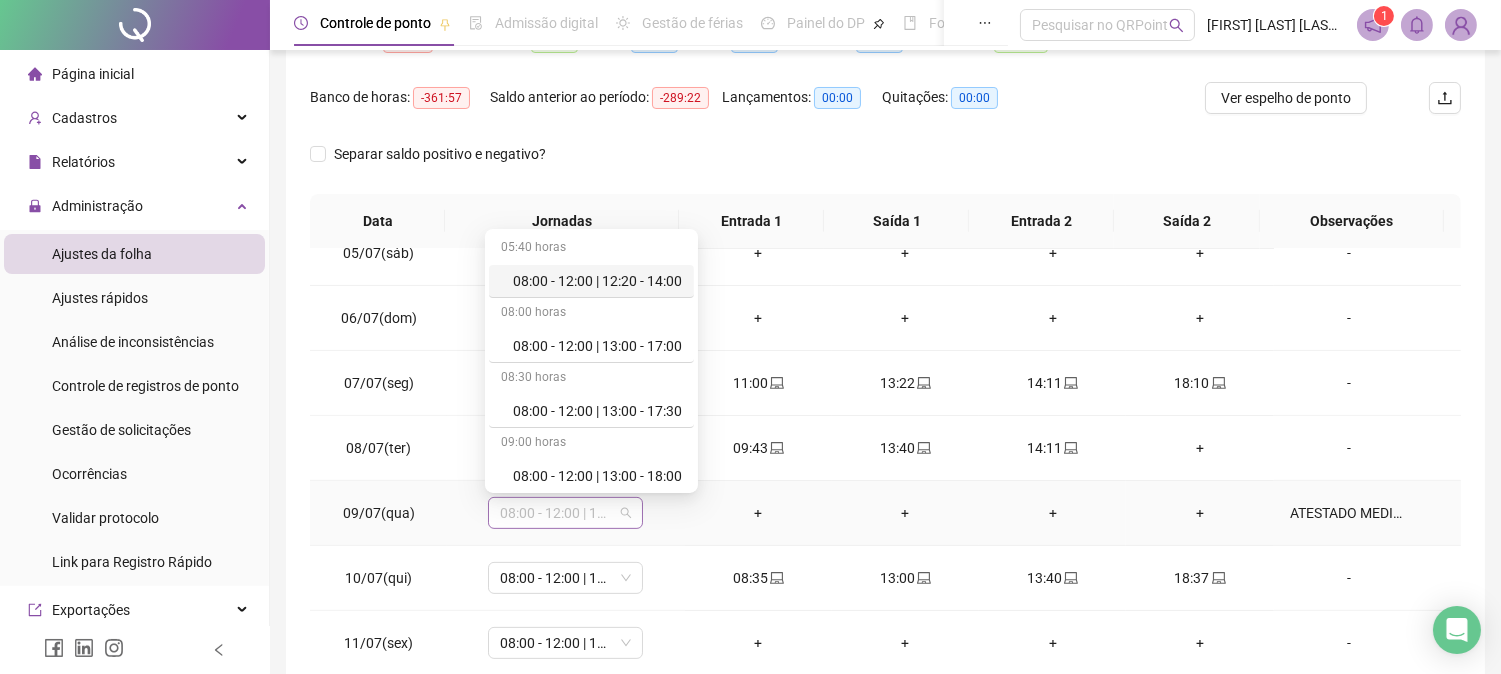 click on "08:00 - 12:00 | 13:00 - 17:30" at bounding box center (565, 513) 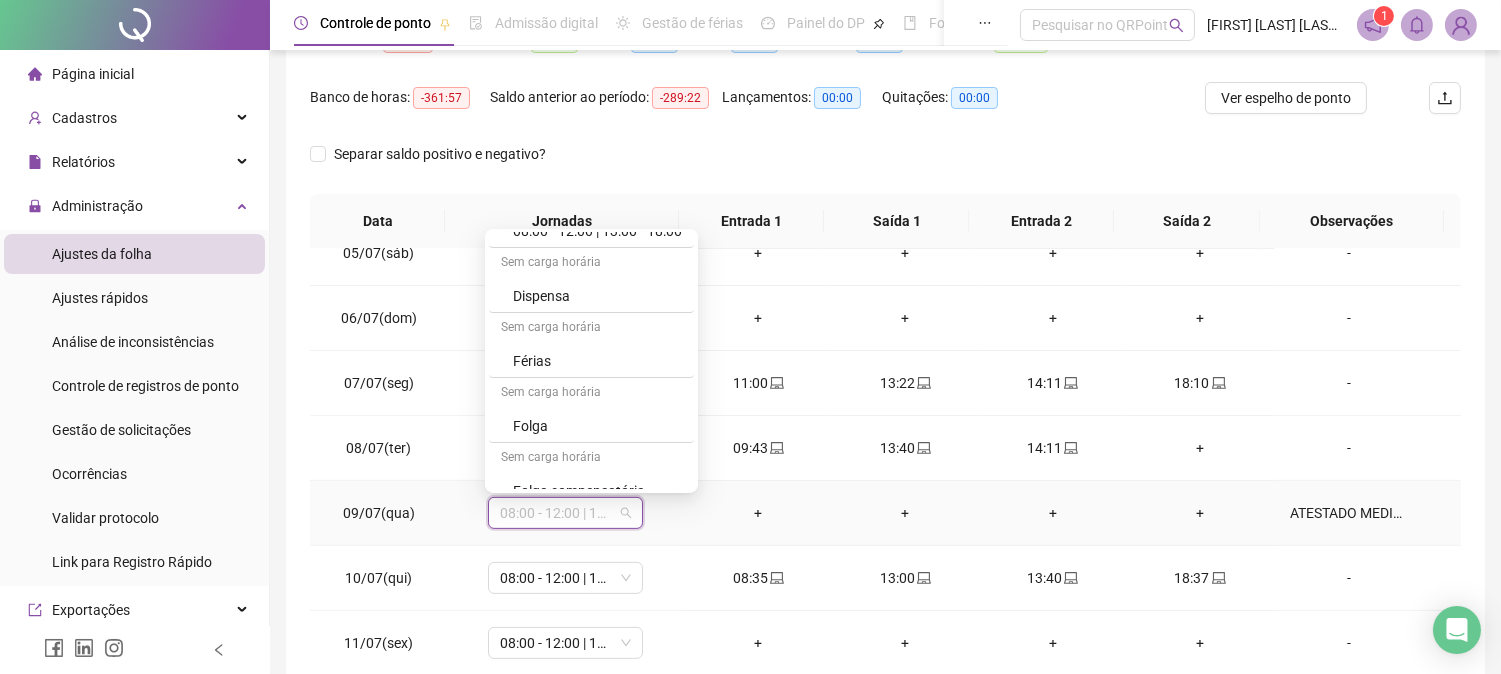 scroll, scrollTop: 330, scrollLeft: 0, axis: vertical 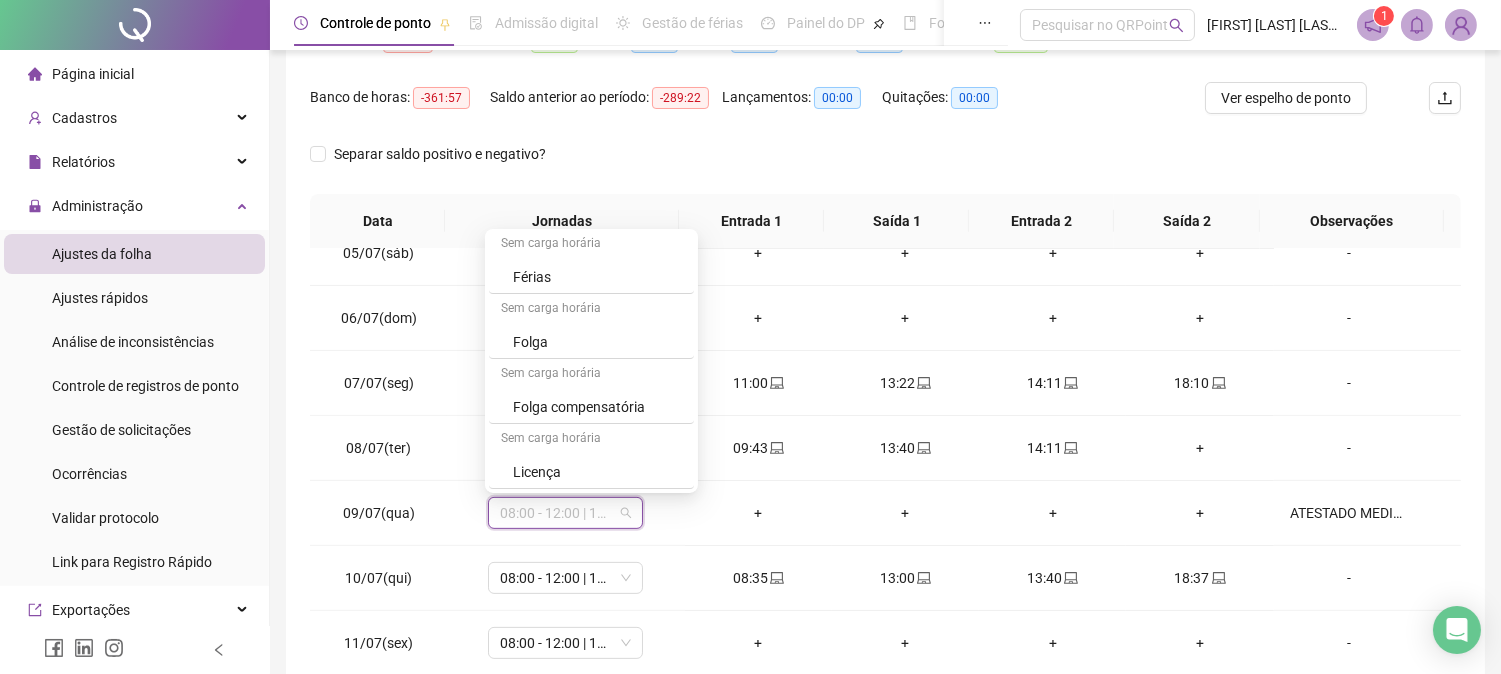click on "**********" at bounding box center [885, 265] 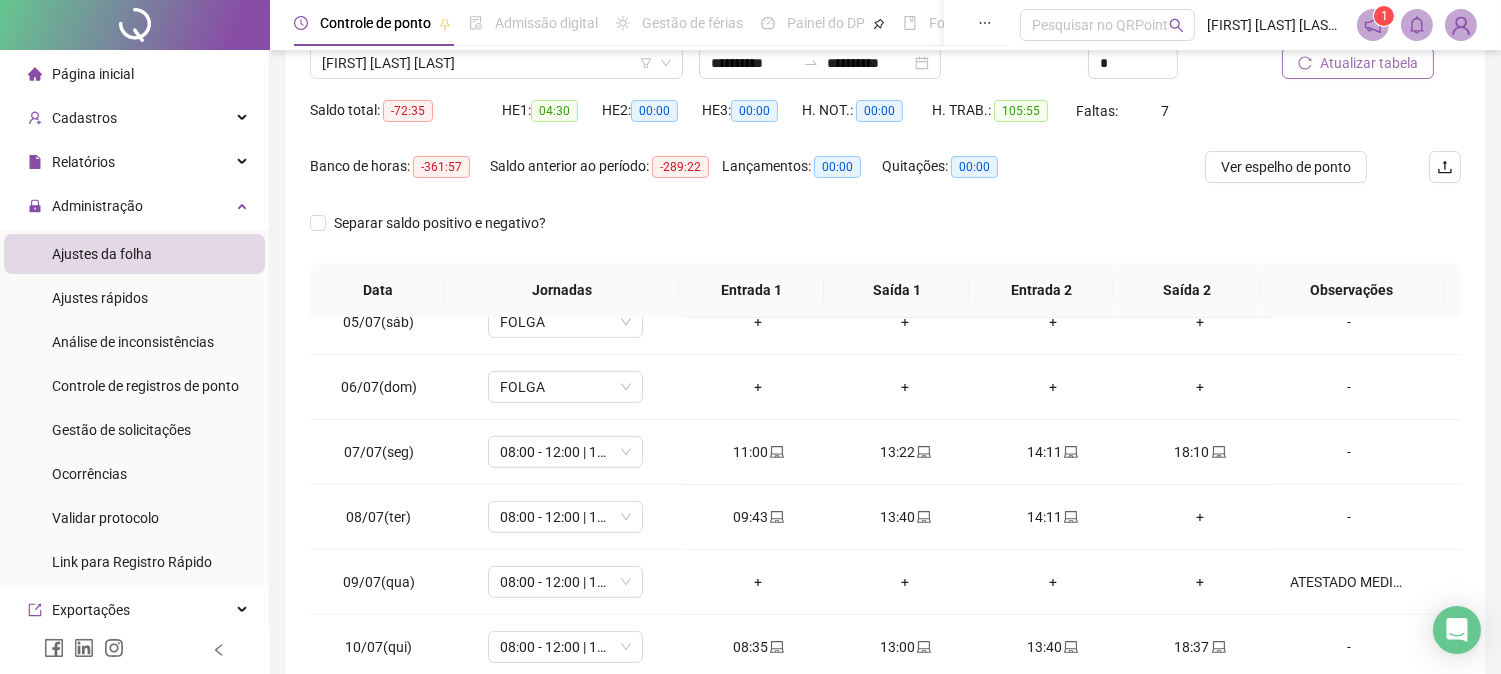 scroll, scrollTop: 14, scrollLeft: 0, axis: vertical 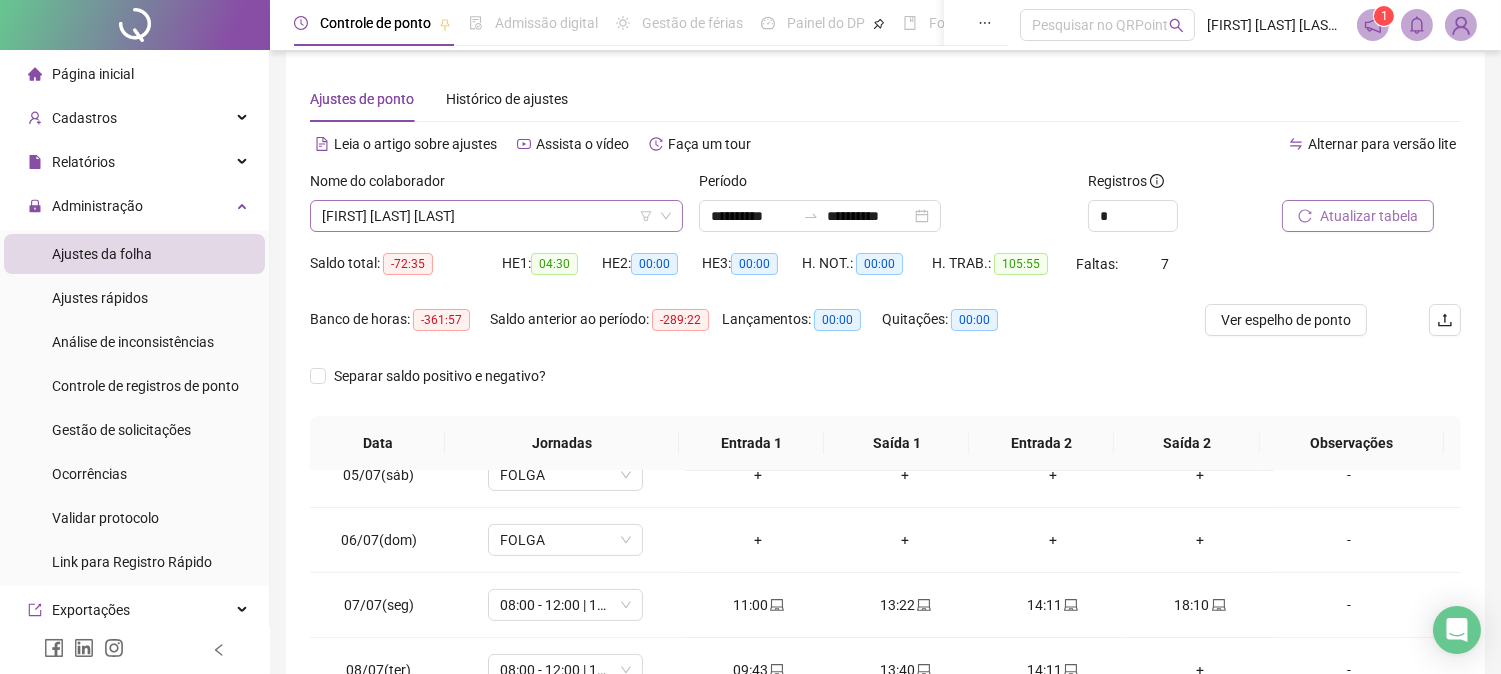 click on "[FIRST] [LAST] [LAST]" at bounding box center (496, 216) 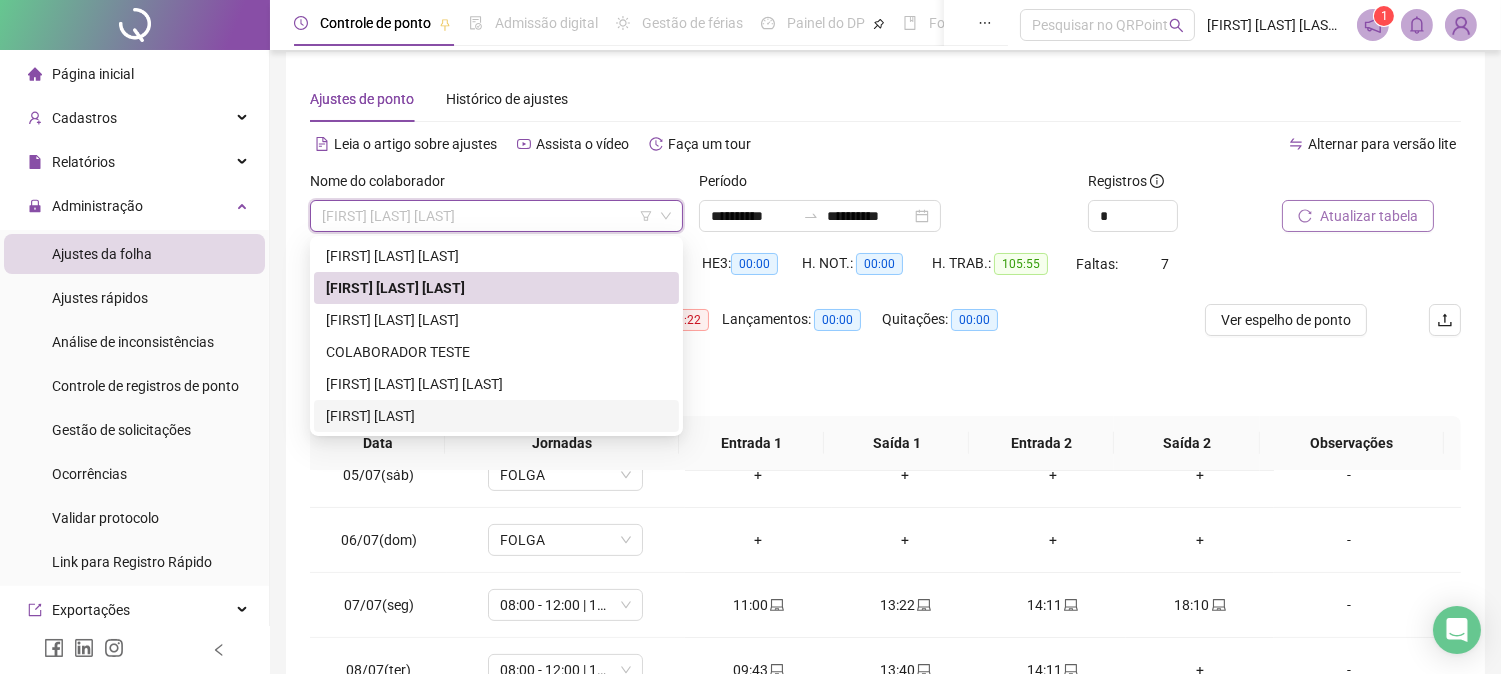 click on "[FIRST] [LAST]" at bounding box center (496, 416) 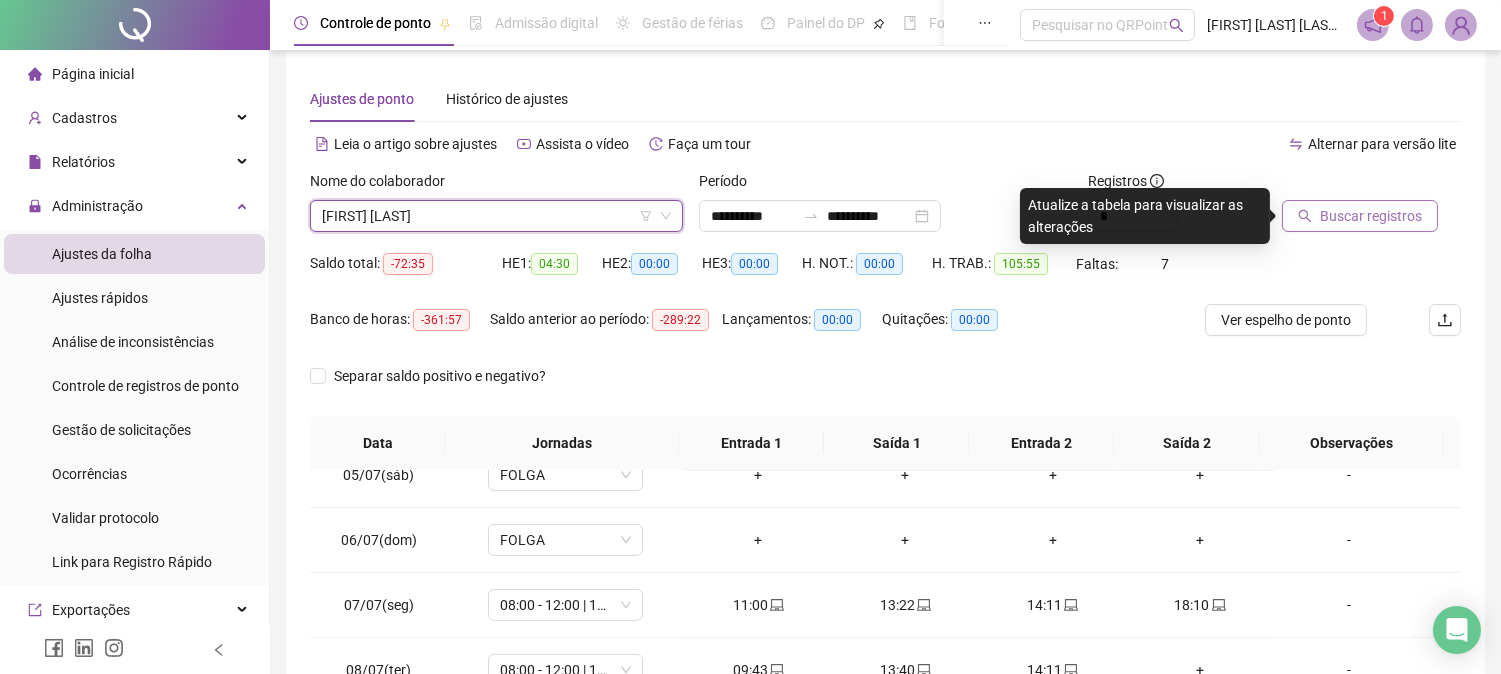 click on "Buscar registros" at bounding box center (1360, 216) 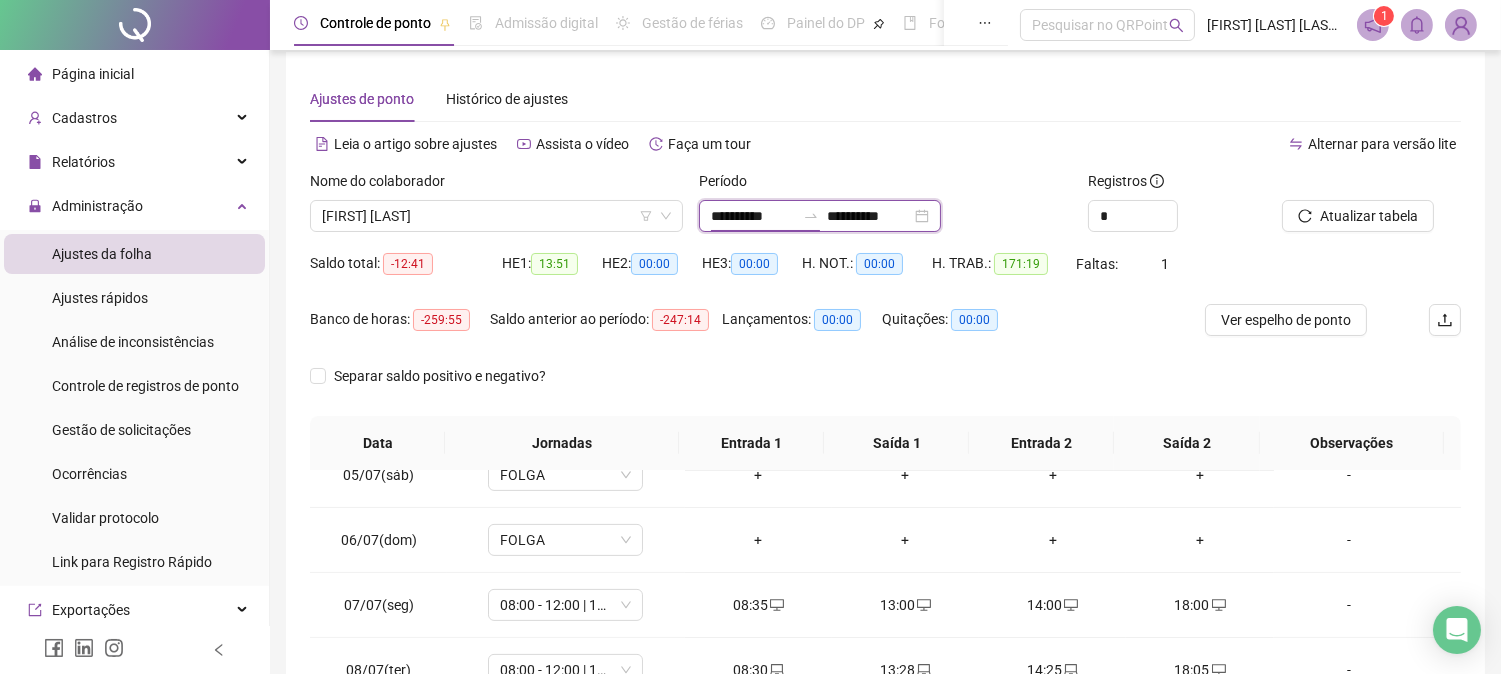 click on "**********" at bounding box center (753, 216) 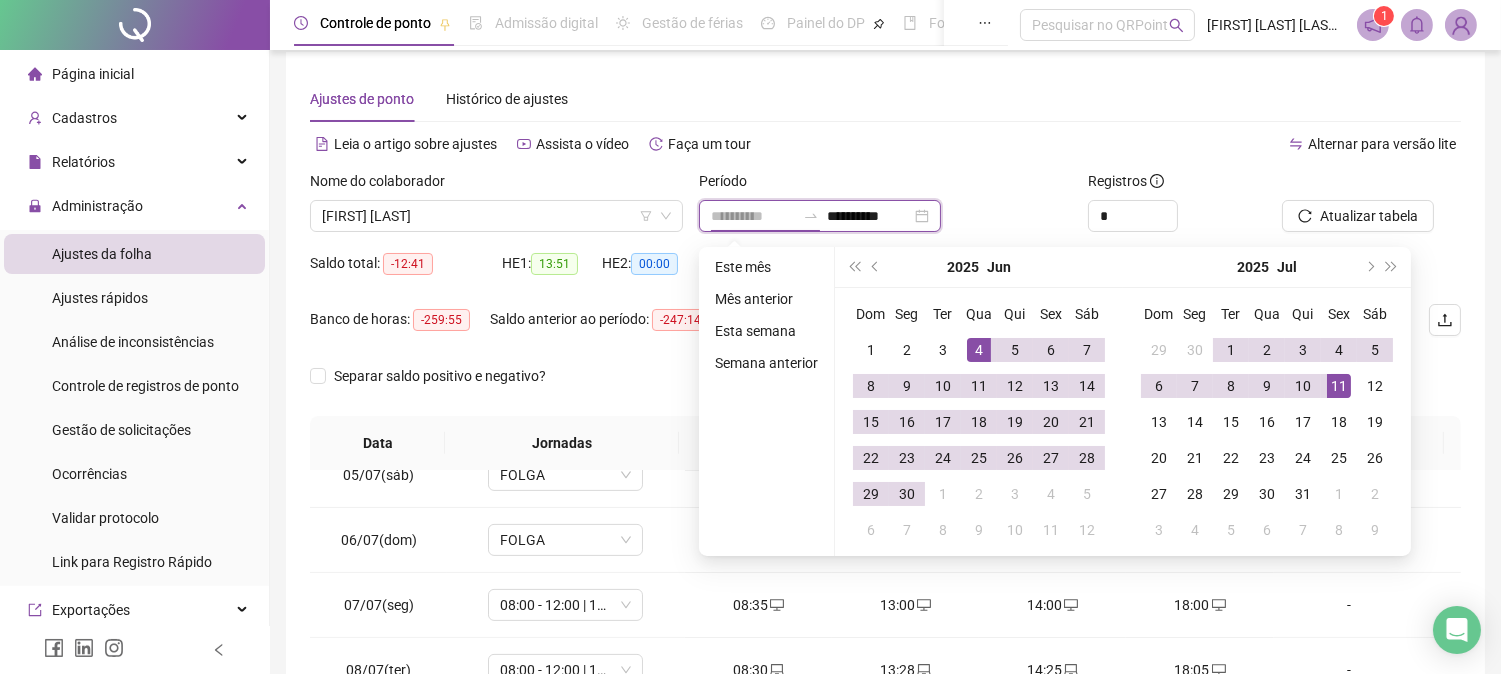 type on "**********" 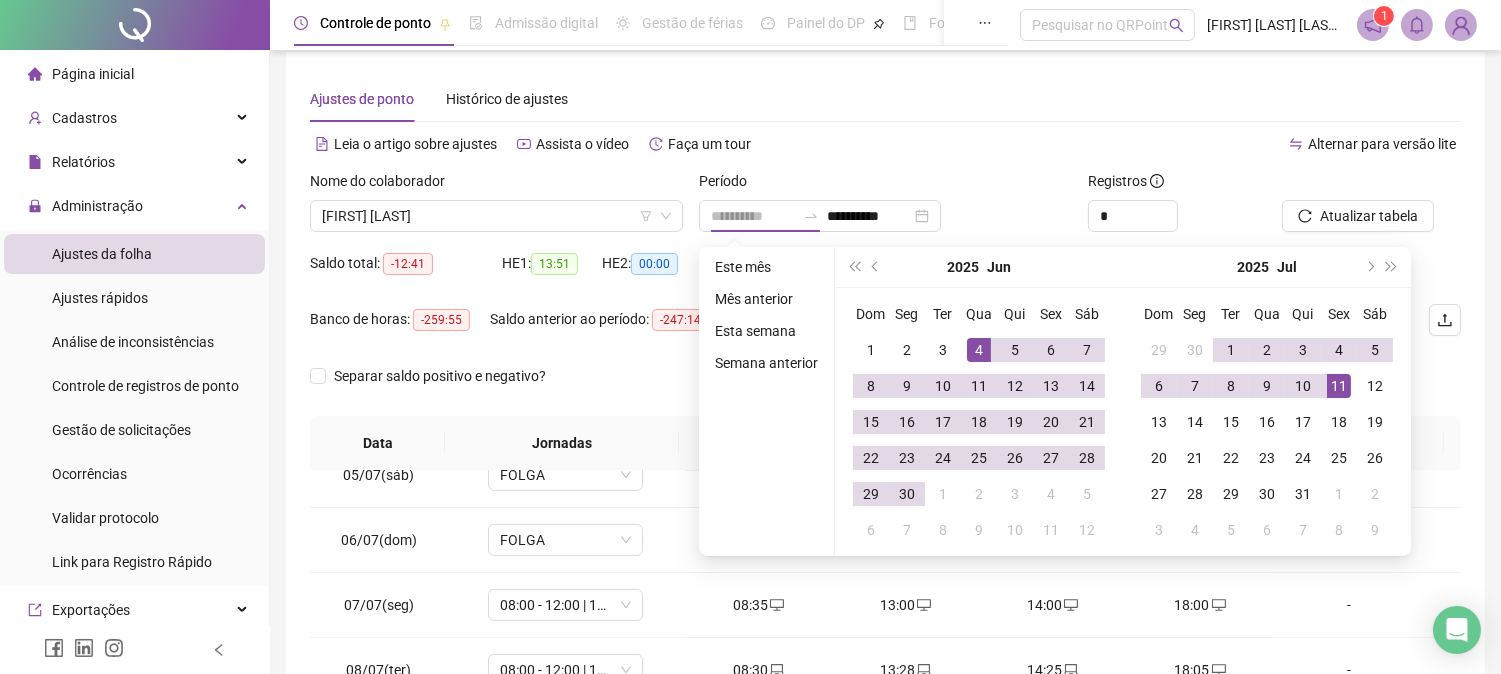 click on "4" at bounding box center [979, 350] 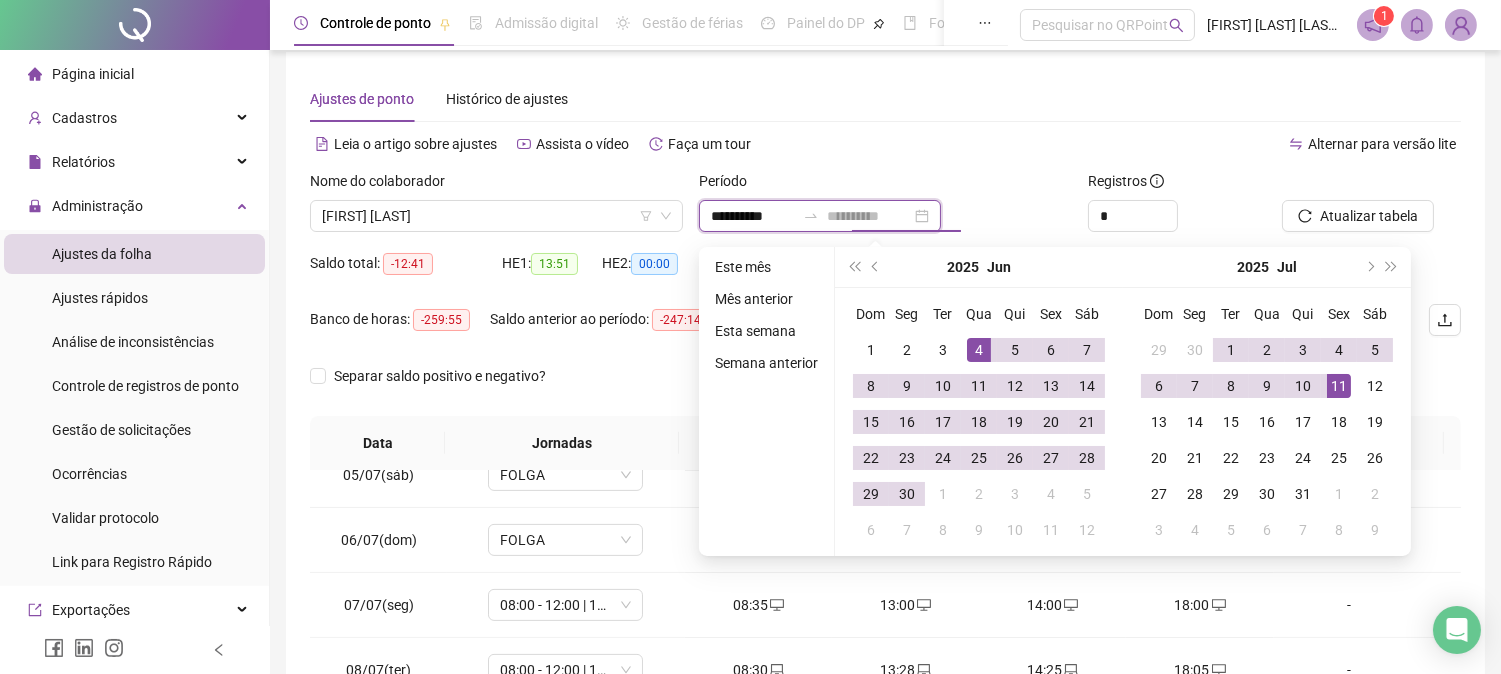 type on "**********" 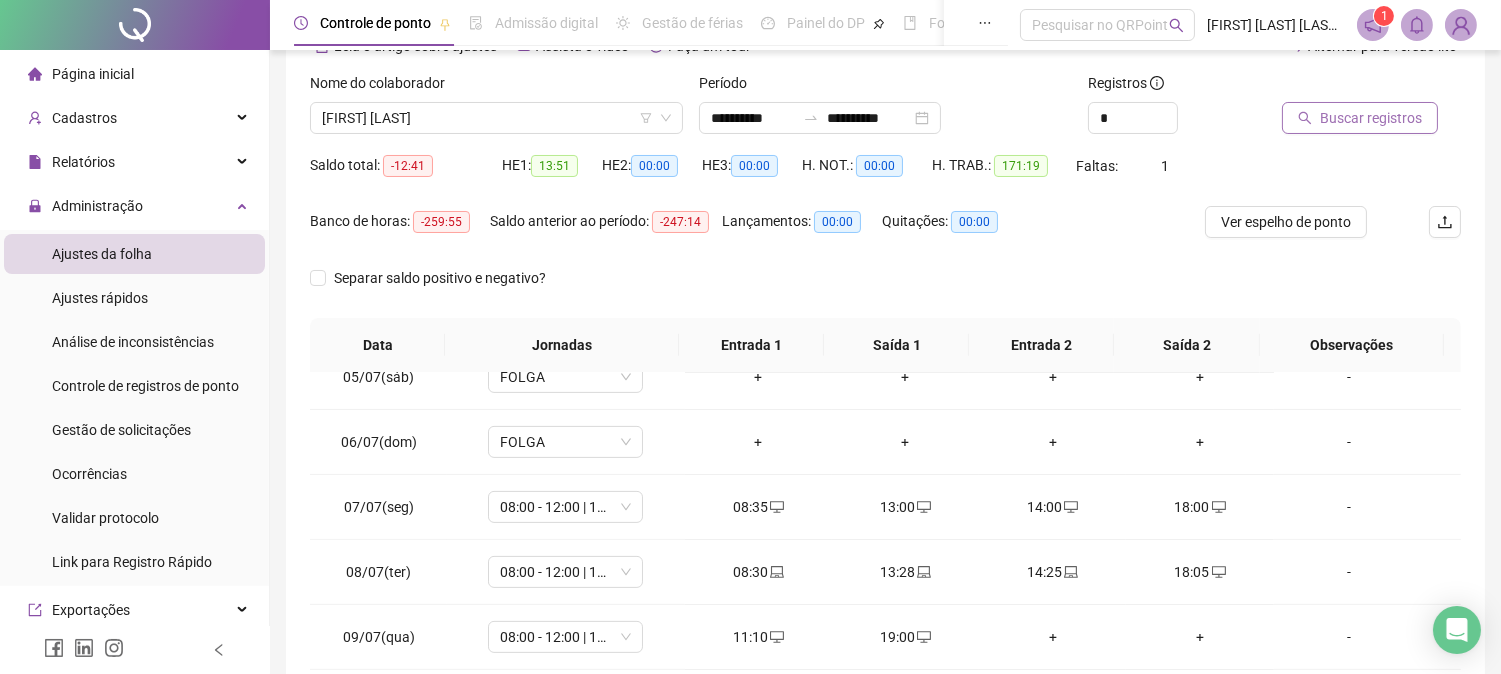 scroll, scrollTop: 125, scrollLeft: 0, axis: vertical 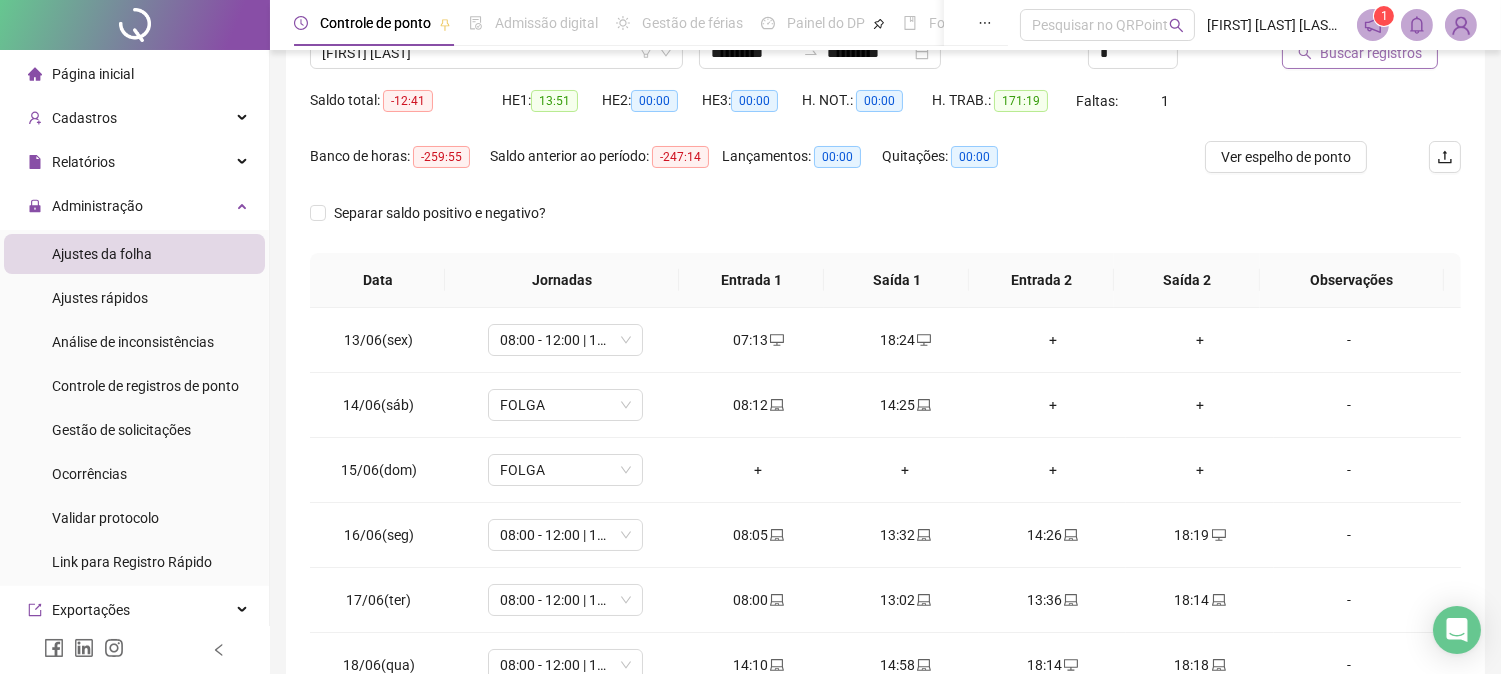 click on "Buscar registros" at bounding box center [1371, 53] 